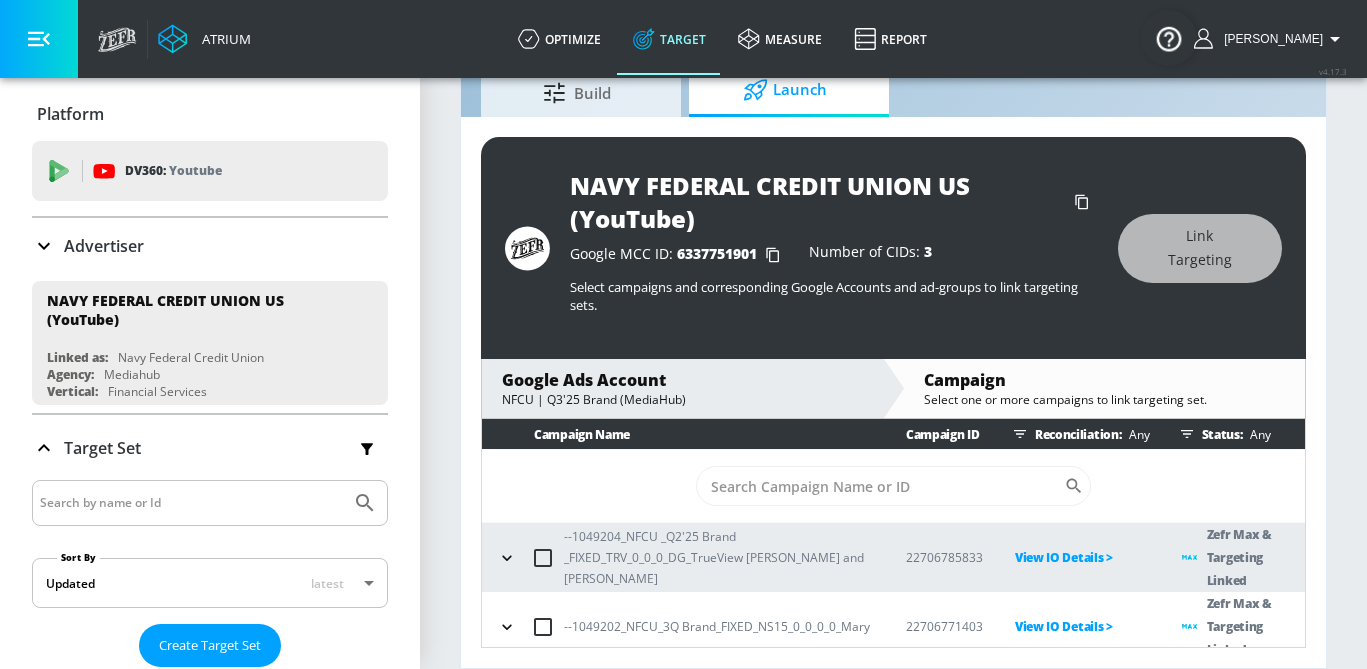 scroll, scrollTop: 80, scrollLeft: 0, axis: vertical 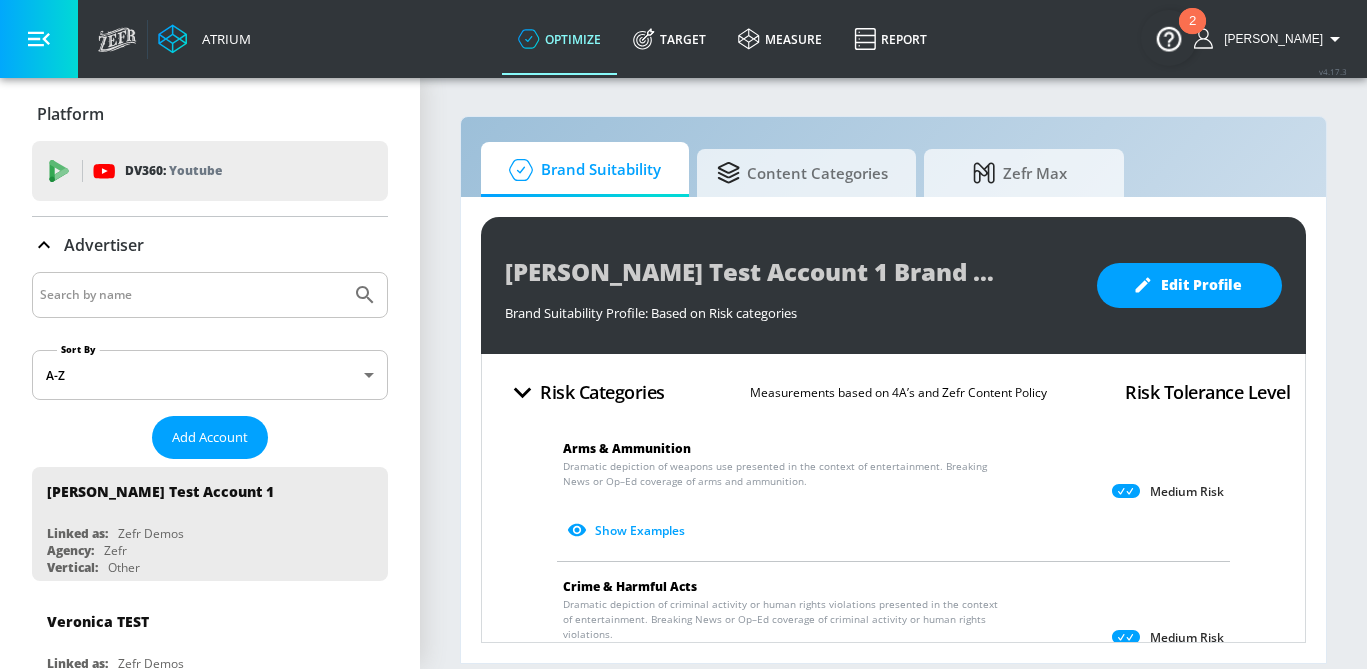 click at bounding box center (191, 295) 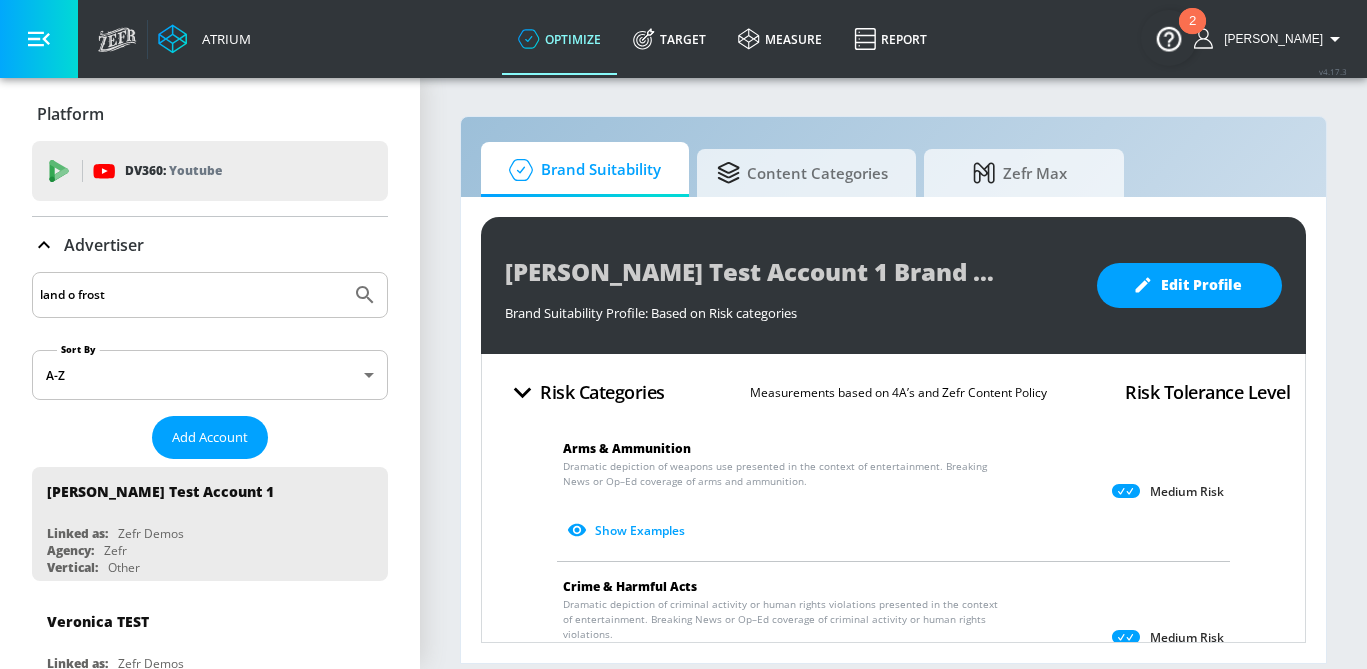 type on "land o frost" 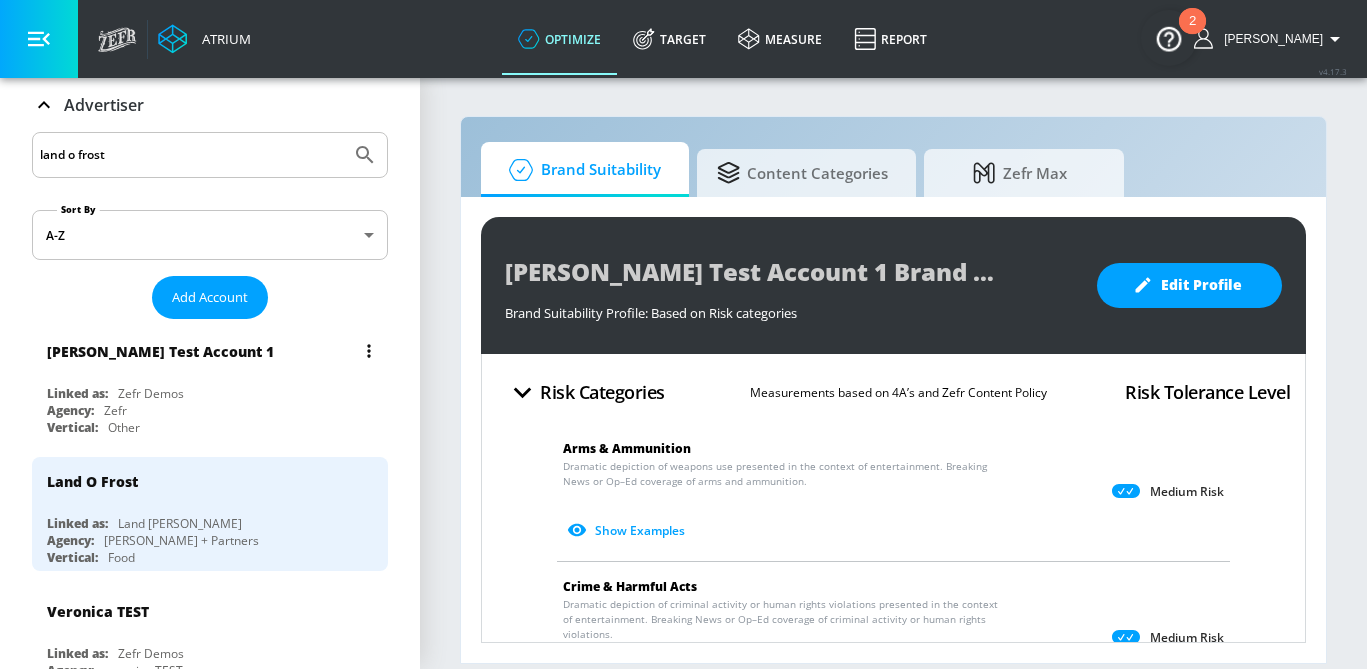 scroll, scrollTop: 173, scrollLeft: 0, axis: vertical 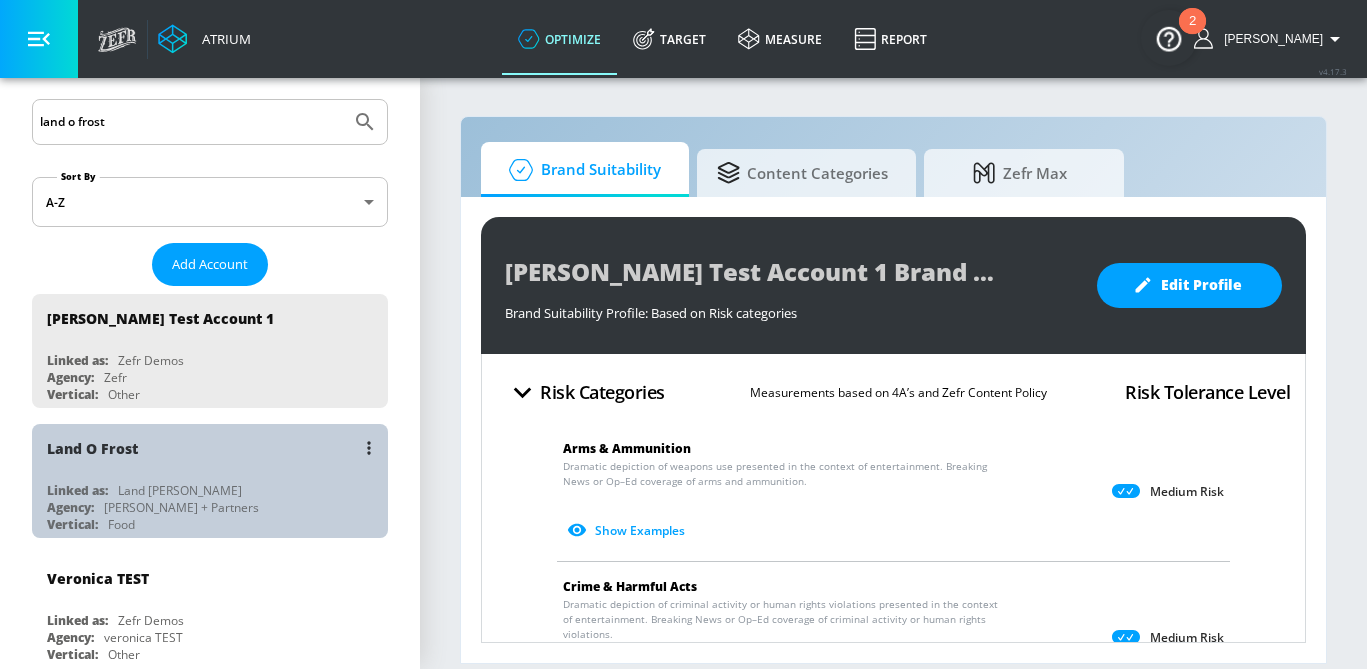 click on "Linked as: Land [PERSON_NAME]" at bounding box center [215, 490] 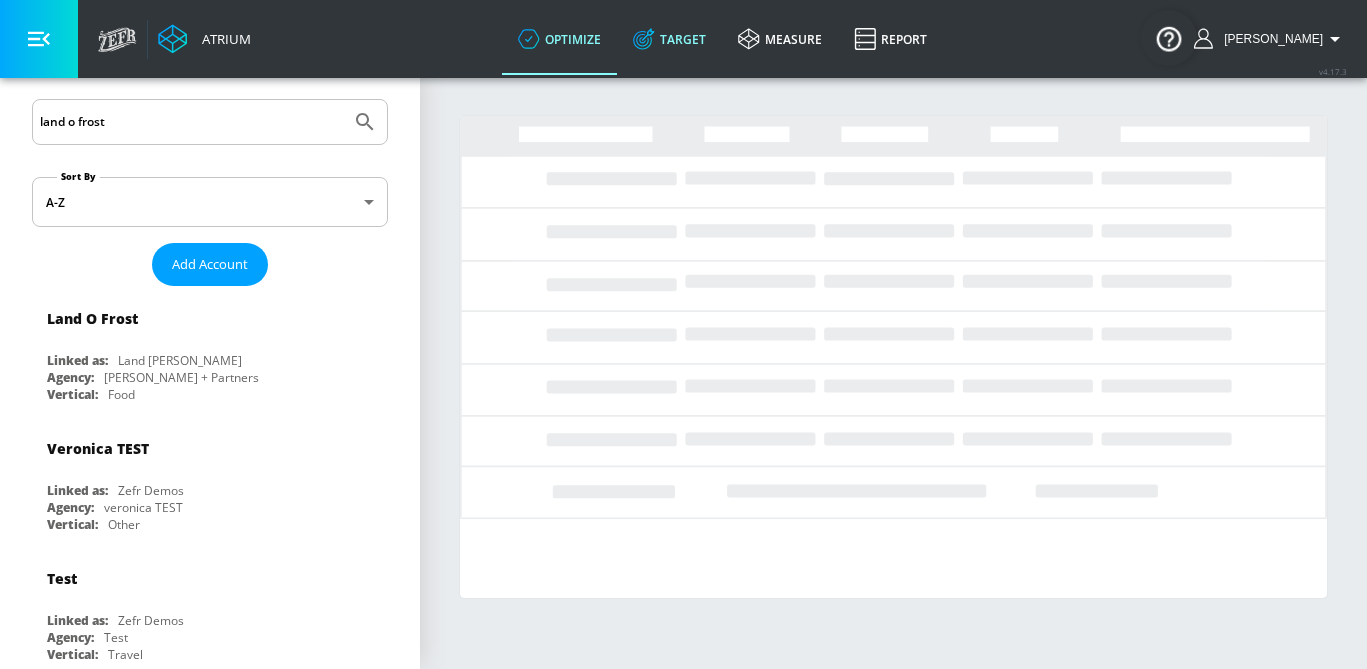 click on "Target" at bounding box center [669, 39] 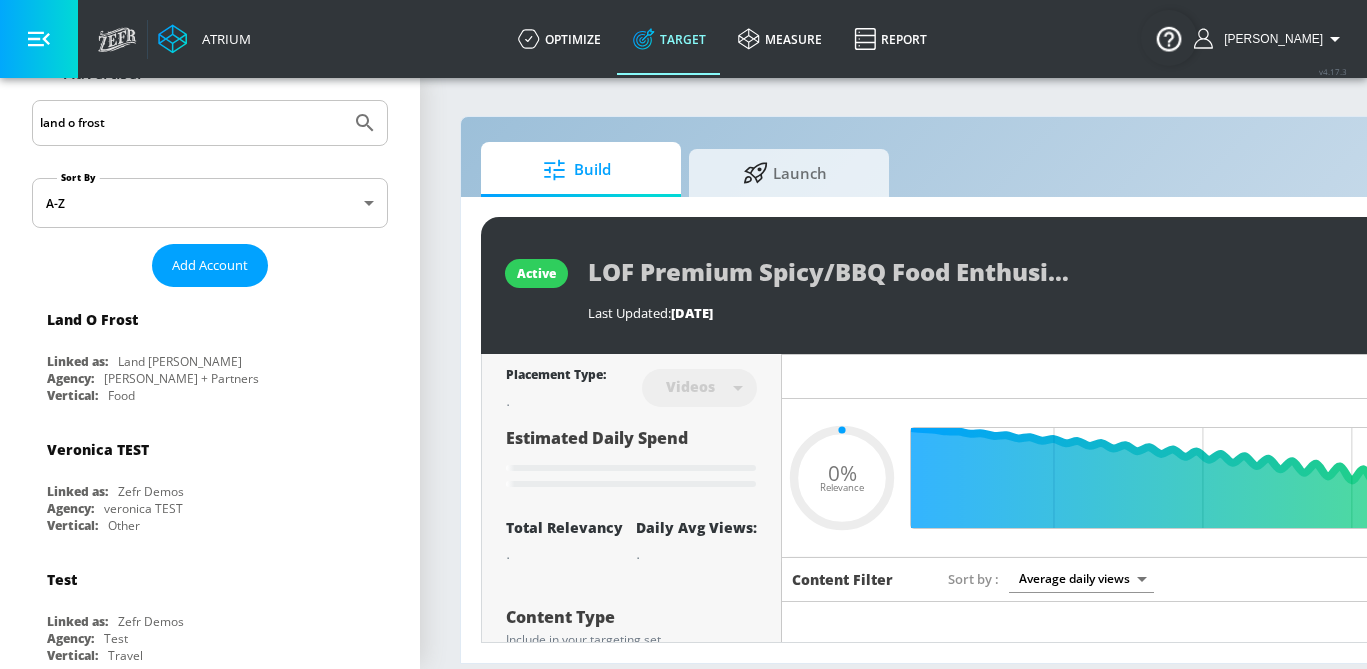 type on "0.05" 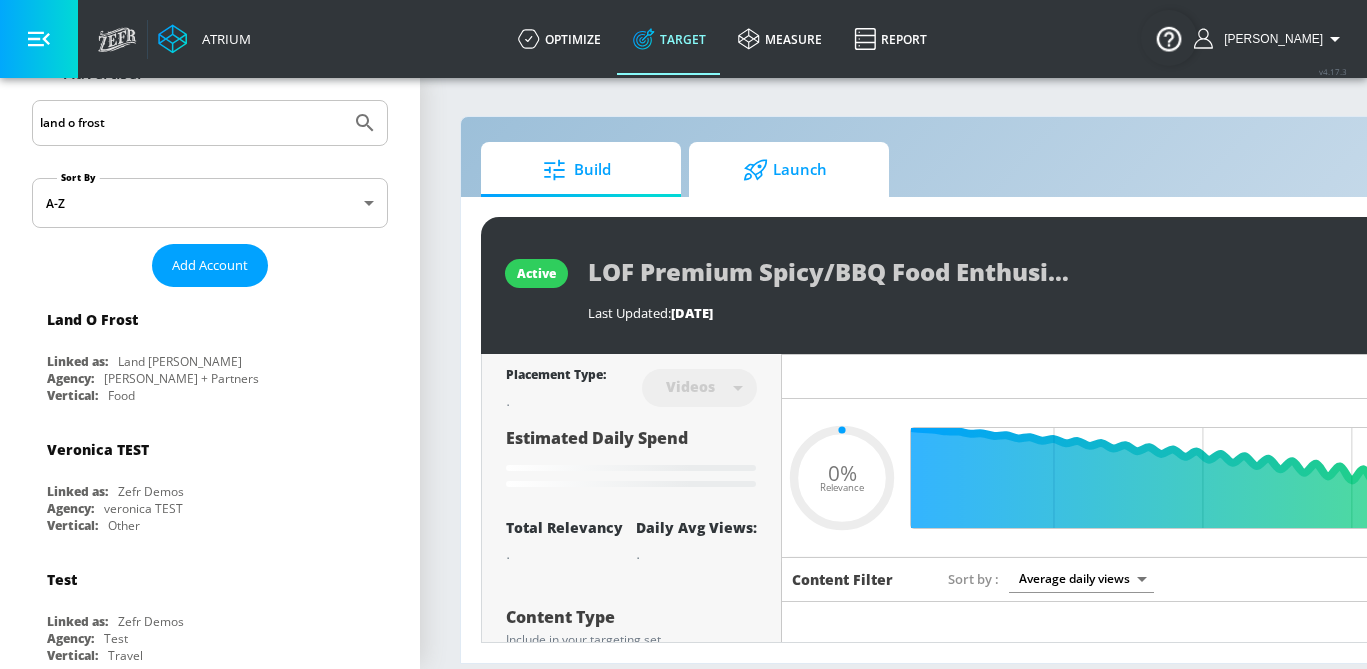 click on "Launch" at bounding box center [785, 170] 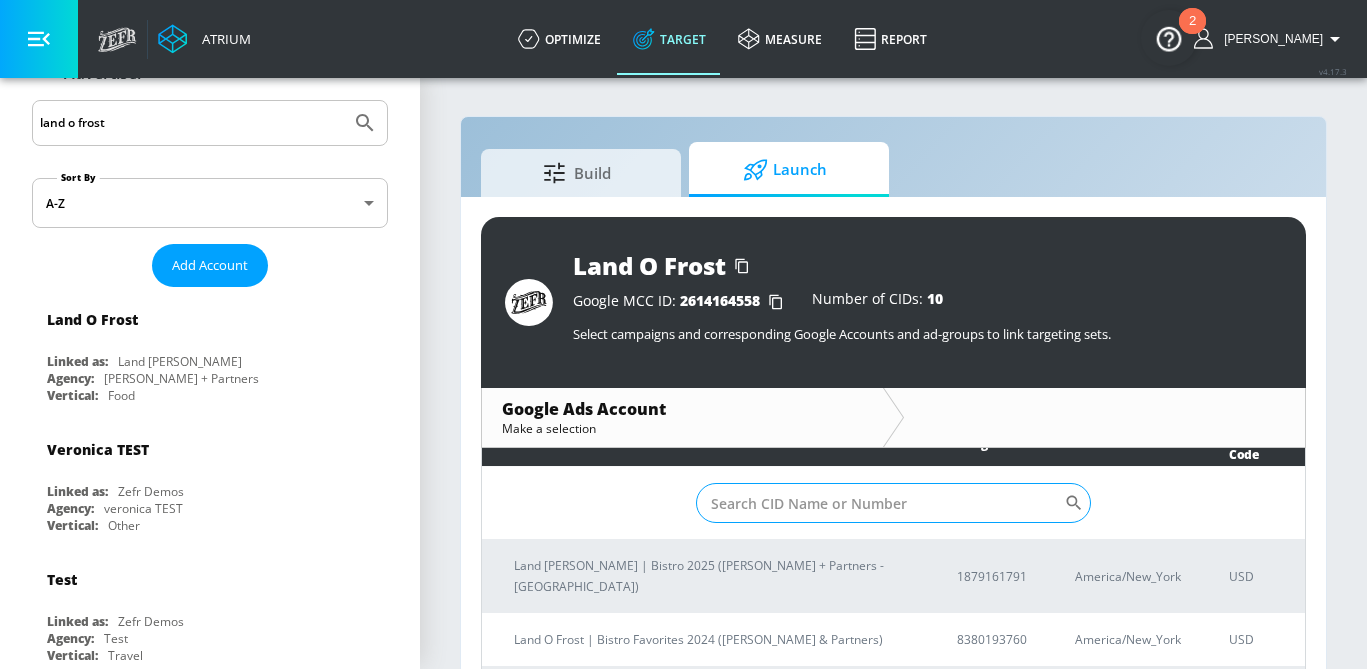 scroll, scrollTop: 29, scrollLeft: 0, axis: vertical 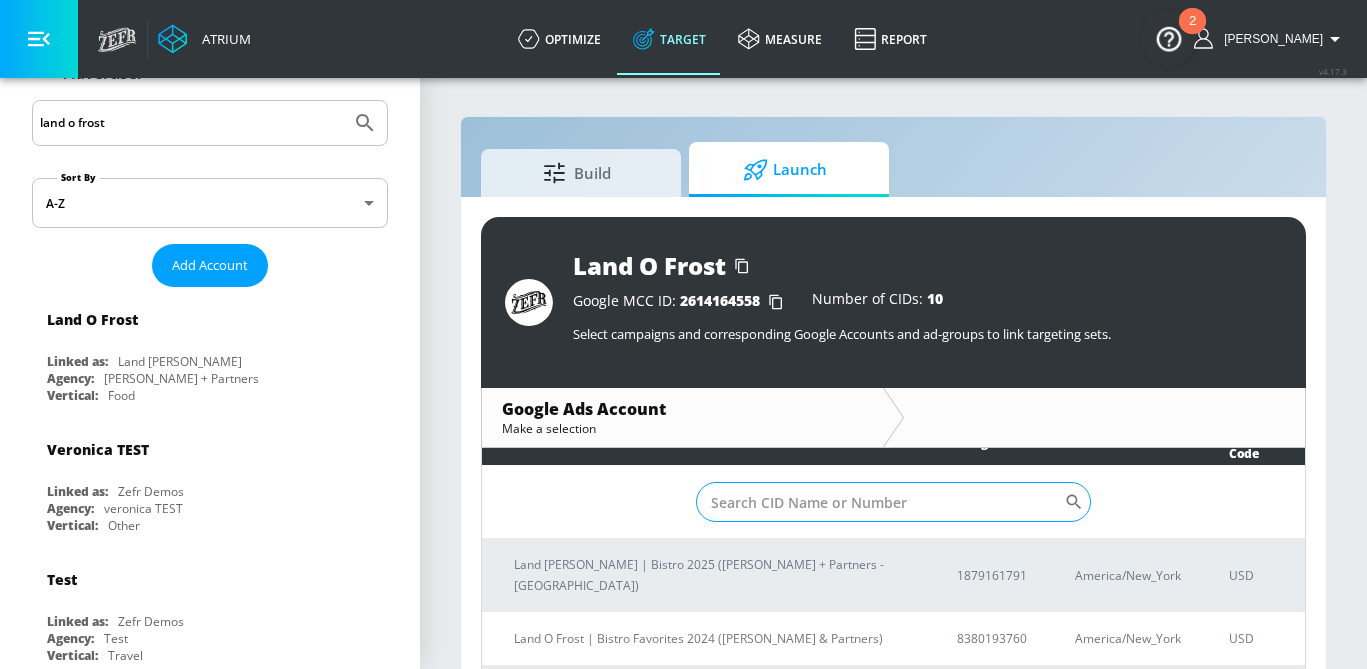 click on "Sort By" at bounding box center (880, 502) 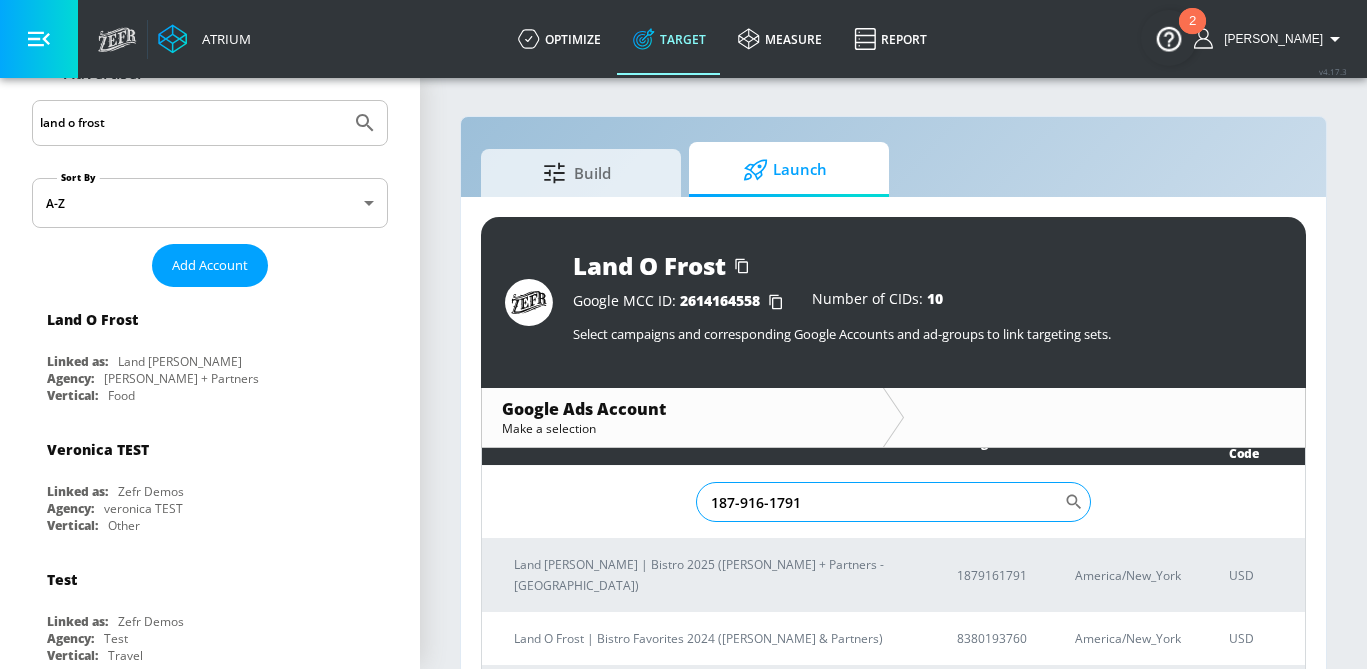 scroll, scrollTop: 0, scrollLeft: 0, axis: both 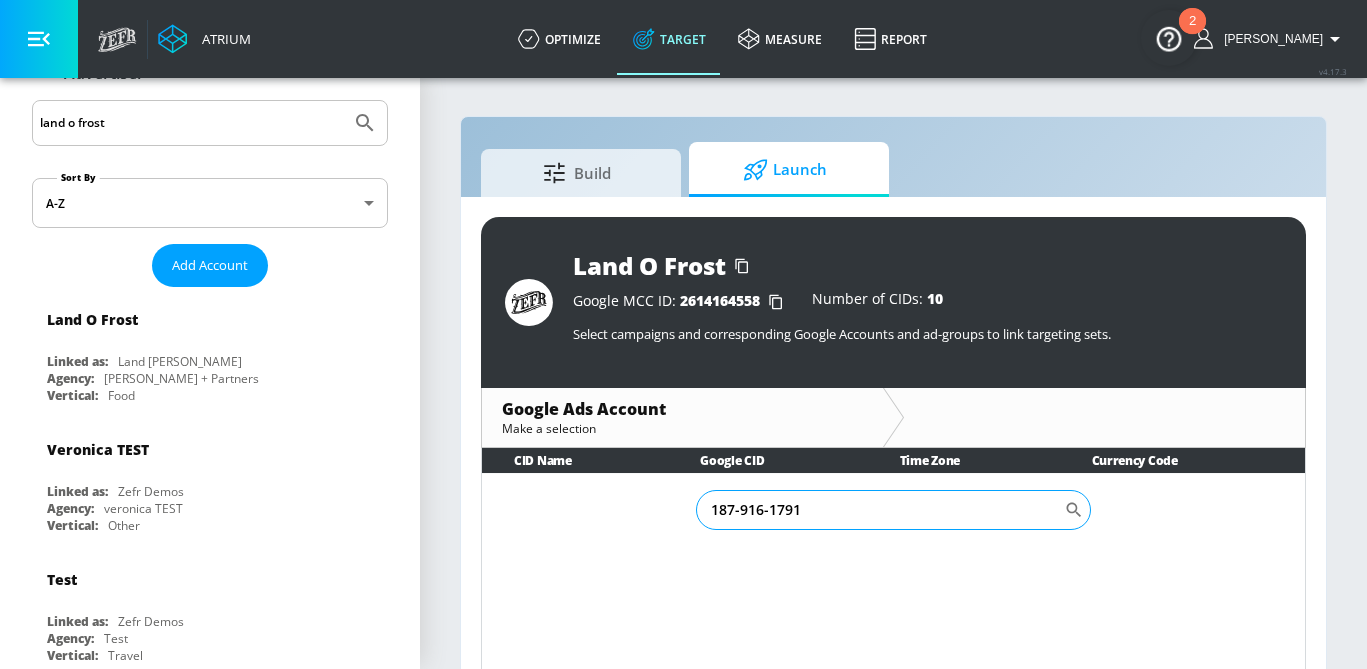 click on "187-916-1791" at bounding box center [880, 510] 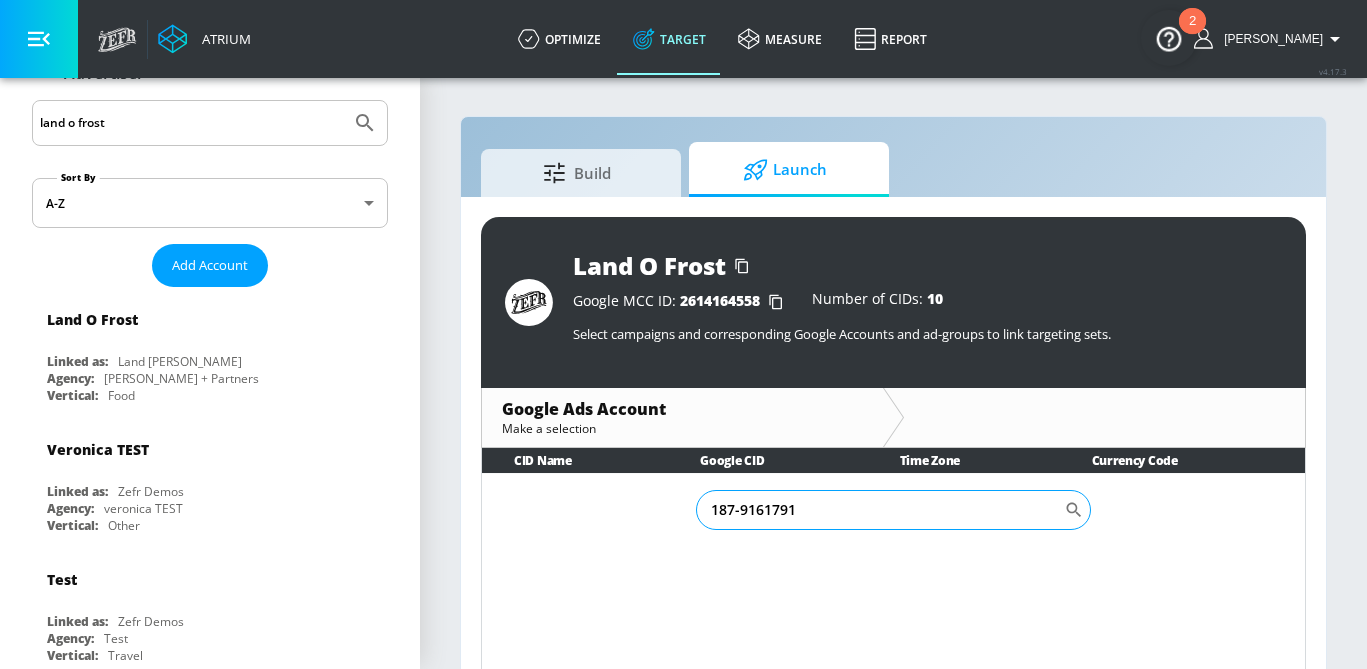 click on "187-9161791" at bounding box center (880, 510) 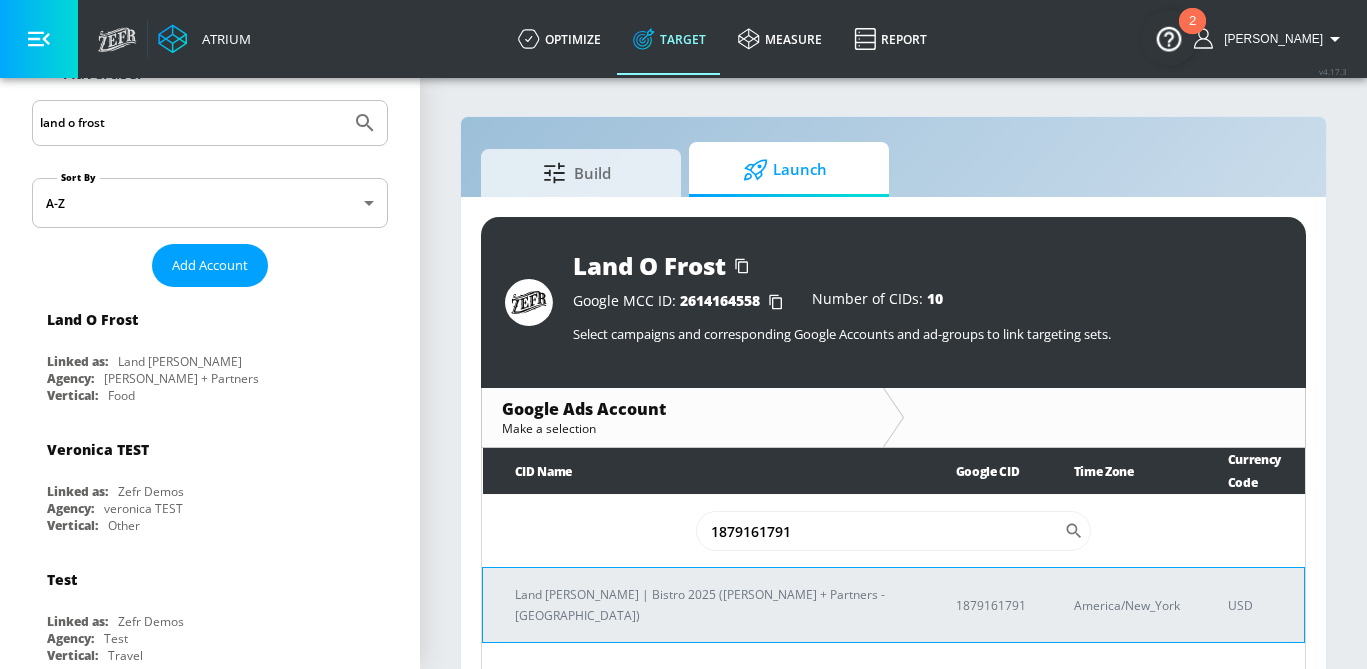 type on "1879161791" 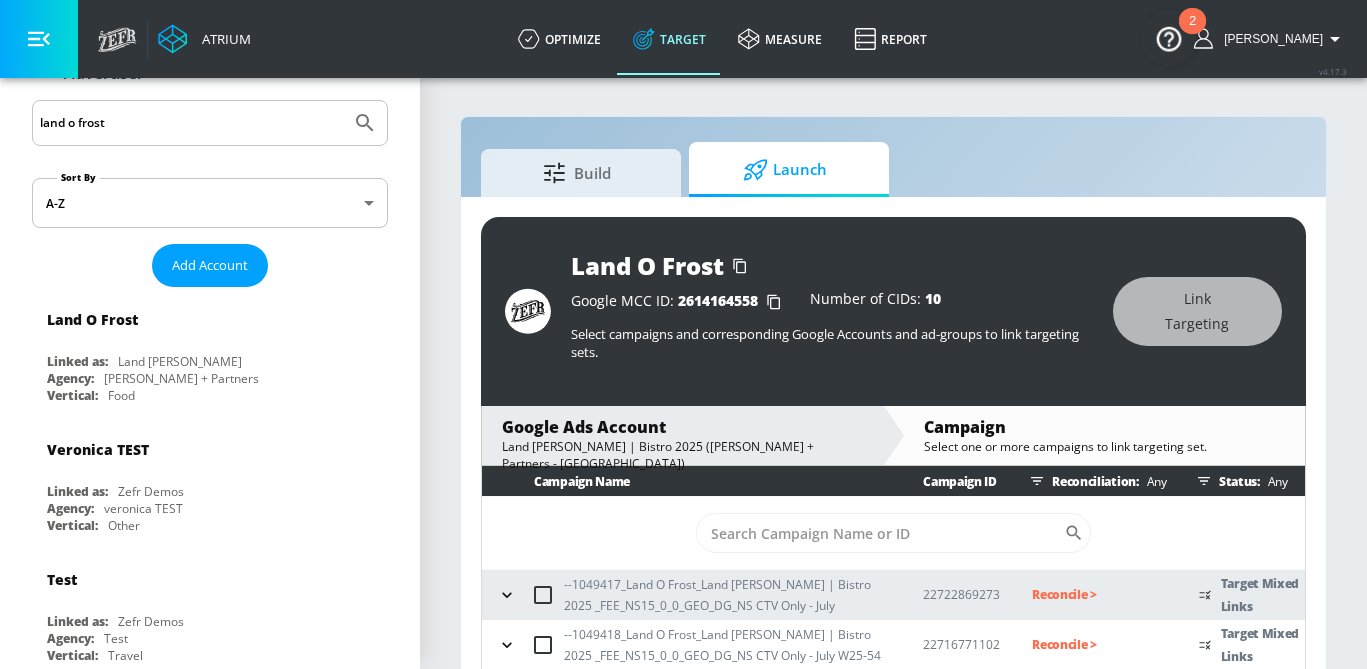 scroll, scrollTop: 47, scrollLeft: 0, axis: vertical 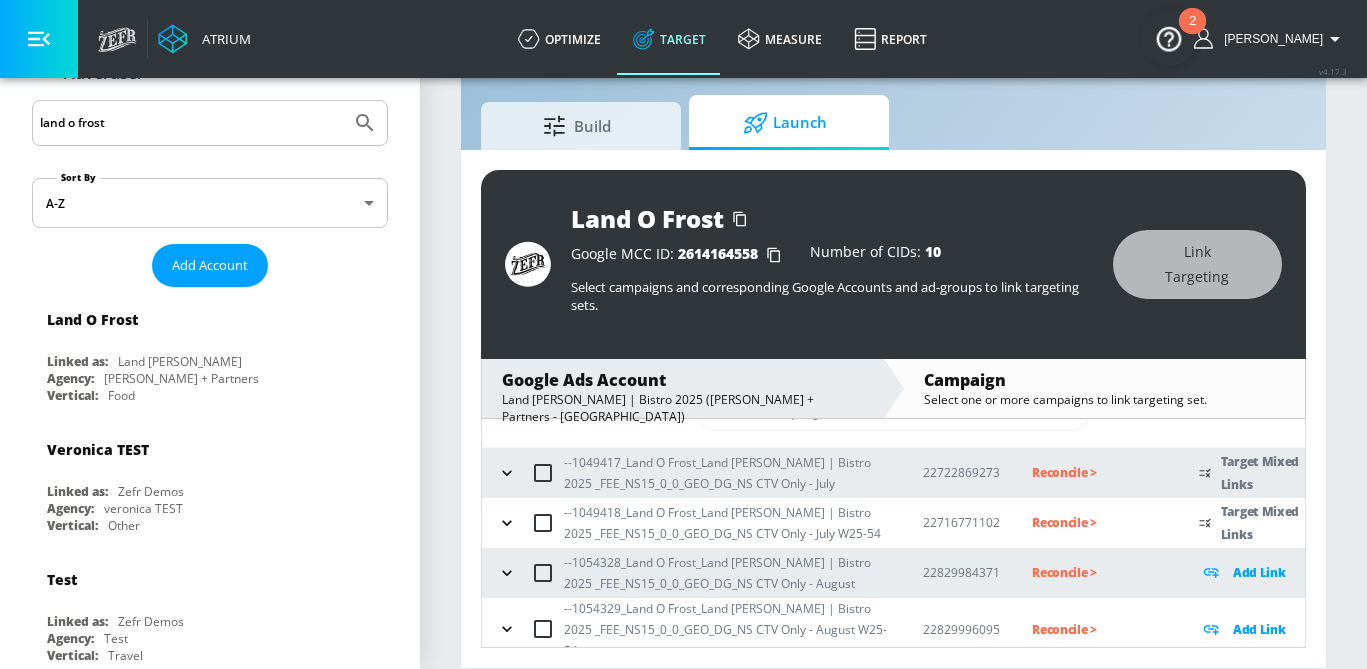 click 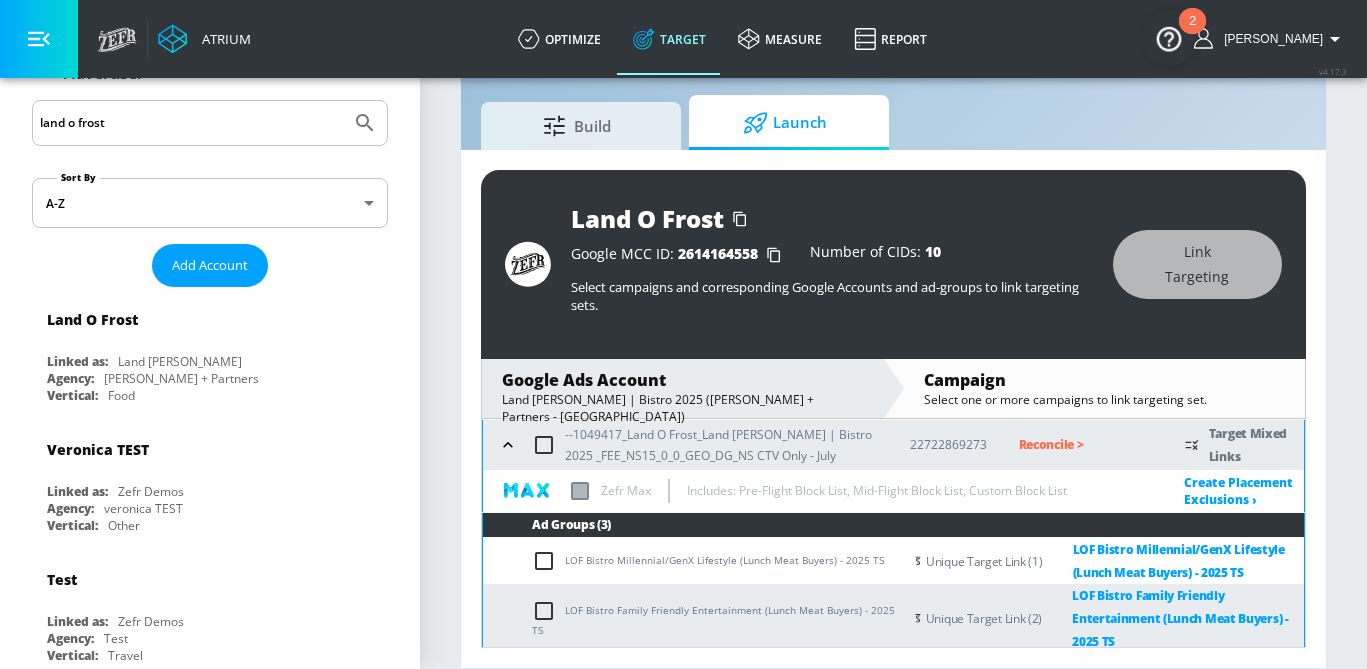 click 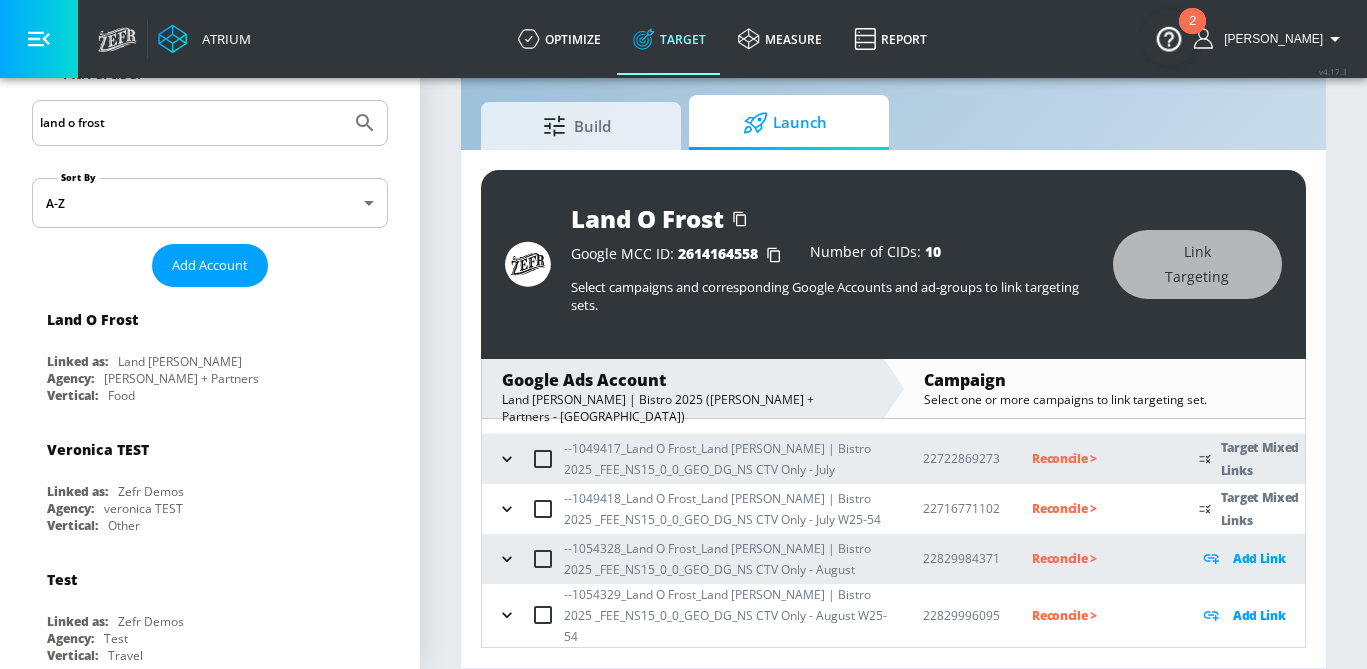 scroll, scrollTop: 75, scrollLeft: 0, axis: vertical 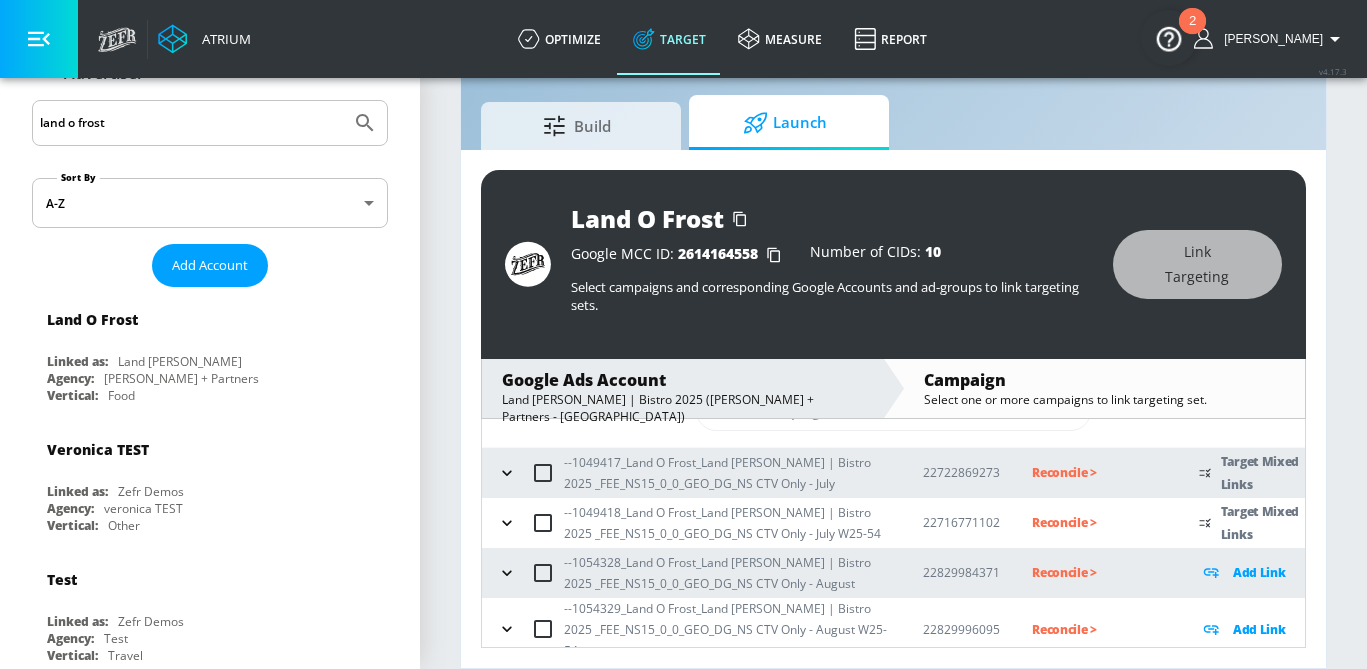 click 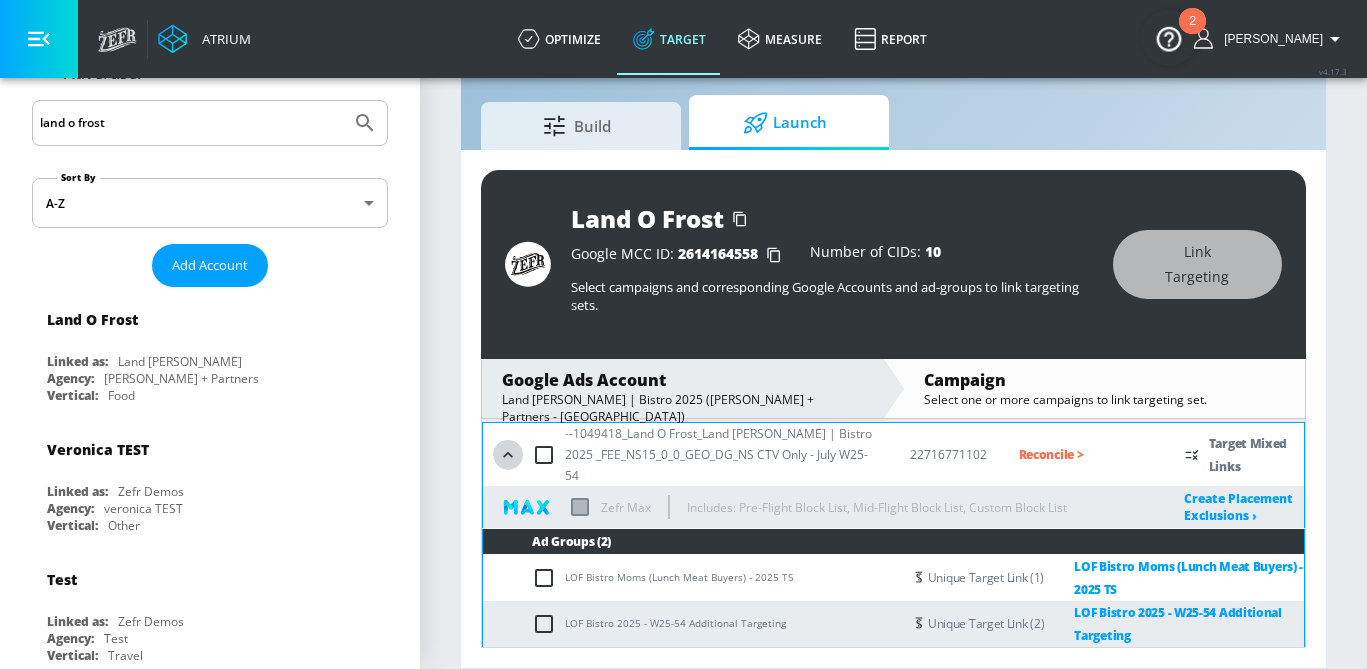 click 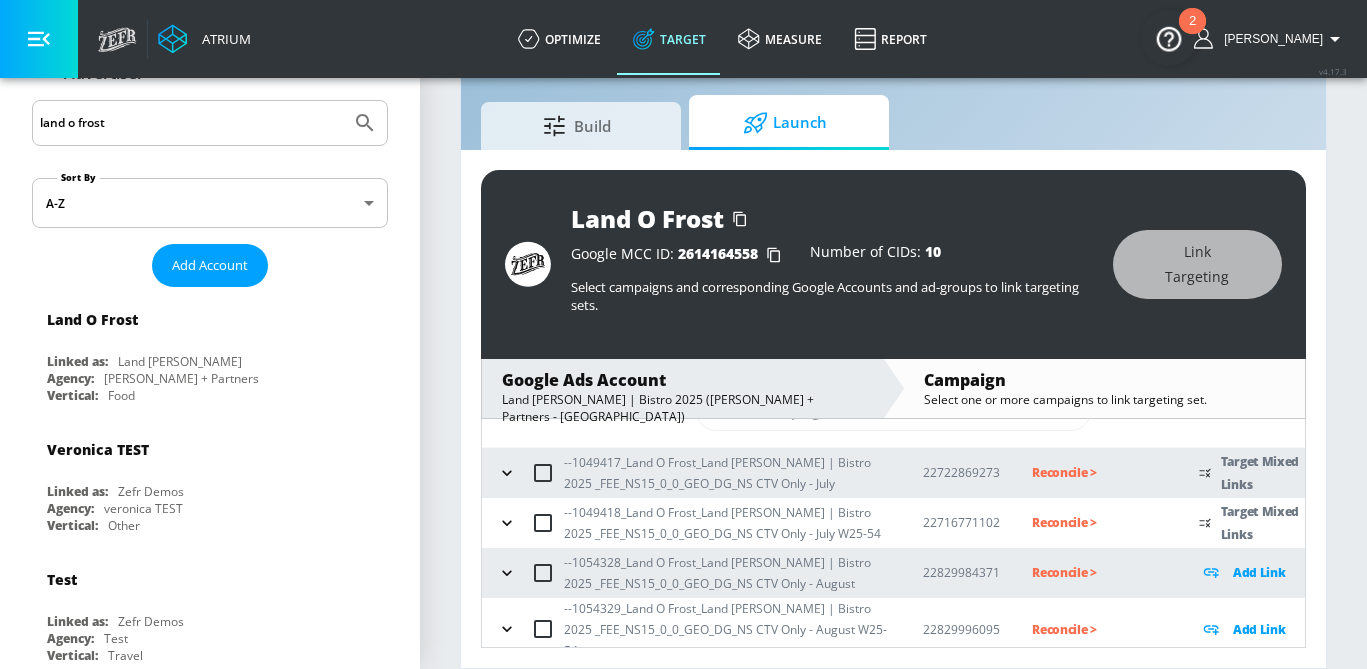 click at bounding box center [507, 473] 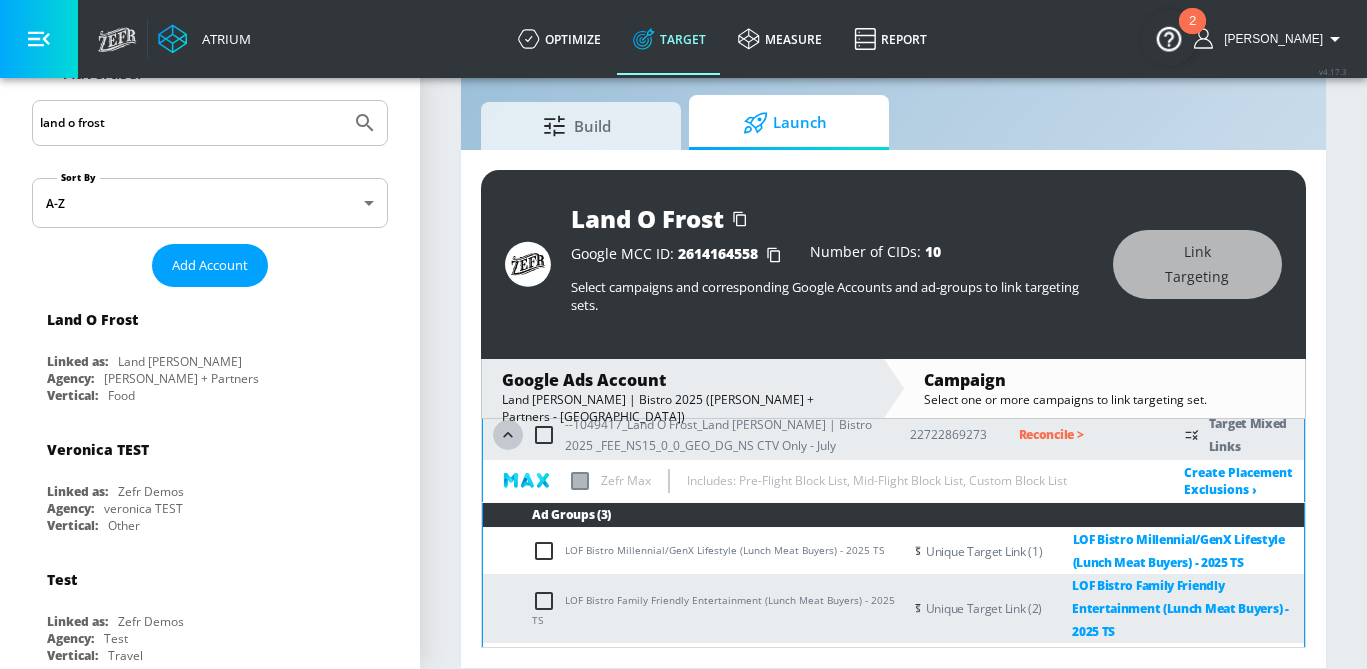 click 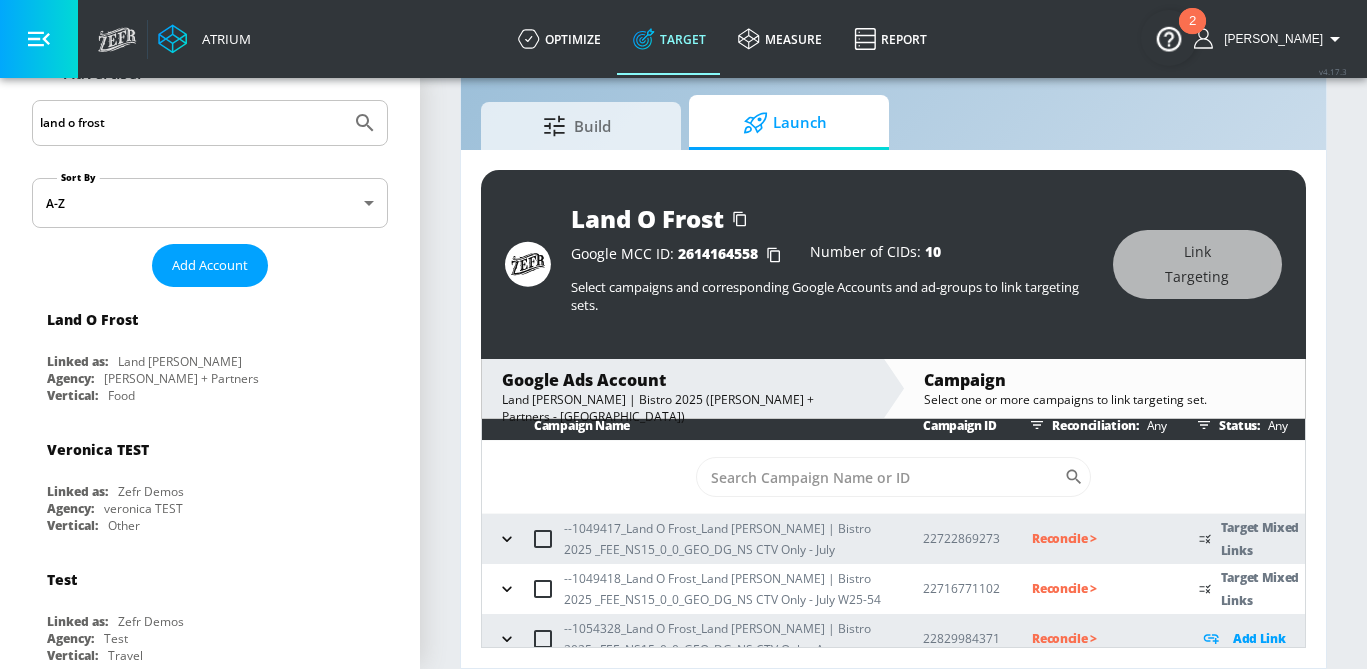 scroll, scrollTop: 75, scrollLeft: 0, axis: vertical 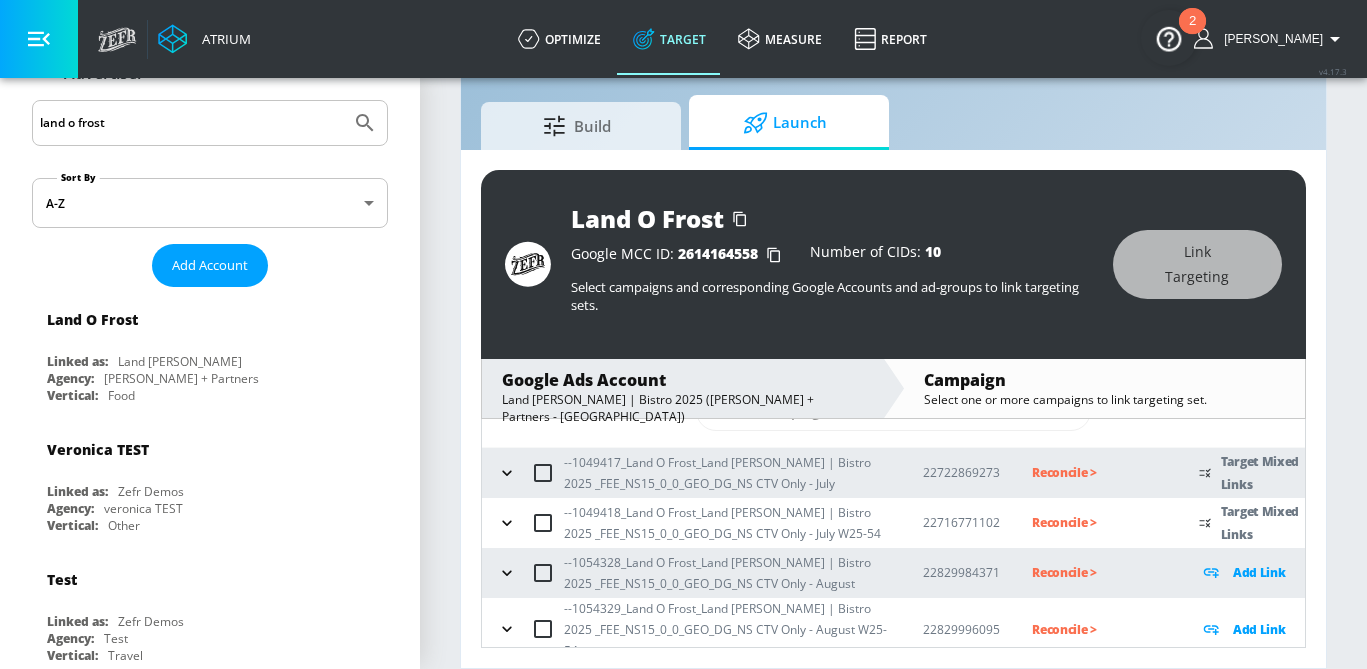 click on "Reconcile >" at bounding box center (1099, 472) 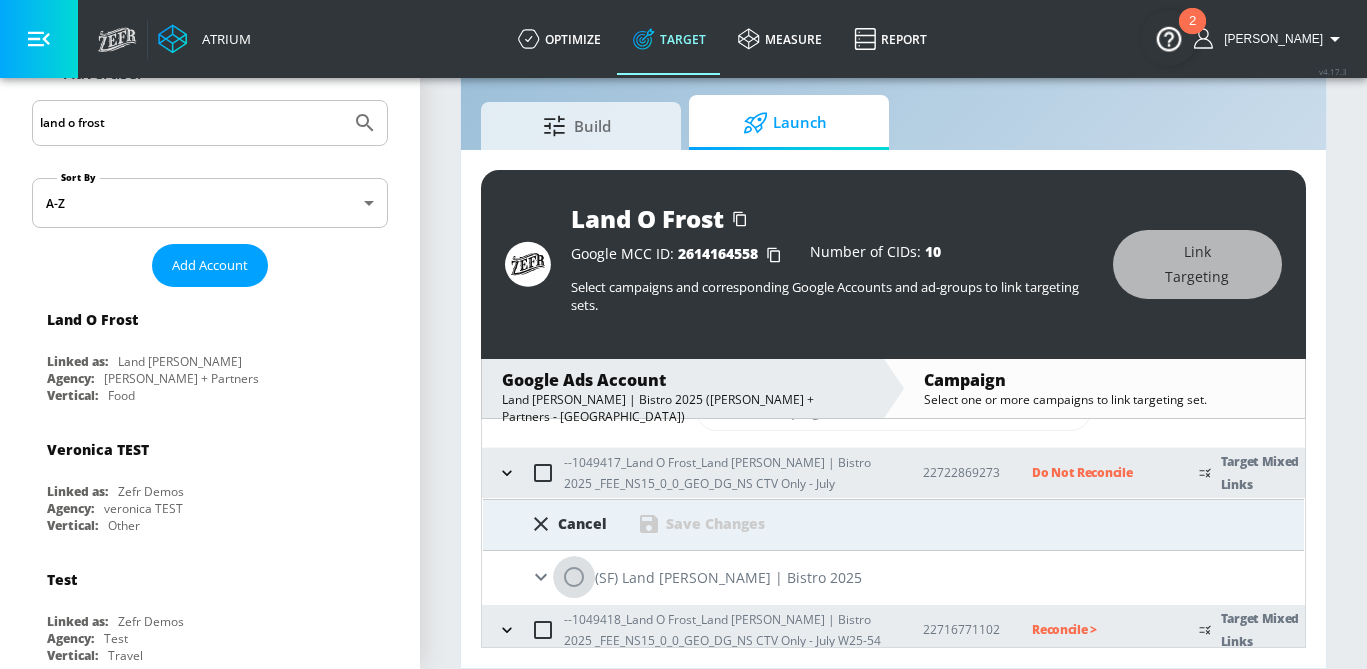 click at bounding box center (574, 577) 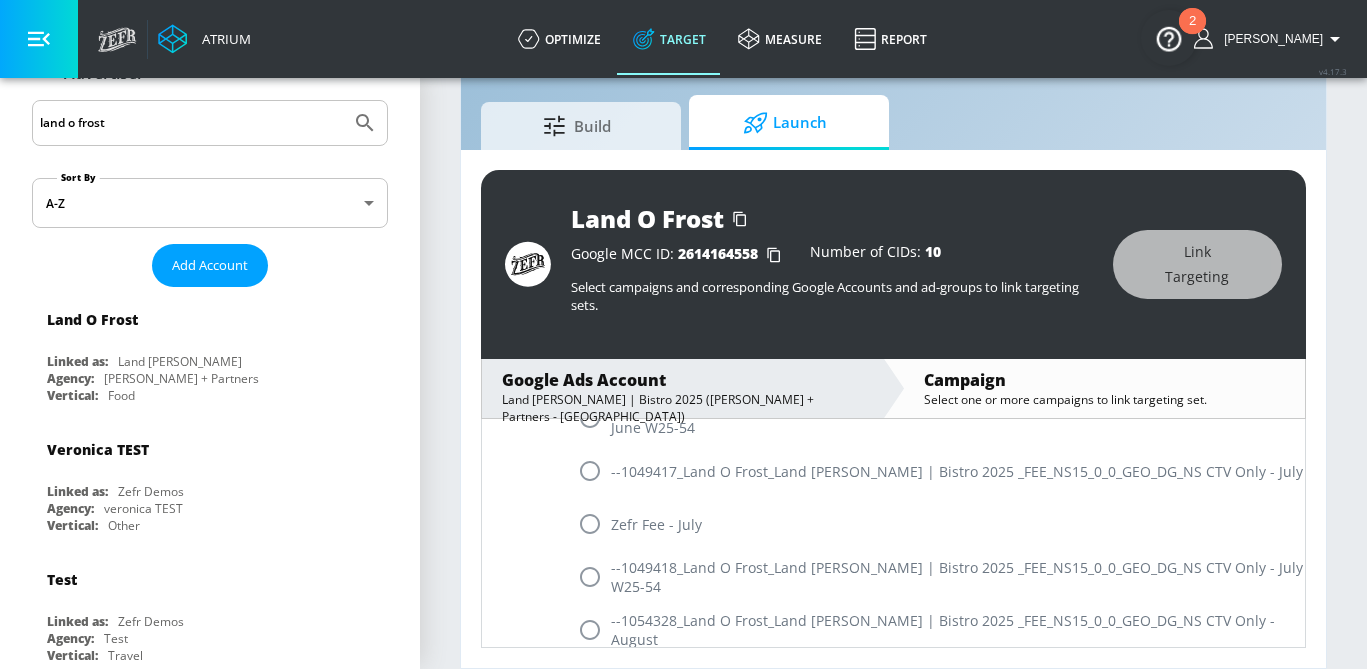 scroll, scrollTop: 1002, scrollLeft: 0, axis: vertical 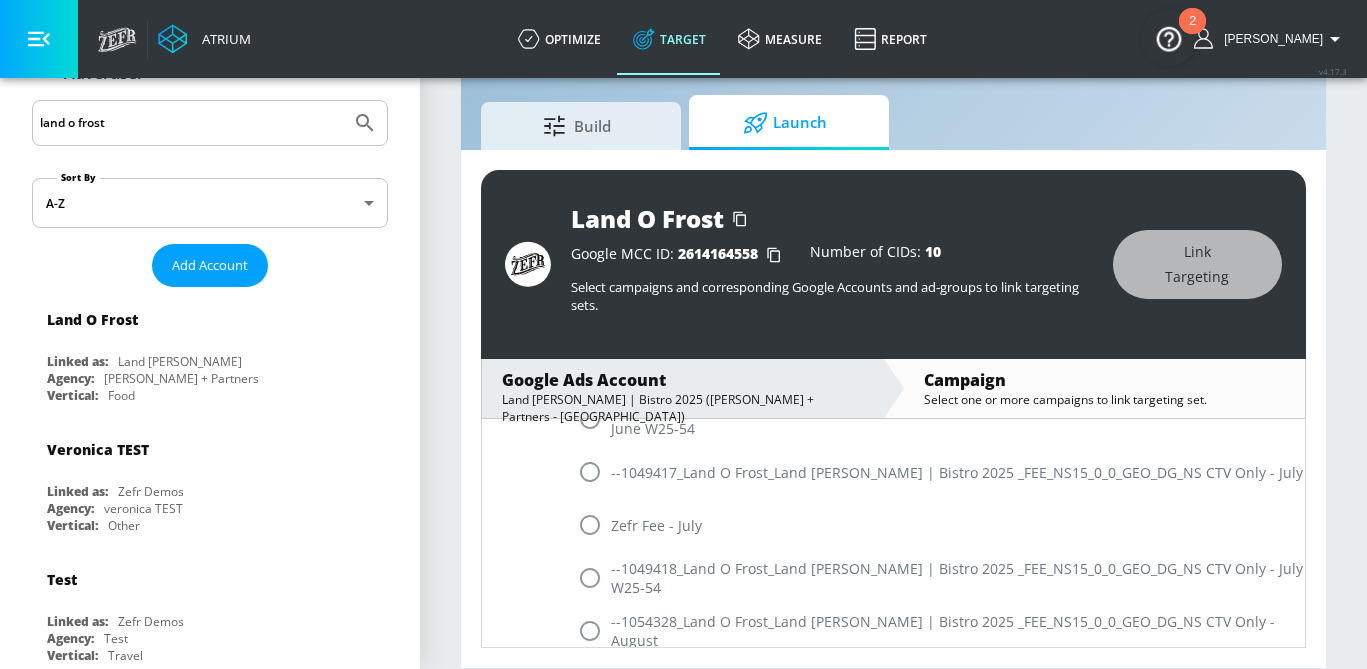 click at bounding box center [590, 472] 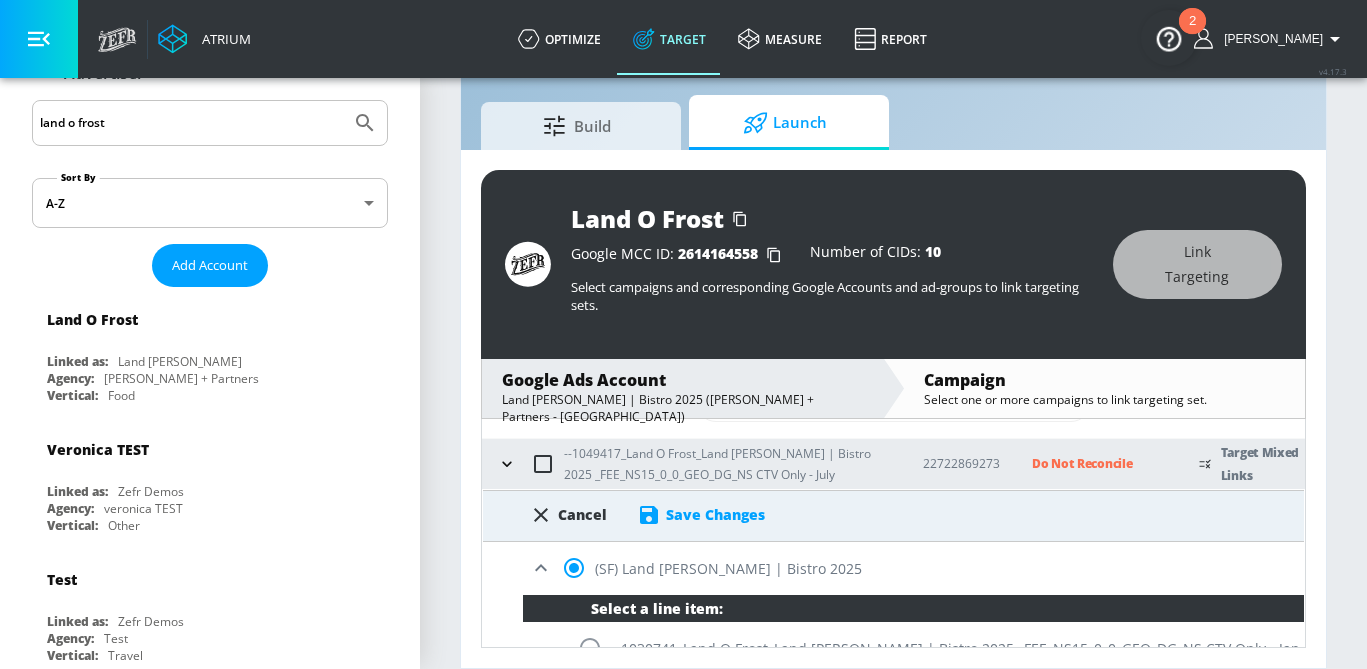 scroll, scrollTop: 90, scrollLeft: 0, axis: vertical 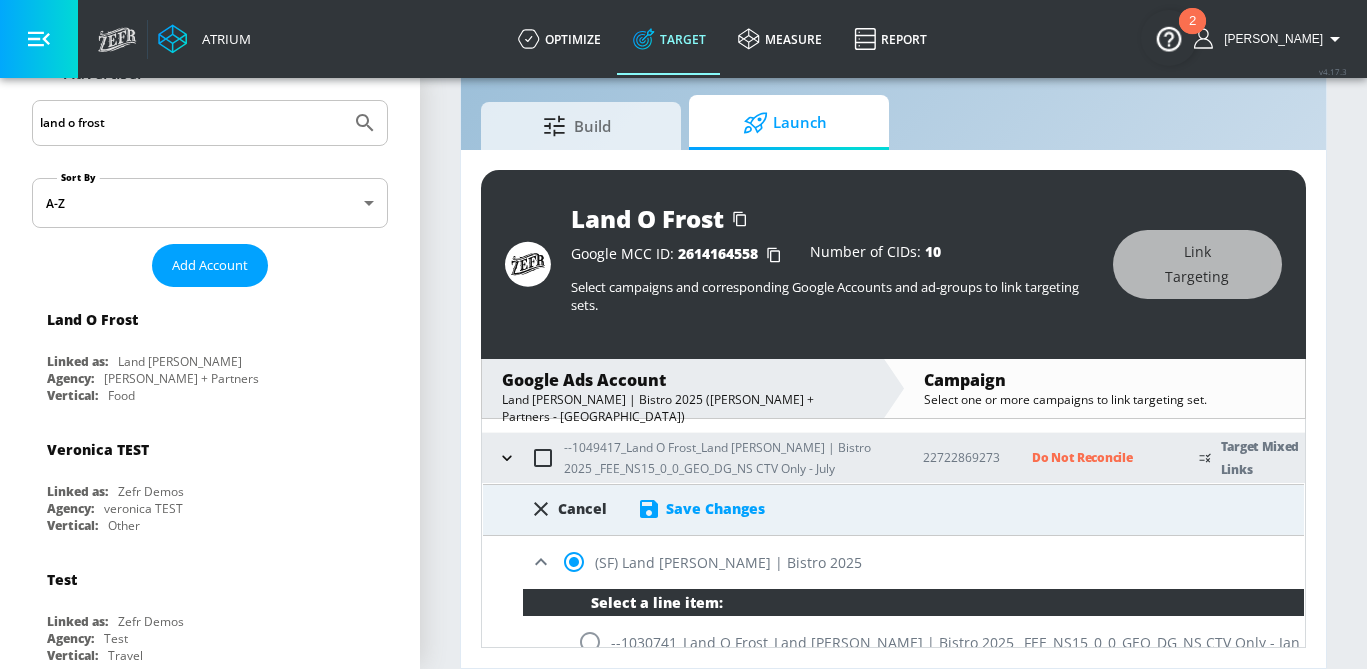 click on "Save Changes" at bounding box center [715, 508] 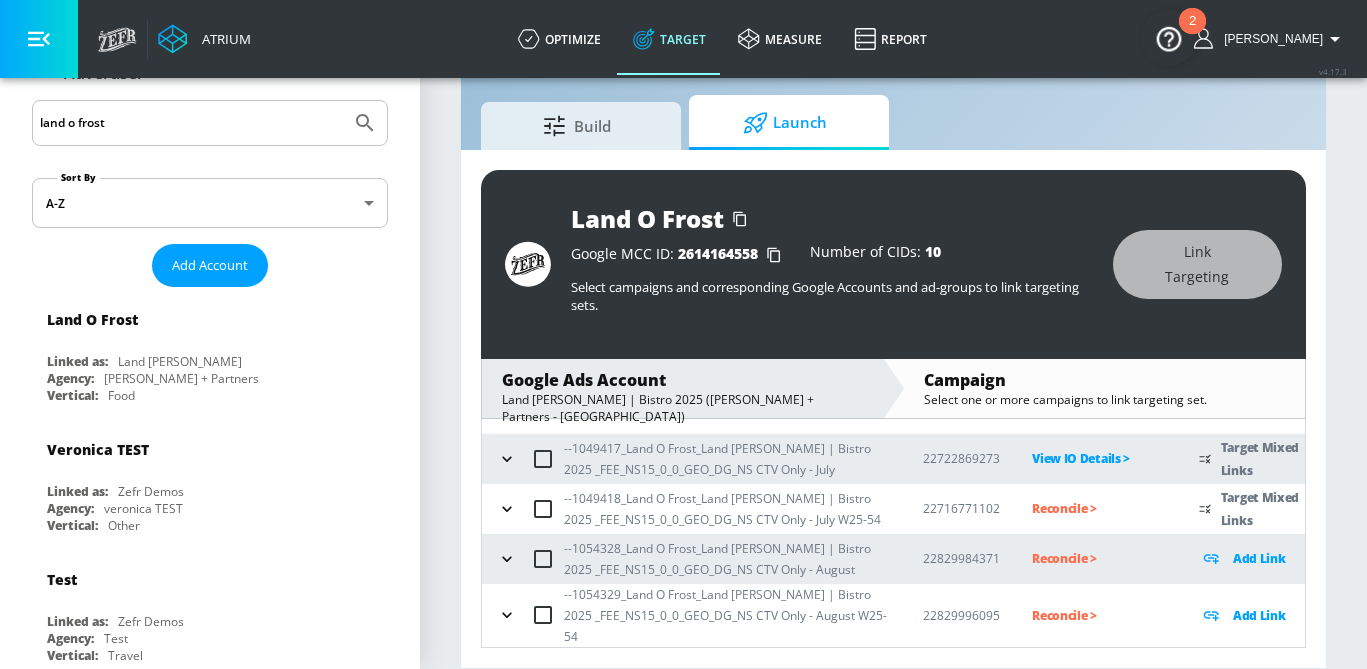 scroll, scrollTop: 75, scrollLeft: 0, axis: vertical 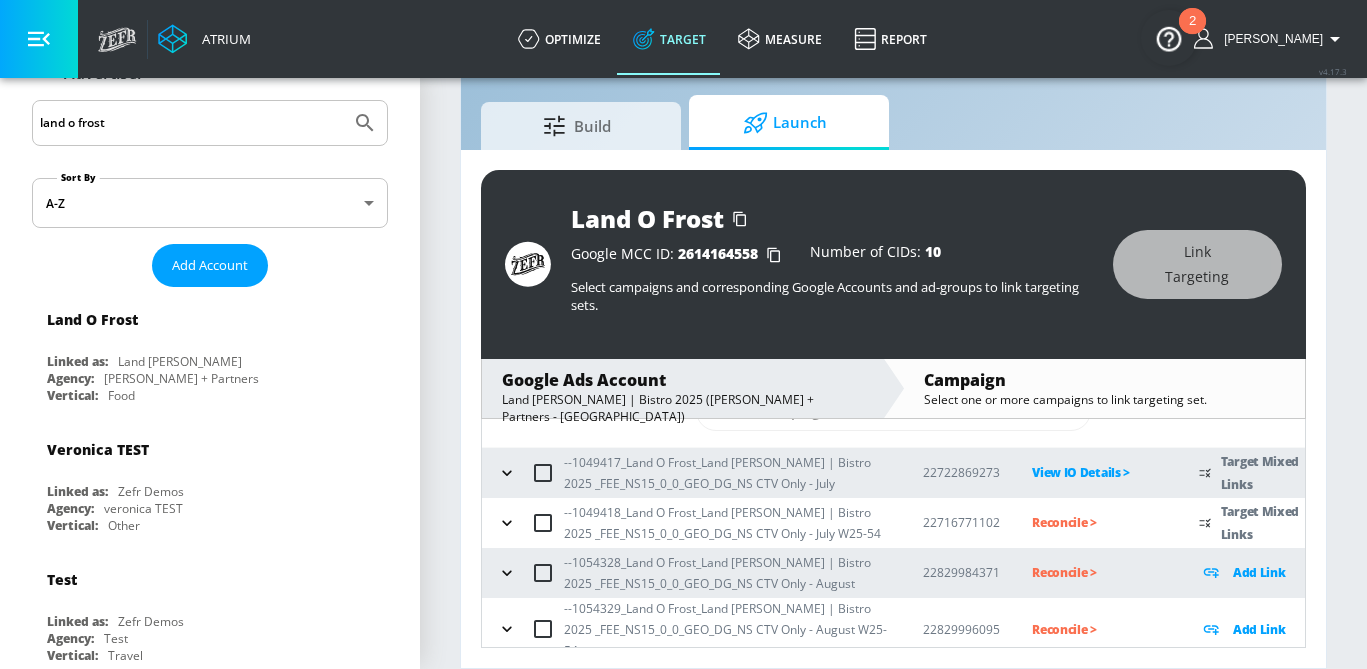 click on "Reconcile >" at bounding box center [1099, 522] 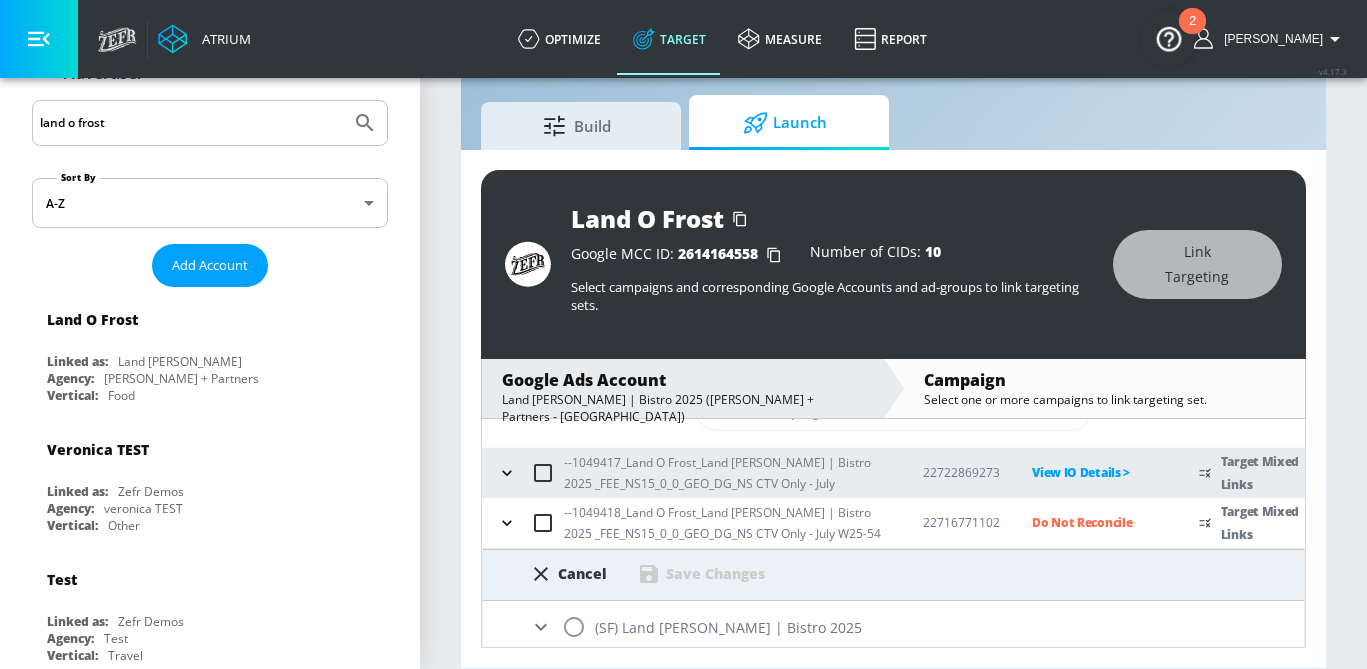 click at bounding box center [574, 627] 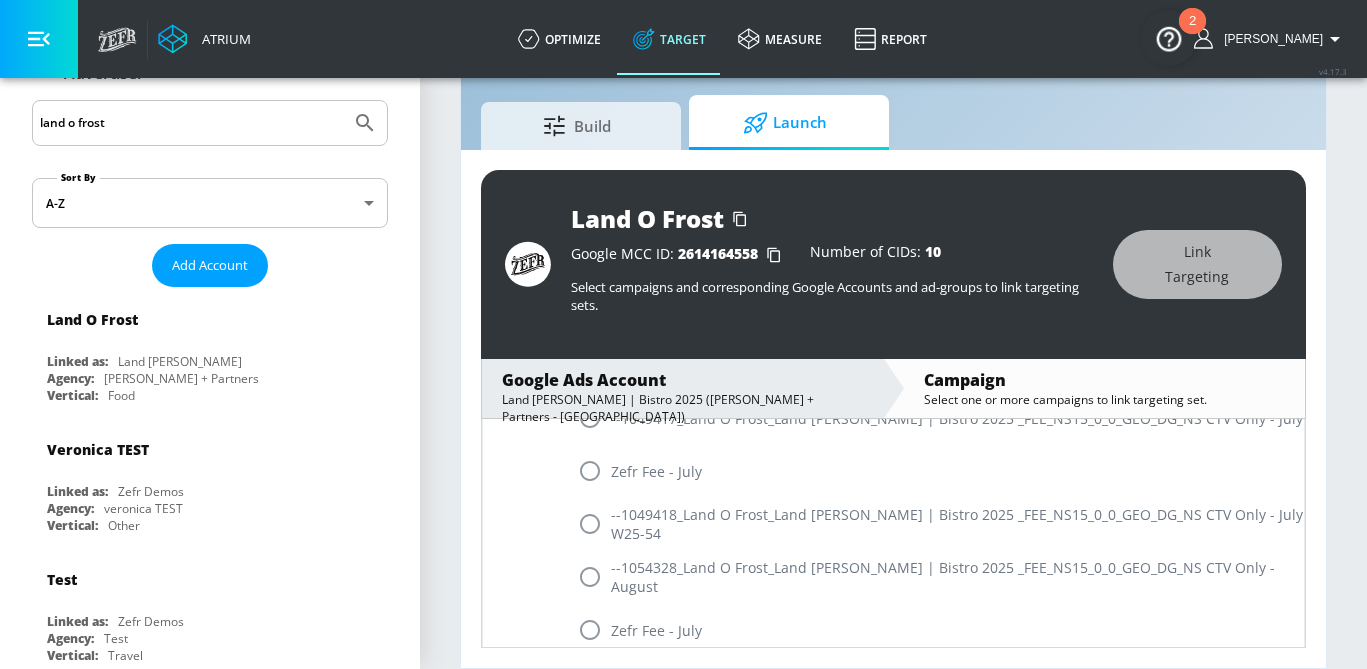 scroll, scrollTop: 1101, scrollLeft: 0, axis: vertical 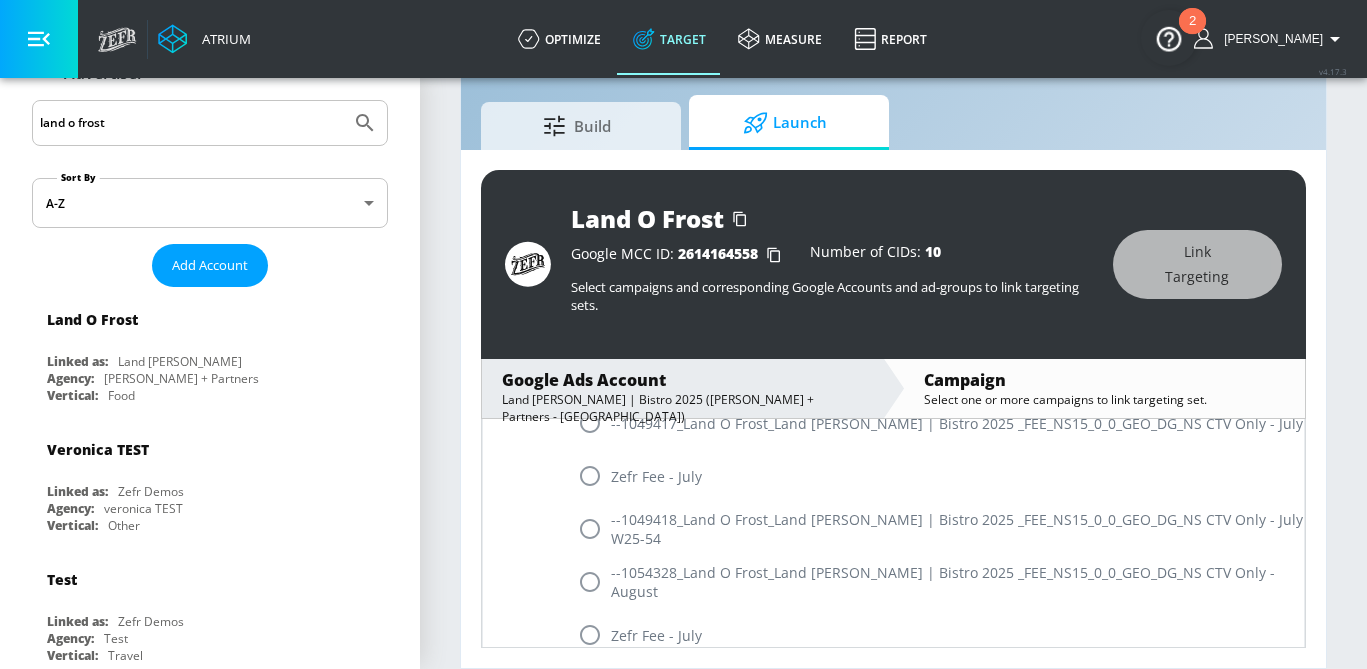 click at bounding box center (590, 529) 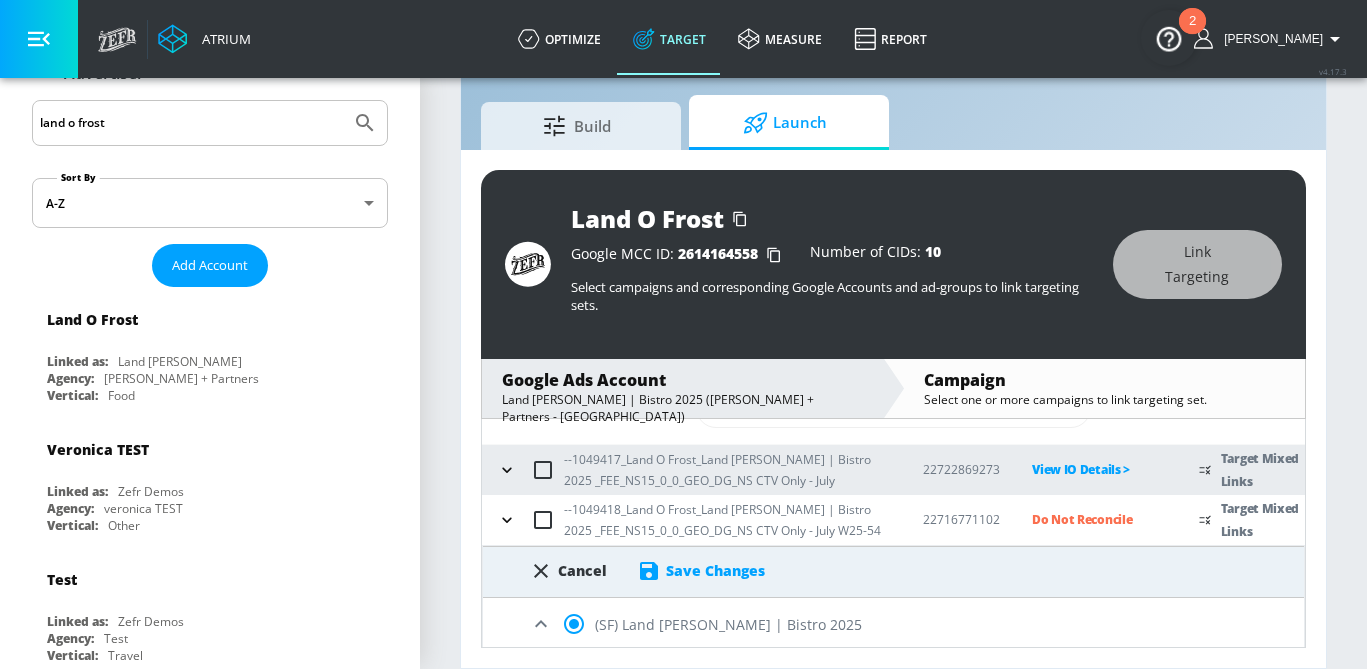 scroll, scrollTop: 94, scrollLeft: 0, axis: vertical 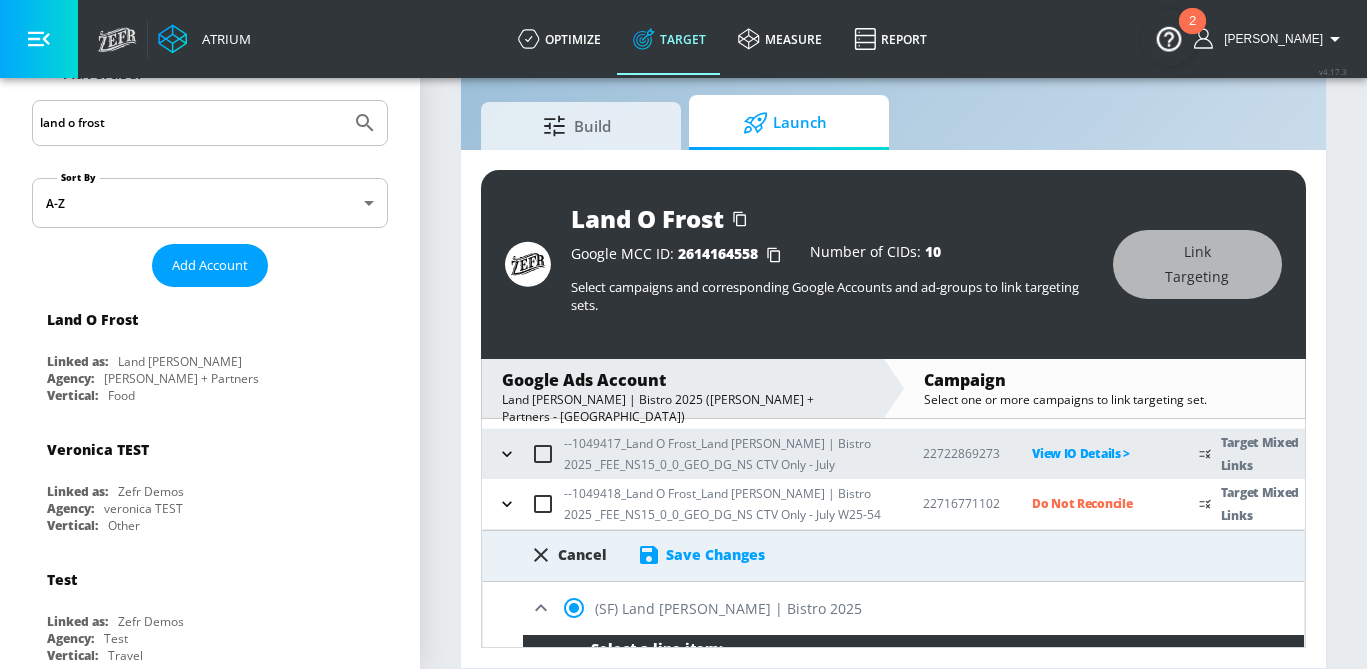 click on "Save Changes" at bounding box center [715, 554] 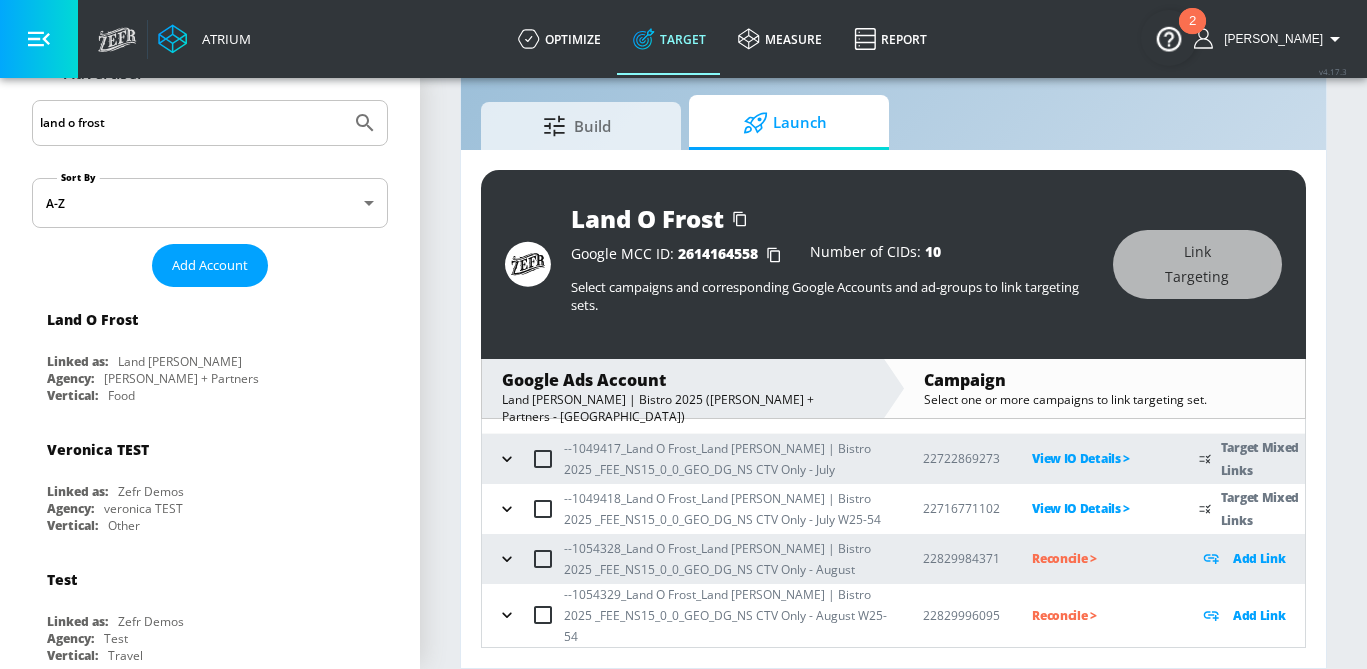 scroll, scrollTop: 75, scrollLeft: 0, axis: vertical 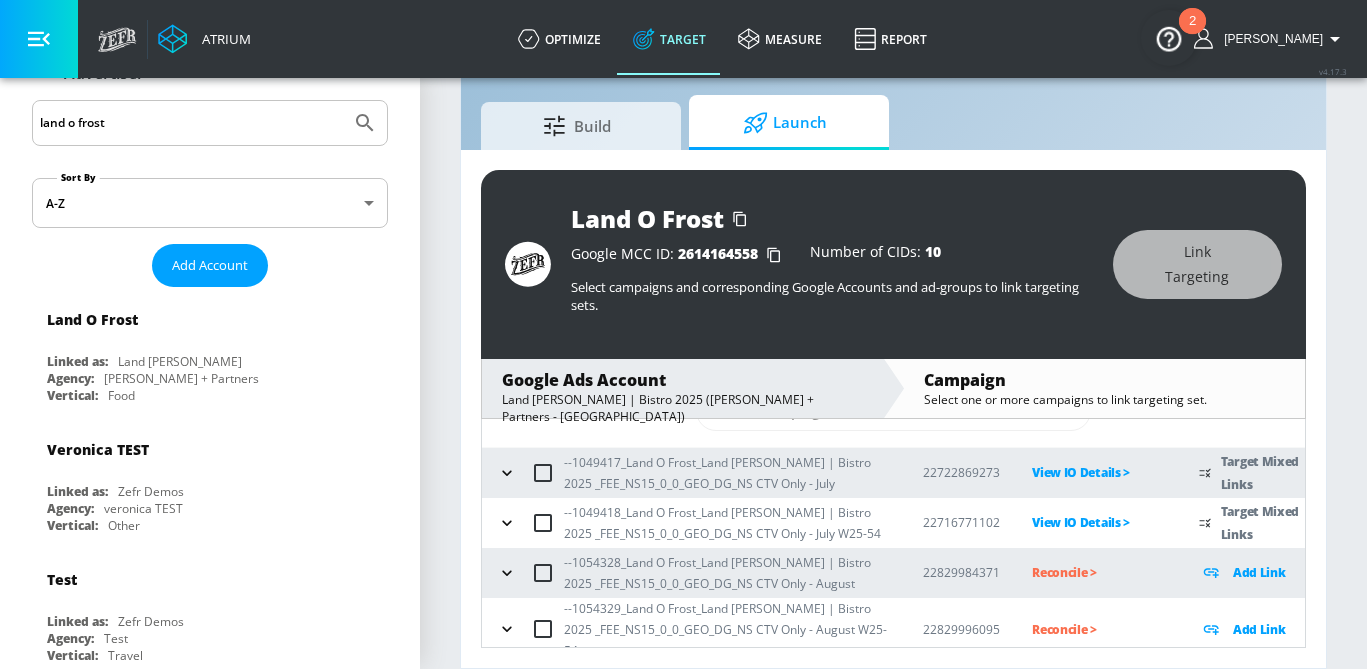 click 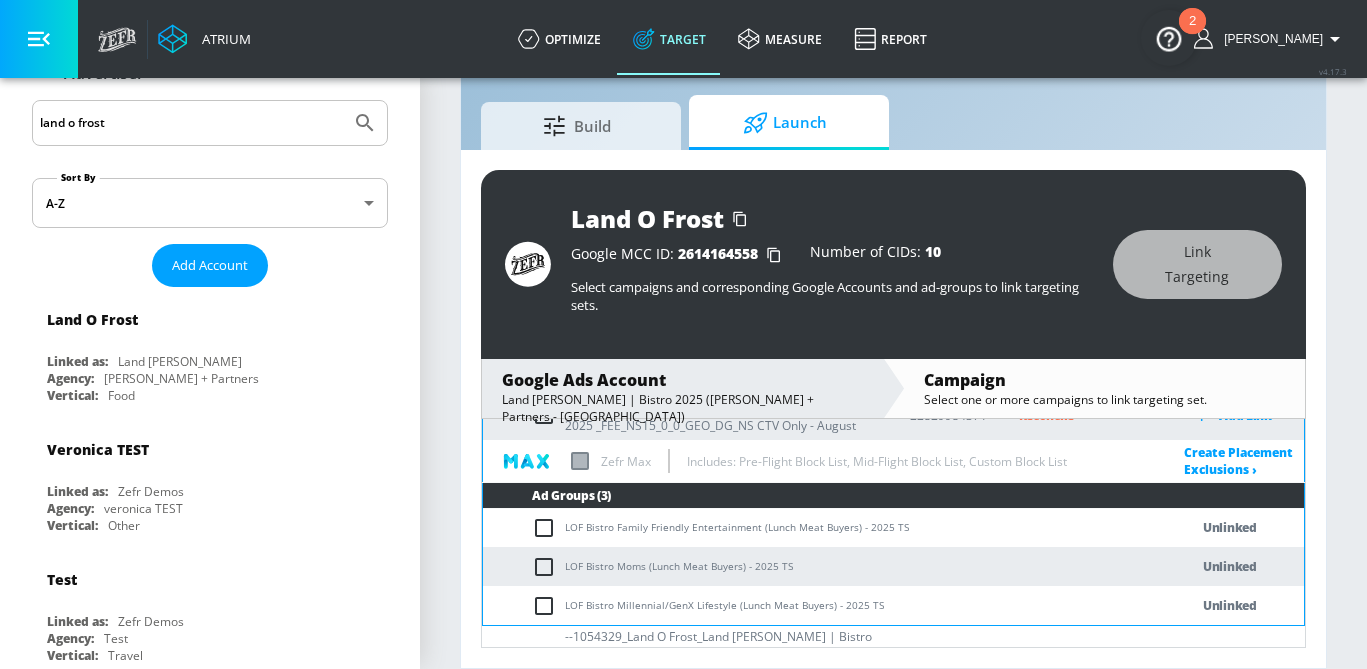 scroll, scrollTop: 251, scrollLeft: 0, axis: vertical 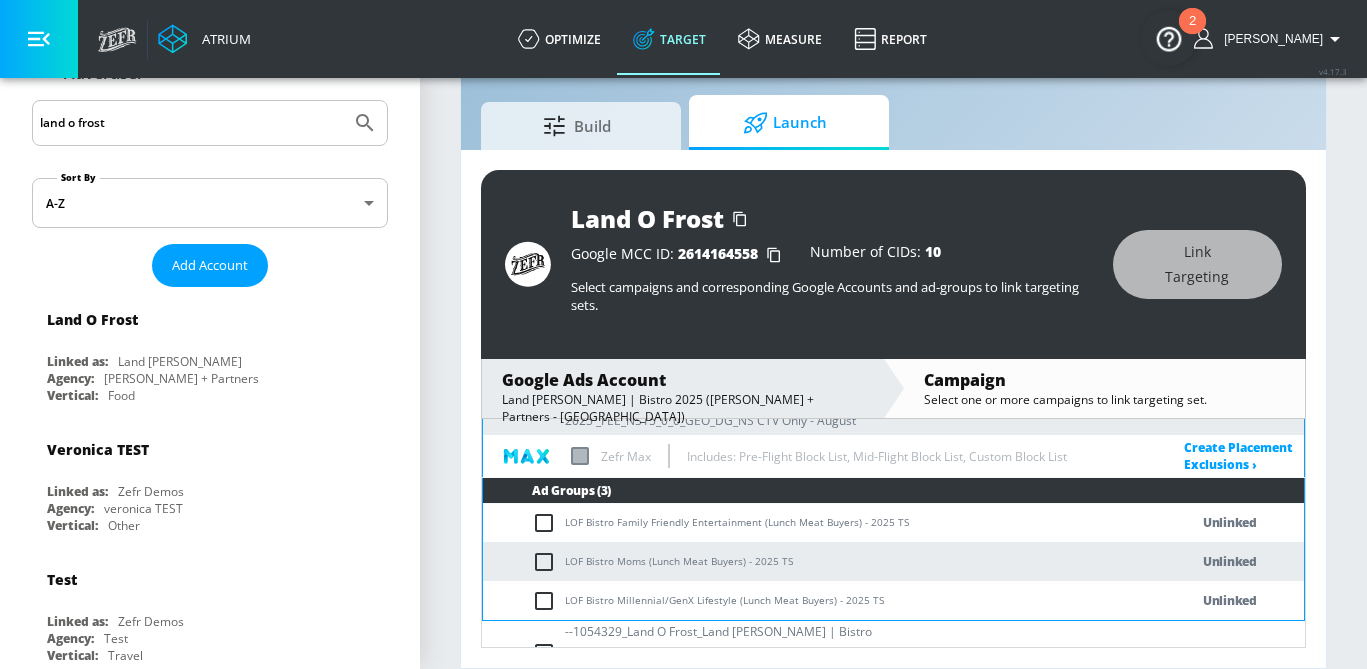 click at bounding box center [548, 523] 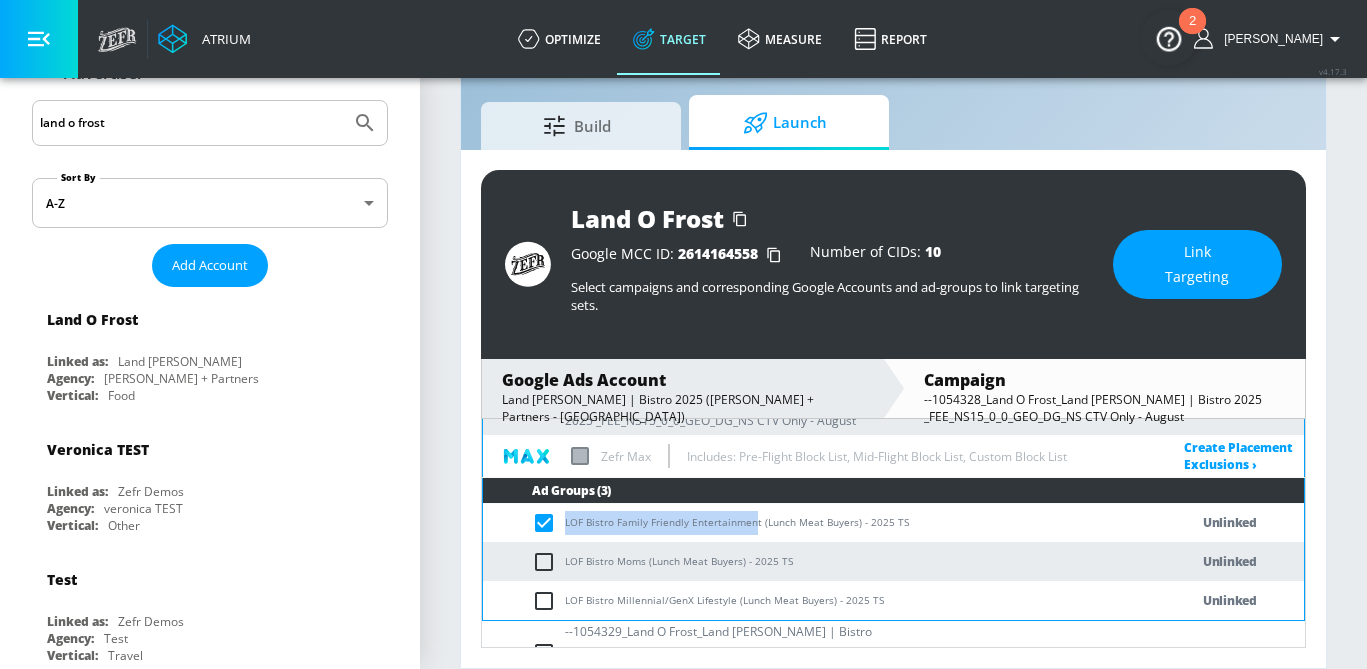 drag, startPoint x: 754, startPoint y: 507, endPoint x: 562, endPoint y: 501, distance: 192.09373 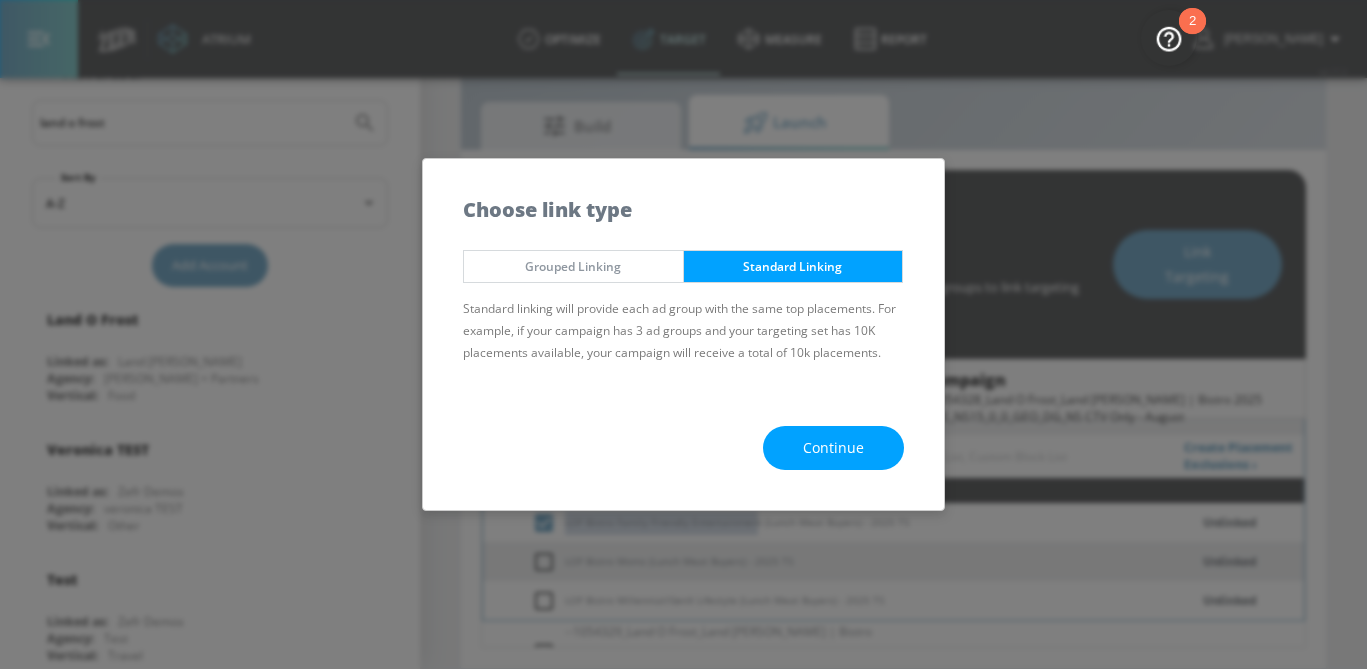 click on "Continue" at bounding box center (833, 448) 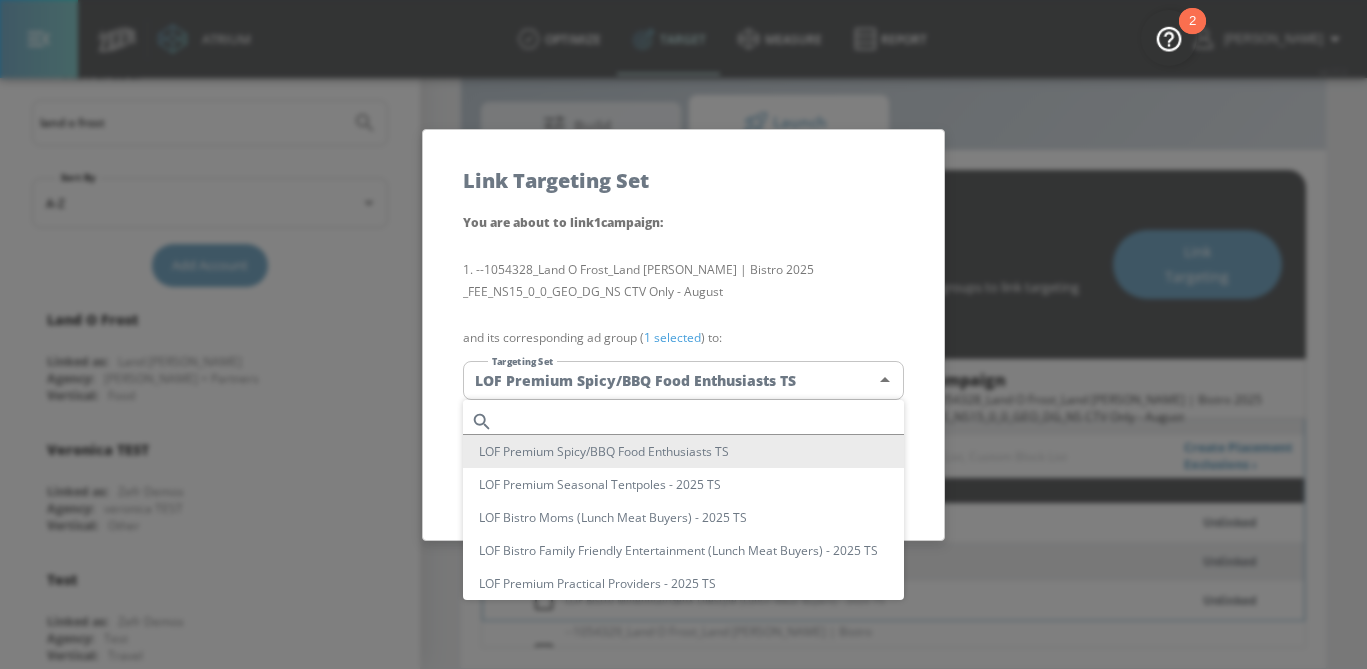 click on "Atrium optimize Target measure Report optimize Target measure Report v 4.17.3 [PERSON_NAME] Platform DV360:   Youtube DV360:   Youtube Advertiser land o frost Sort By A-Z asc ​ Add Account Land O Frost Linked as: Land [PERSON_NAME] Agency: [PERSON_NAME] + Partners Vertical: Food [PERSON_NAME] TEST Linked as: Zefr Demos Agency: [PERSON_NAME] TEST Vertical: Other Test Linked as: Zefr Demos Agency: Test Vertical: Travel [PERSON_NAME] Test Account 1 Linked as: Zefr Demos Agency: Zefr Vertical: Other [PERSON_NAME] Test Account Linked as: Zefr Demos Agency: #1 Media Agency in the World Vertical: Retail [PERSON_NAME] C Test Account Linked as: Zefr Demos Agency: [PERSON_NAME] Vertical: CPG (Consumer Packaged Goods) [PERSON_NAME] TEST YTL USR Q|A Linked as: QA YTL Test Brand Agency: QA Vertical: Healthcare [PERSON_NAME] Test Account Linked as: Zefr Demos Agency: [PERSON_NAME] Agency Vertical: Fashion Parry Test Linked as: Zefr Demos Agency: Parry Test Vertical: Music KZ Test  Linked as: Zefr Demos Agency: Kaitlin test  Vertical: Other alicyn test Linked as: Zefr Demos Agency: Zefr" at bounding box center (683, 311) 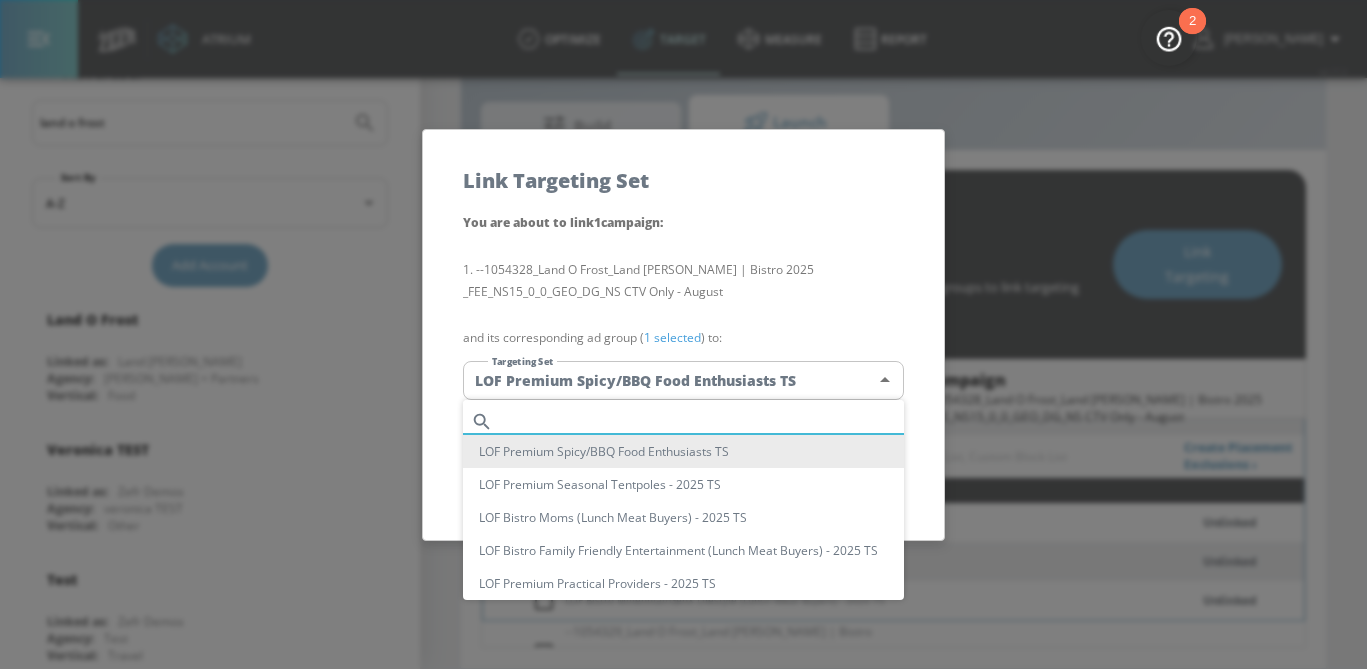 paste on "LOF Bistro Family Friendly Entertainmen" 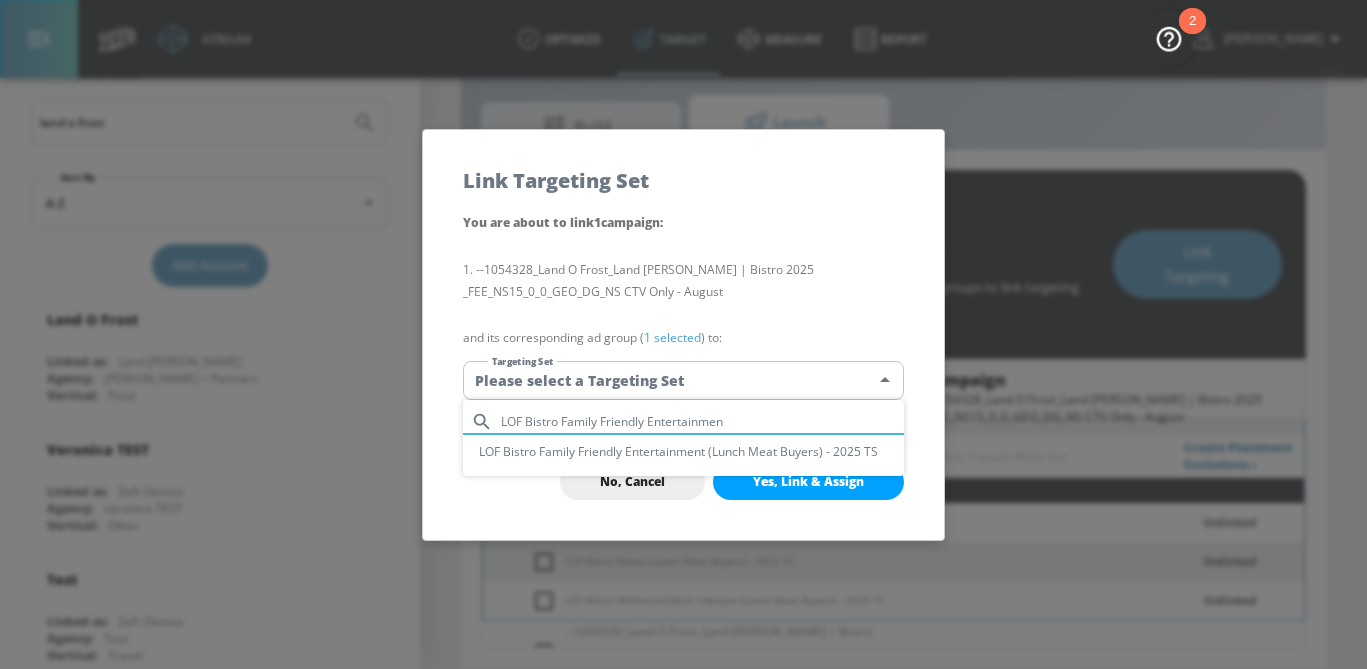 type on "LOF Bistro Family Friendly Entertainmen" 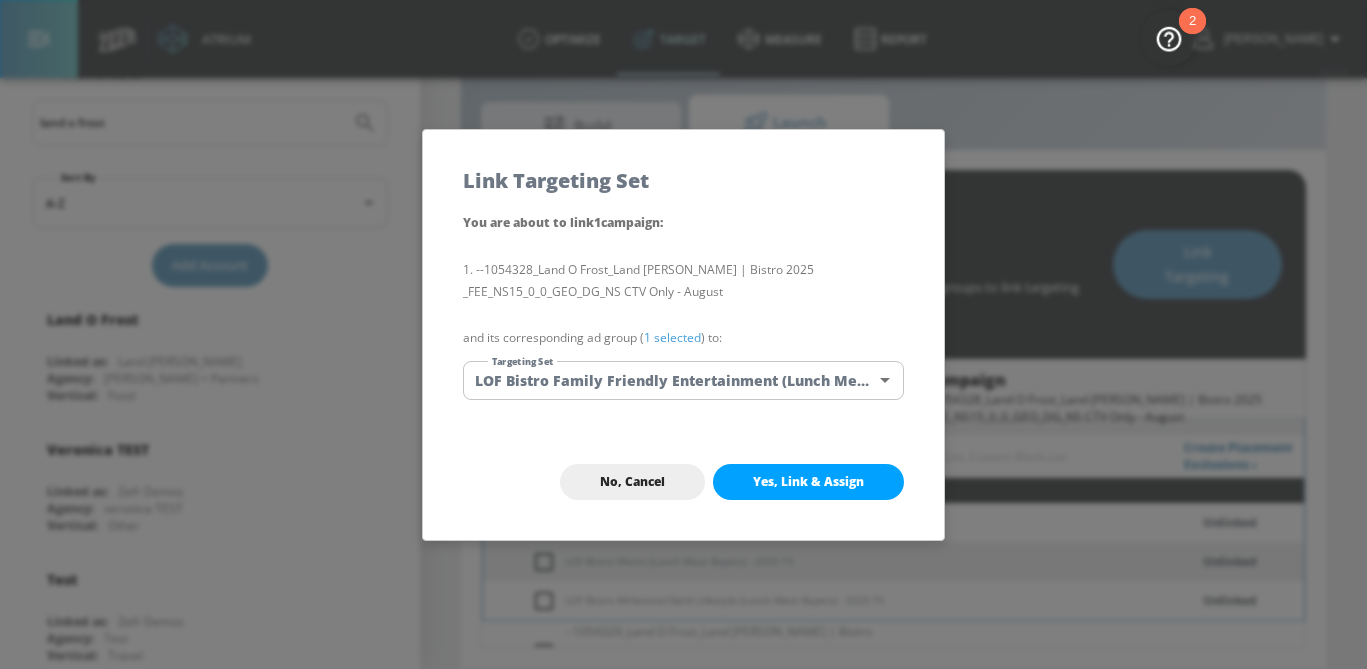 click on "1 selected" at bounding box center (672, 337) 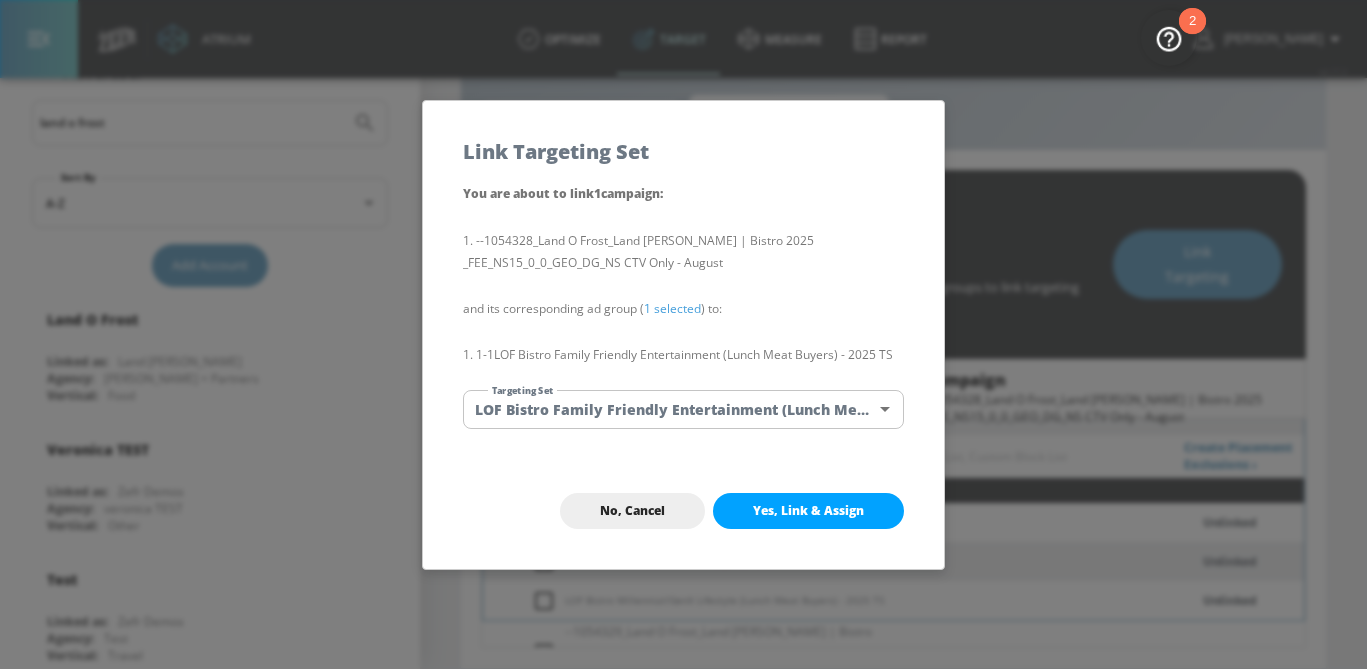 click on "Yes, Link & Assign" at bounding box center (808, 511) 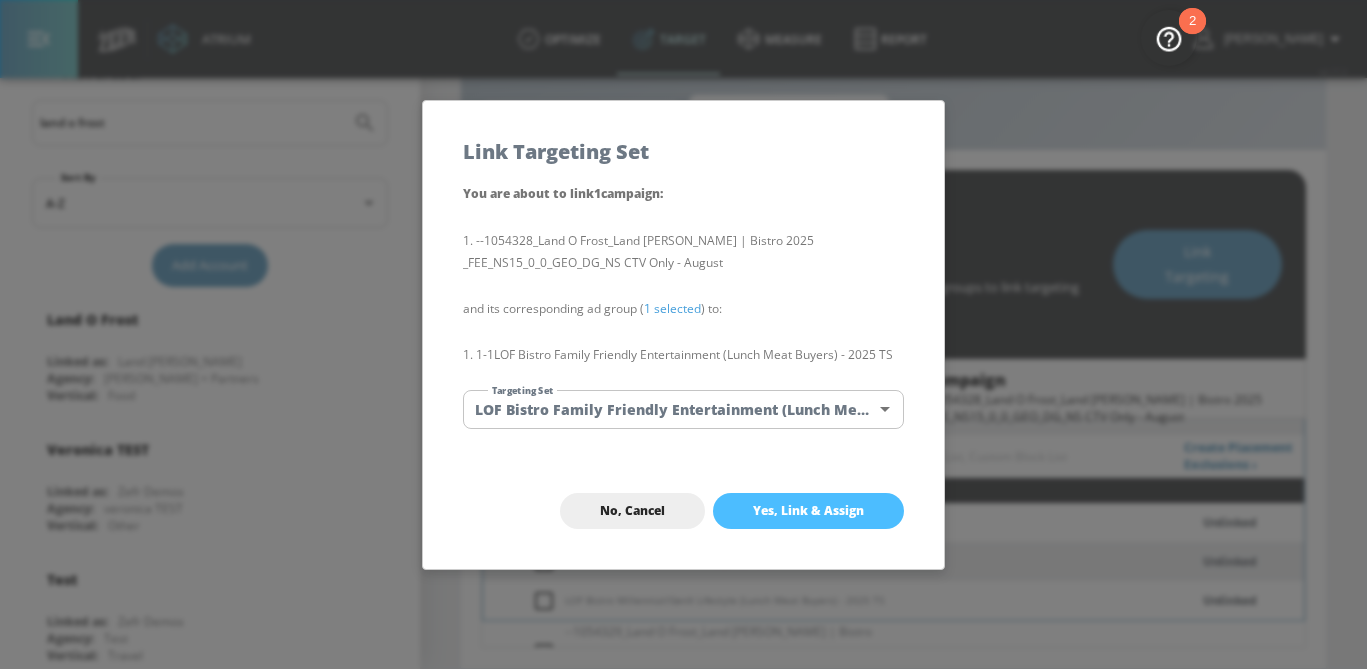 scroll, scrollTop: 229, scrollLeft: 0, axis: vertical 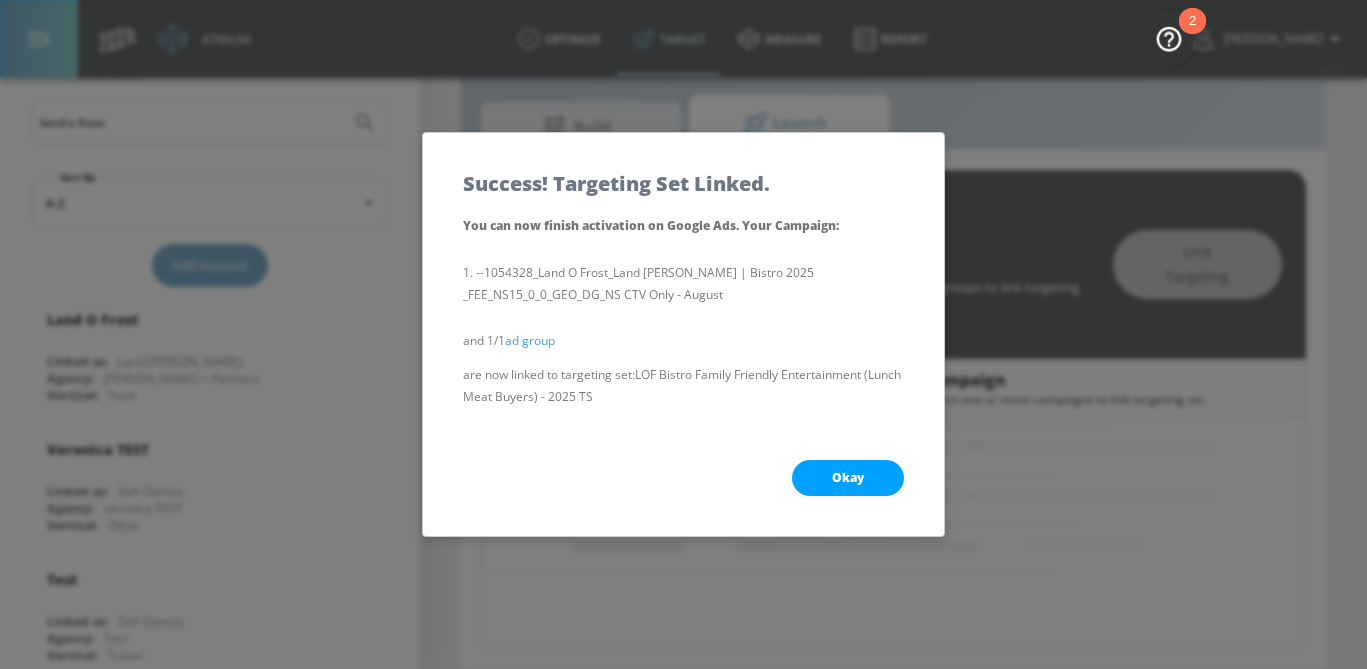click on "Okay" at bounding box center (848, 478) 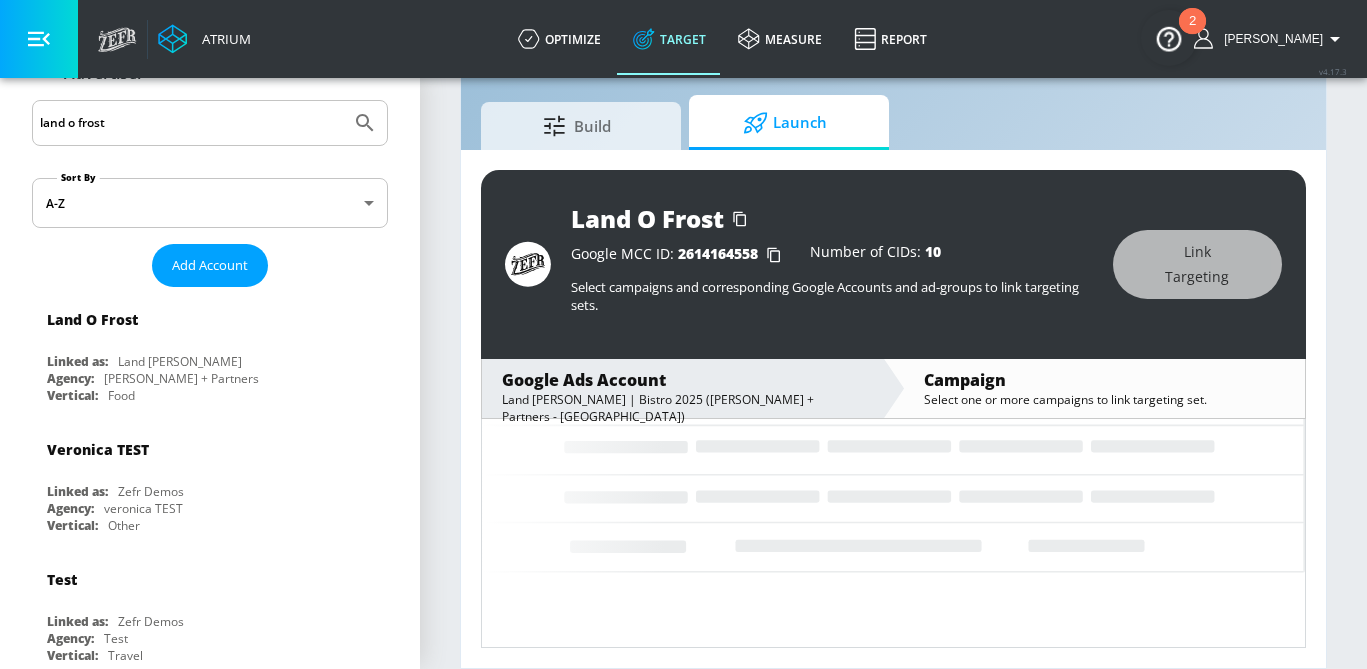 scroll, scrollTop: 75, scrollLeft: 0, axis: vertical 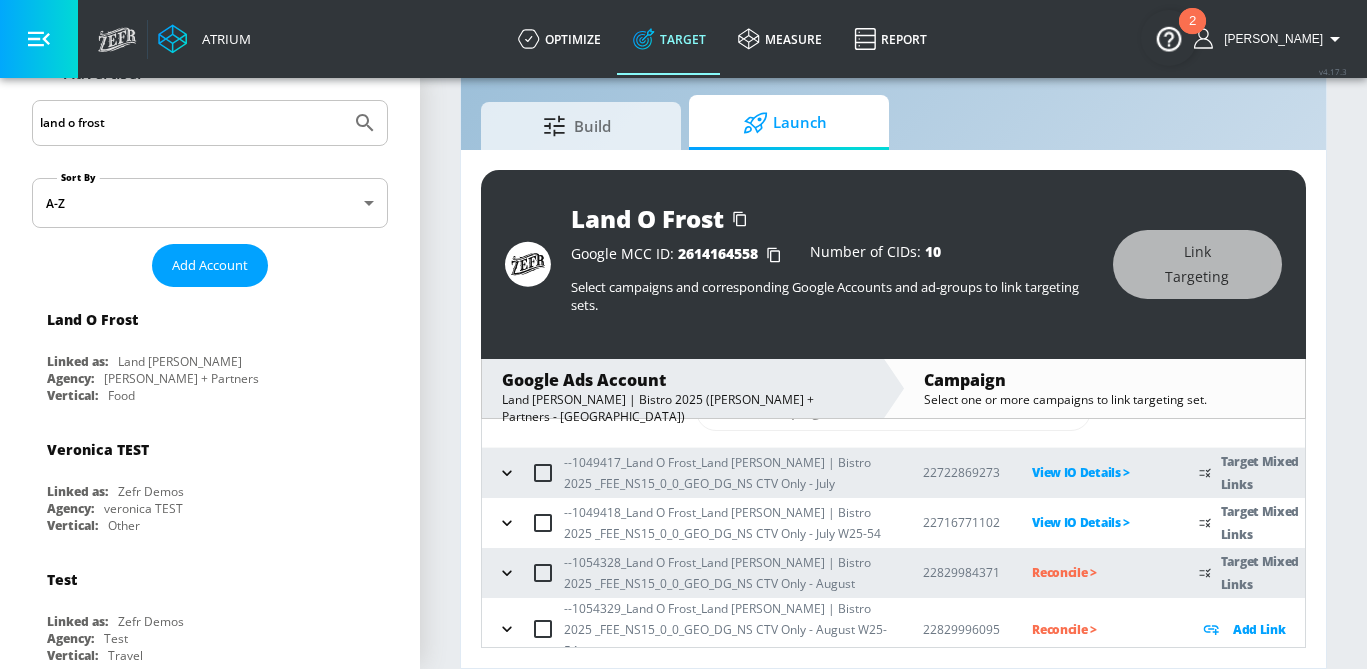click 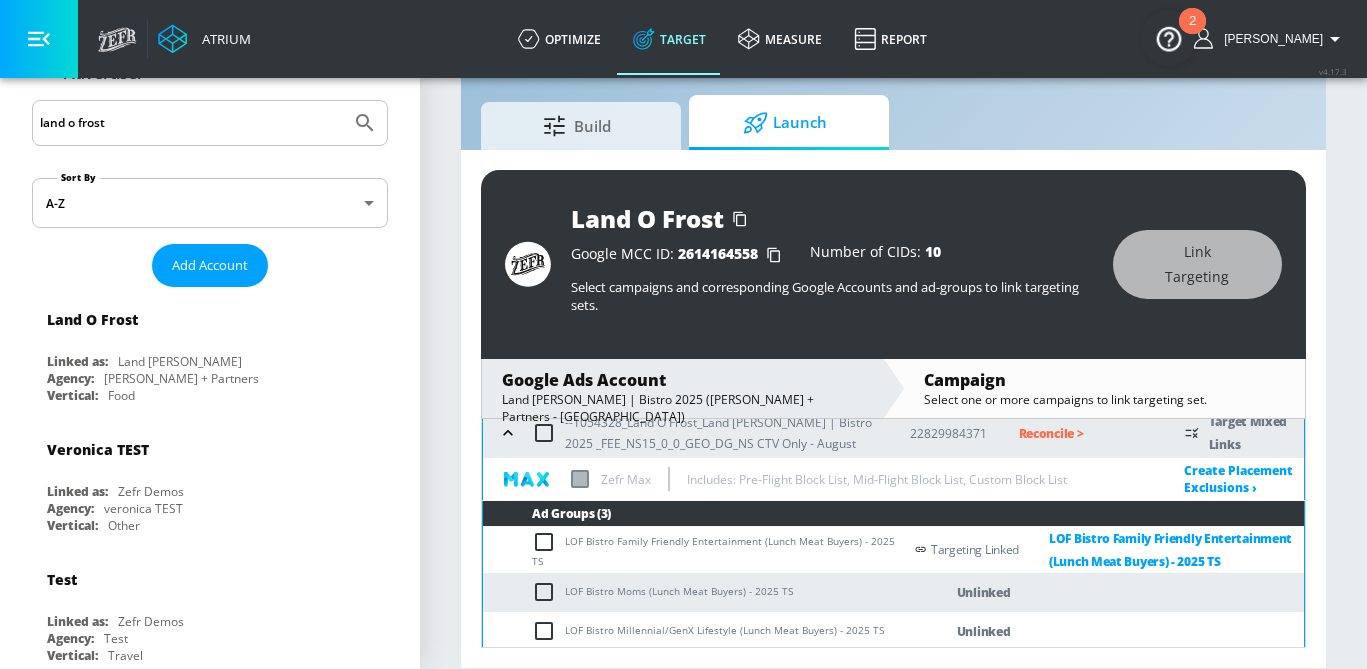 scroll, scrollTop: 247, scrollLeft: 0, axis: vertical 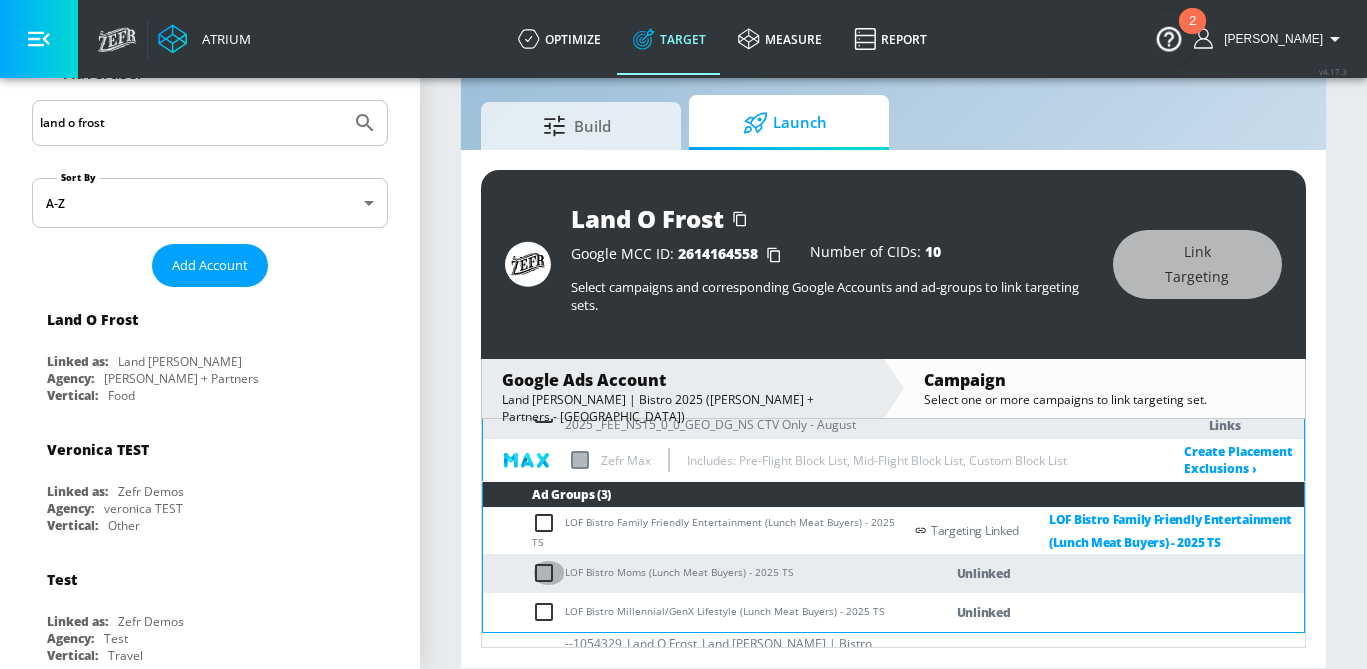 click at bounding box center (548, 573) 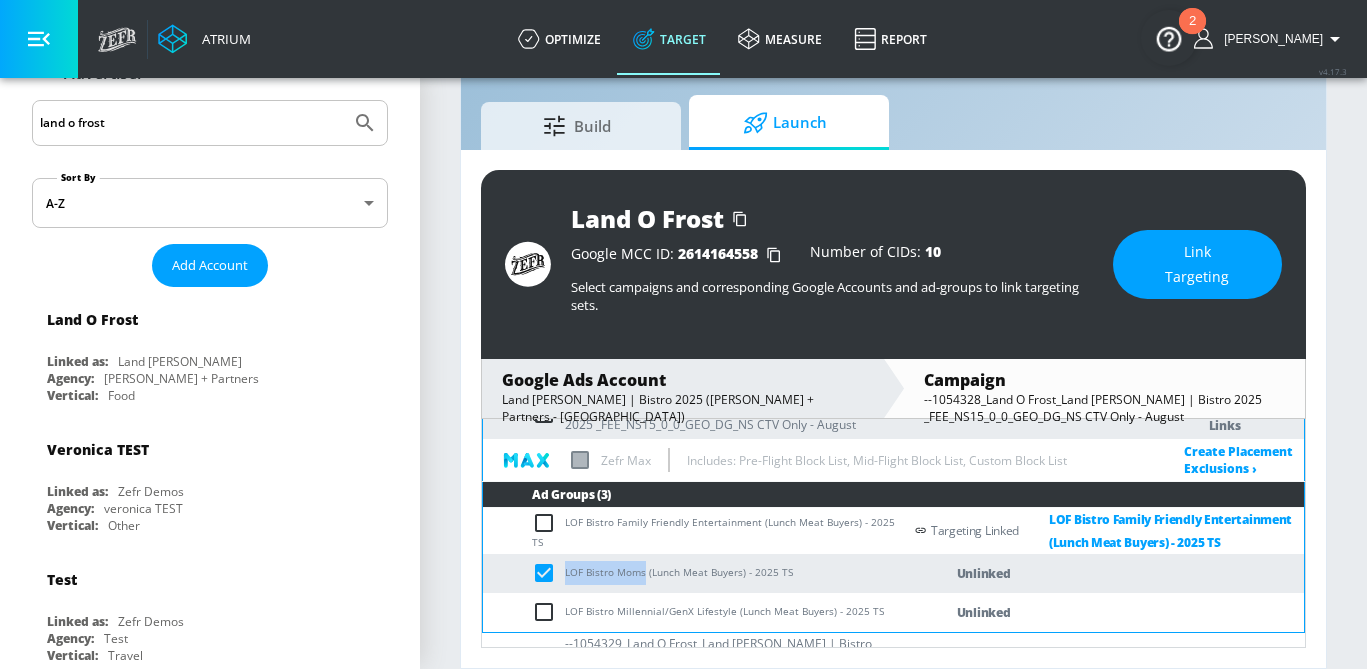 drag, startPoint x: 645, startPoint y: 561, endPoint x: 565, endPoint y: 560, distance: 80.00625 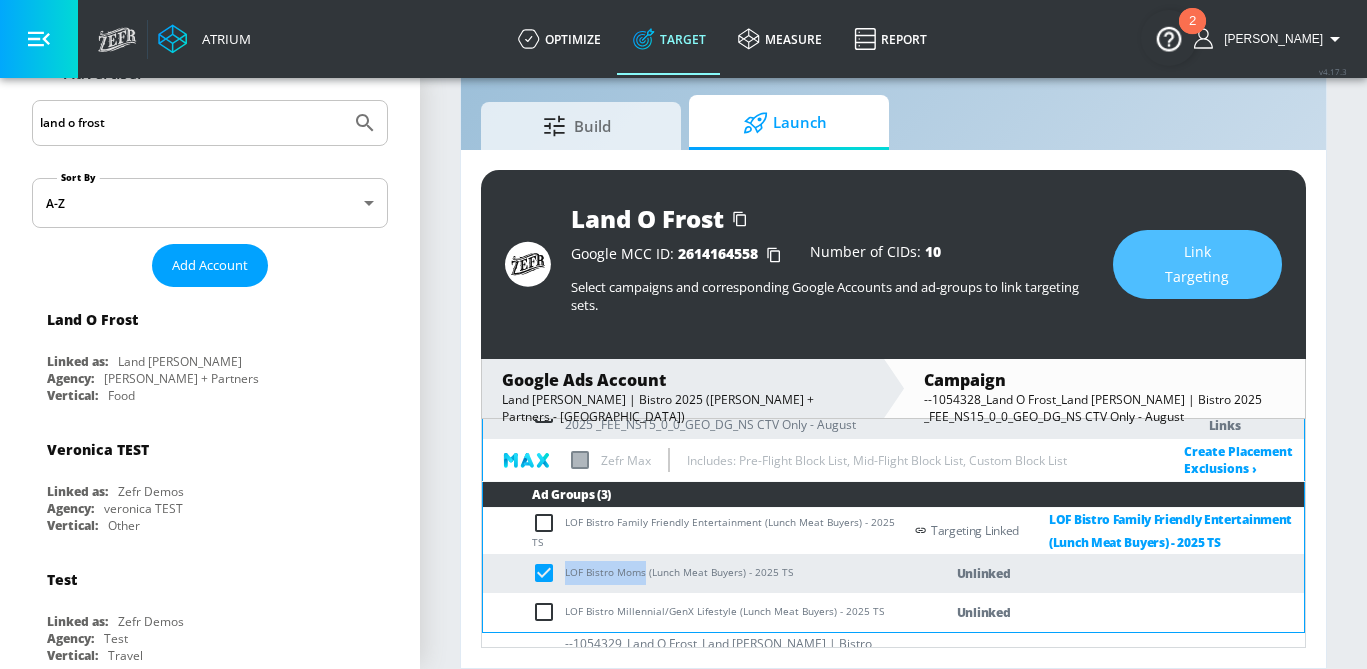 click on "Link Targeting" at bounding box center (1197, 264) 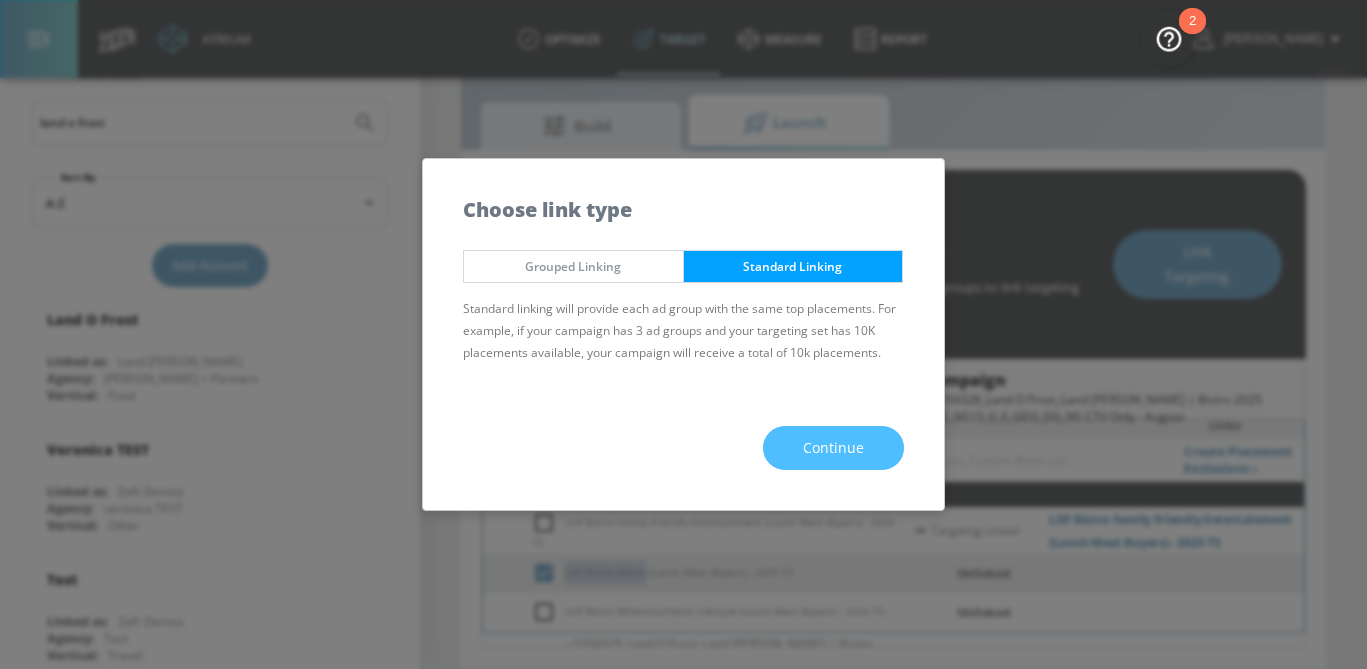 click on "Continue" at bounding box center (833, 448) 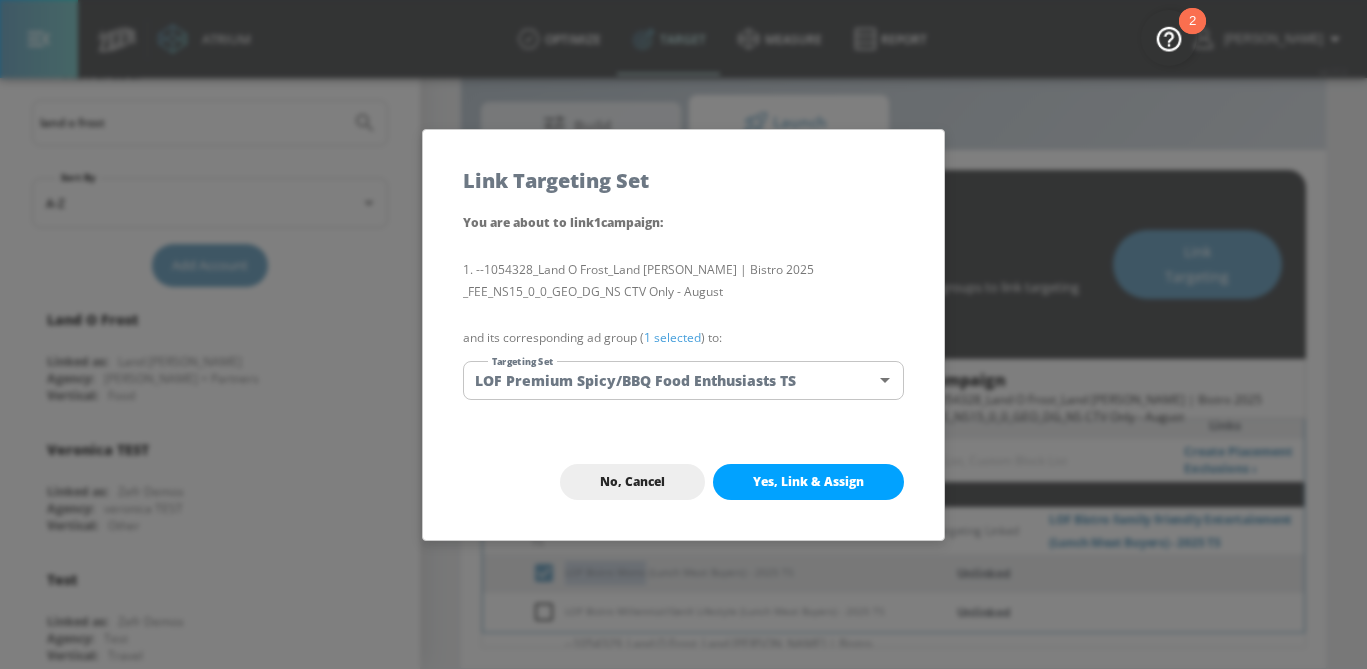 click on "Atrium optimize Target measure Report optimize Target measure Report v 4.17.3 [PERSON_NAME] Platform DV360:   Youtube DV360:   Youtube Advertiser land o frost Sort By A-Z asc ​ Add Account Land O Frost Linked as: Land [PERSON_NAME] Agency: [PERSON_NAME] + Partners Vertical: Food [PERSON_NAME] TEST Linked as: Zefr Demos Agency: [PERSON_NAME] TEST Vertical: Other Test Linked as: Zefr Demos Agency: Test Vertical: Travel [PERSON_NAME] Test Account 1 Linked as: Zefr Demos Agency: Zefr Vertical: Other [PERSON_NAME] Test Account Linked as: Zefr Demos Agency: #1 Media Agency in the World Vertical: Retail [PERSON_NAME] C Test Account Linked as: Zefr Demos Agency: [PERSON_NAME] Vertical: CPG (Consumer Packaged Goods) [PERSON_NAME] TEST YTL USR Q|A Linked as: QA YTL Test Brand Agency: QA Vertical: Healthcare [PERSON_NAME] Test Account Linked as: Zefr Demos Agency: [PERSON_NAME] Agency Vertical: Fashion Parry Test Linked as: Zefr Demos Agency: Parry Test Vertical: Music KZ Test  Linked as: Zefr Demos Agency: Kaitlin test  Vertical: Other alicyn test Linked as: Zefr Demos Agency: Zefr" at bounding box center (683, 311) 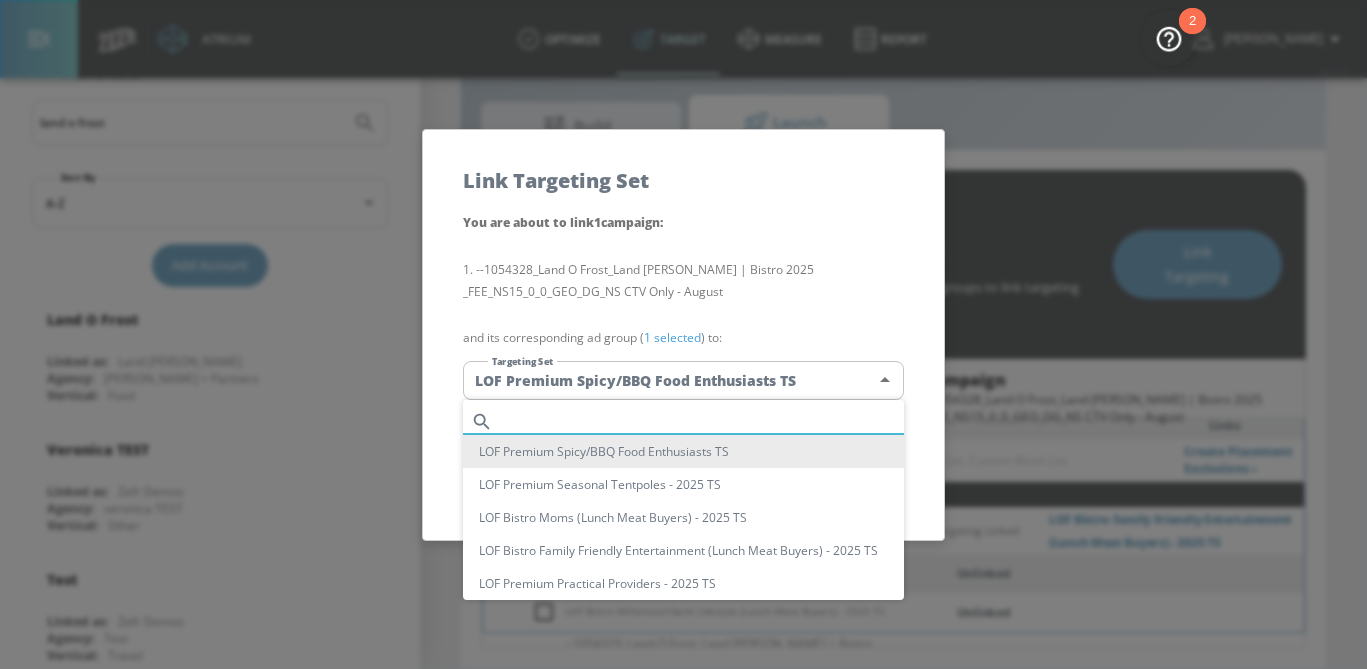 click at bounding box center [702, 421] 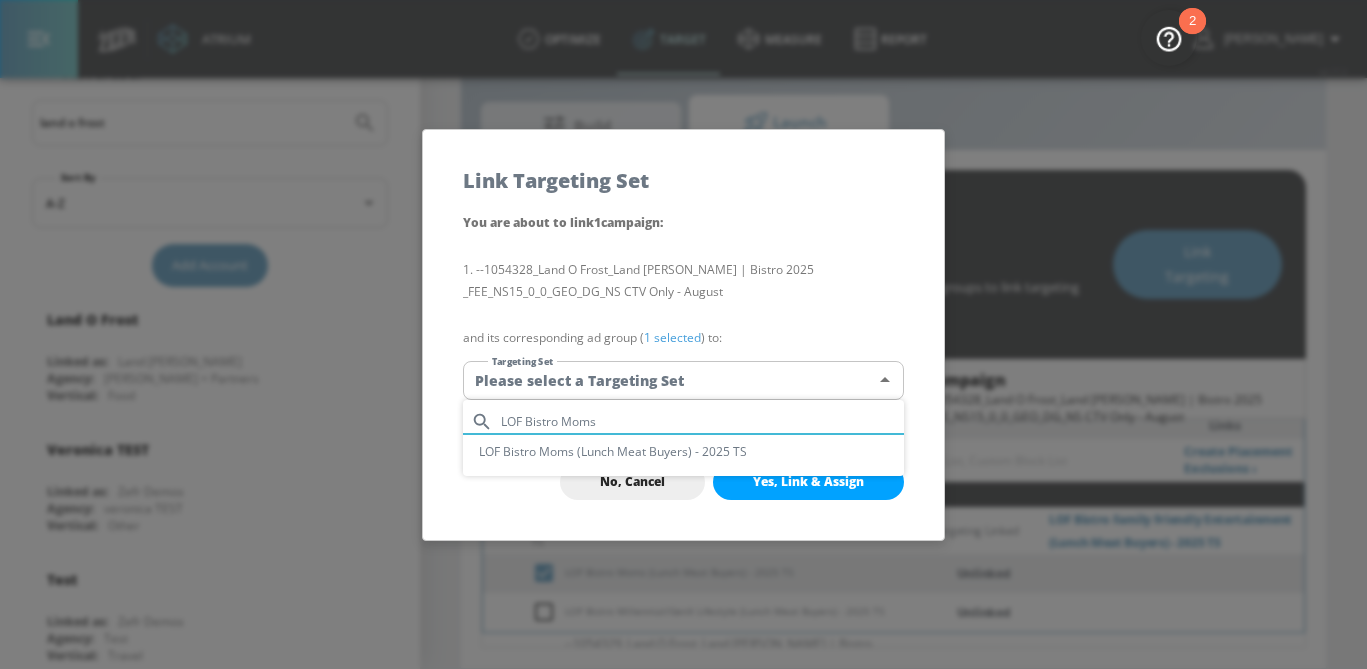 type on "LOF Bistro Moms" 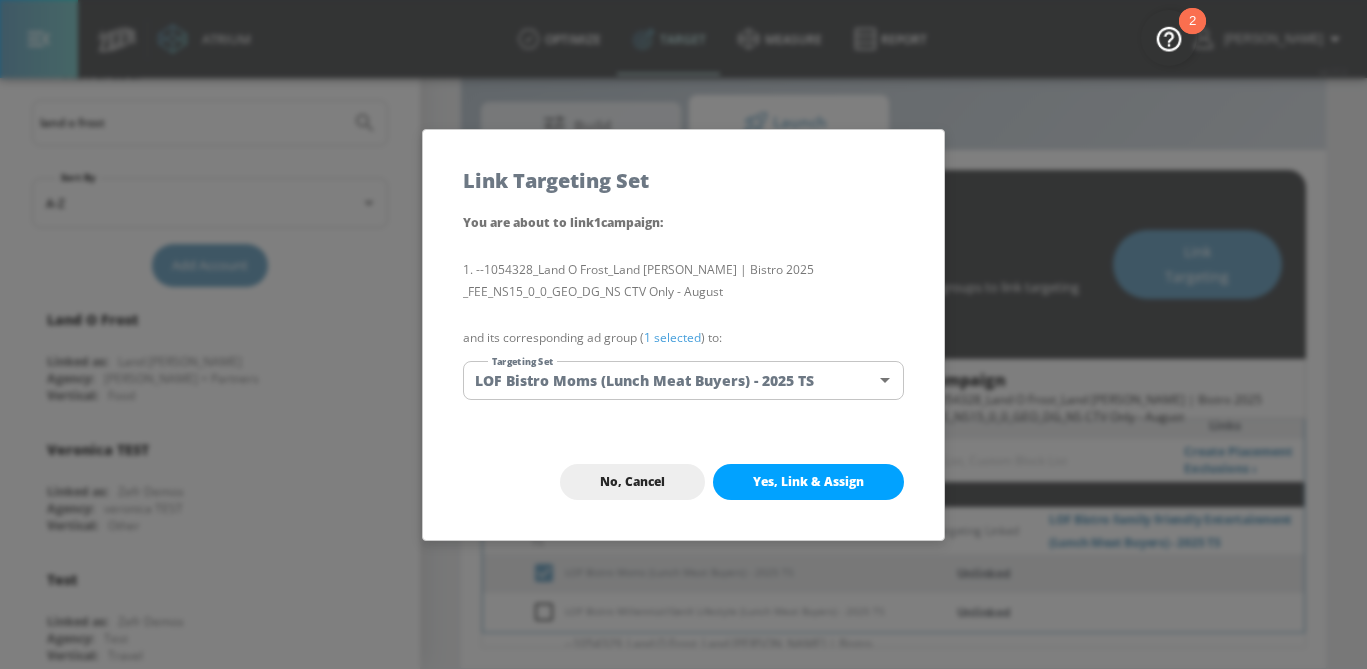 click on "1 selected" at bounding box center [672, 337] 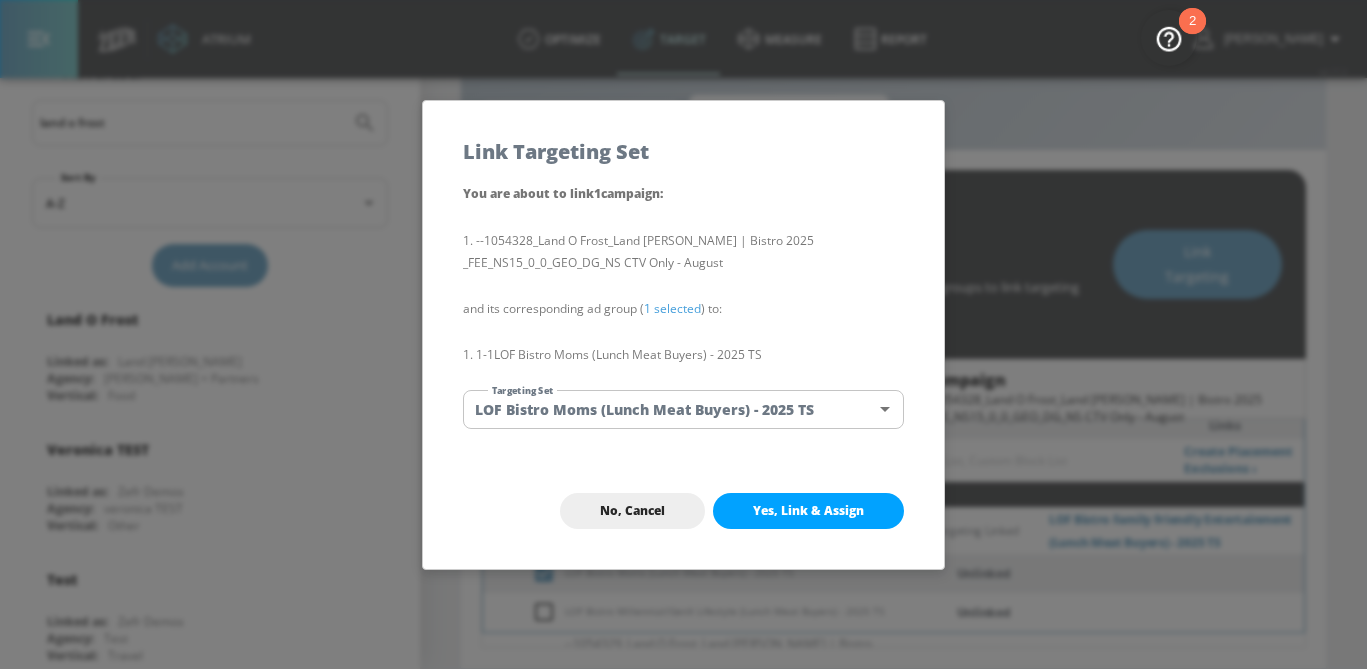 click on "Yes, Link & Assign" at bounding box center [808, 511] 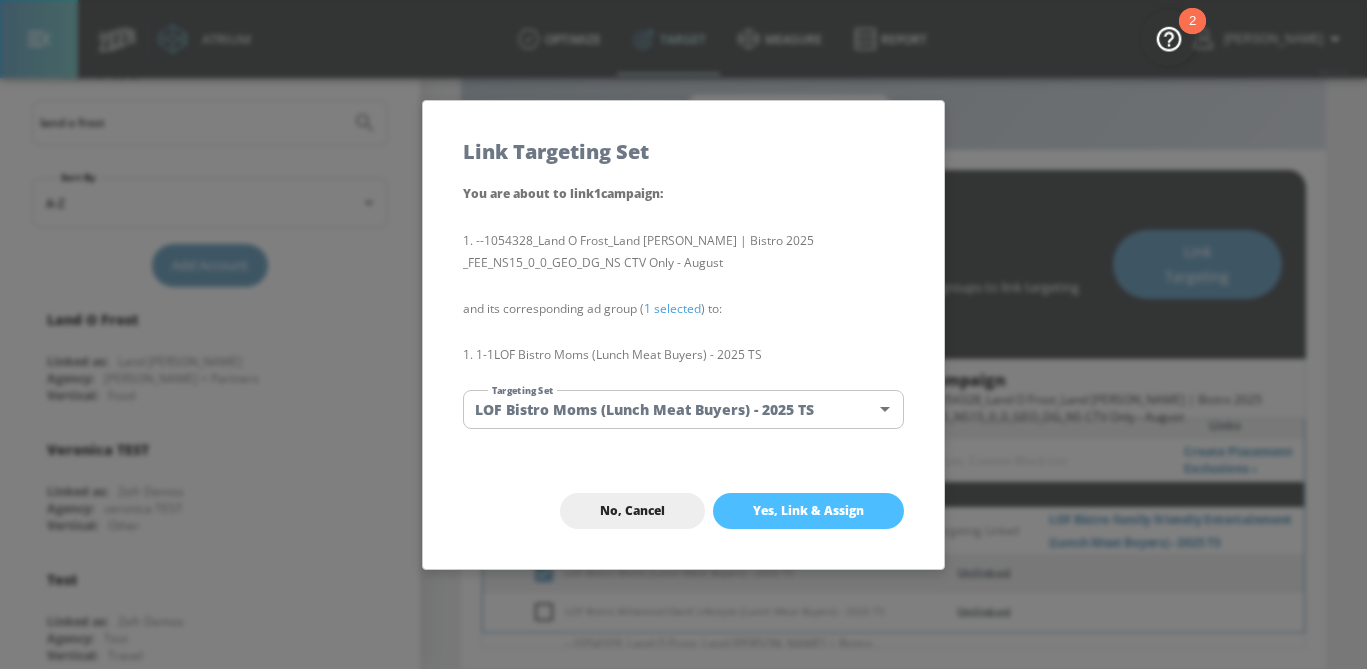 checkbox on "false" 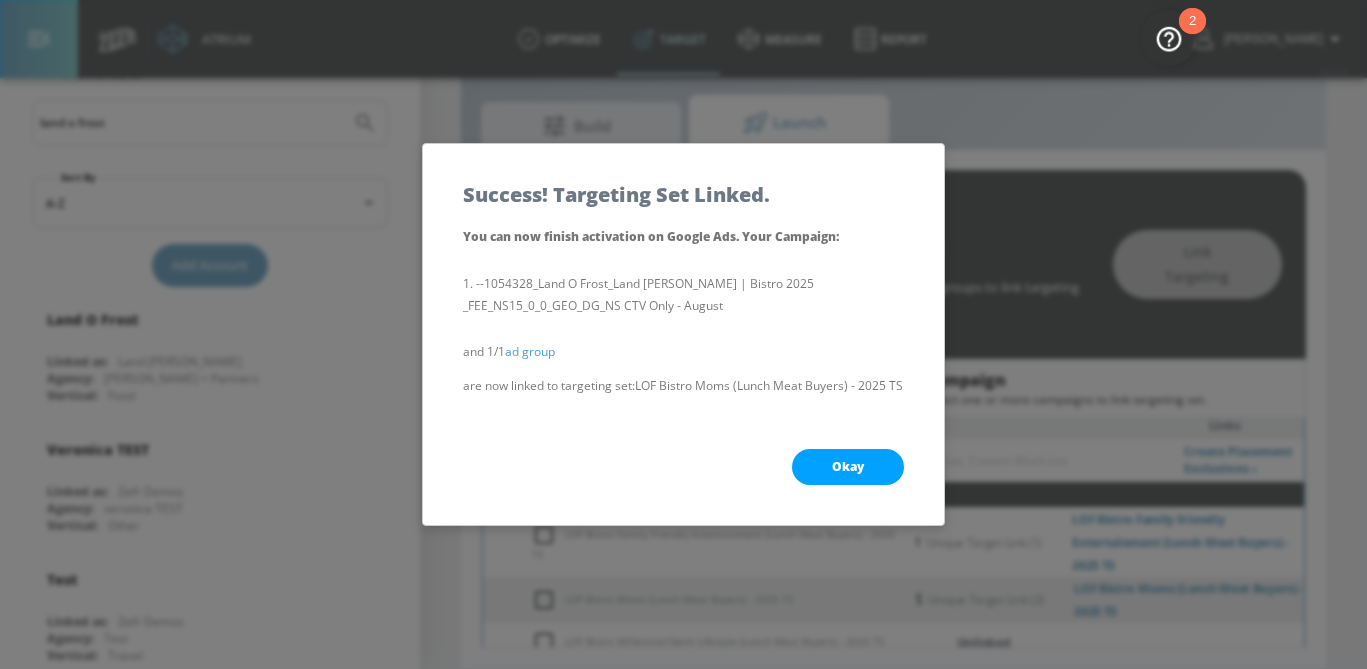 click on "Okay" at bounding box center (848, 467) 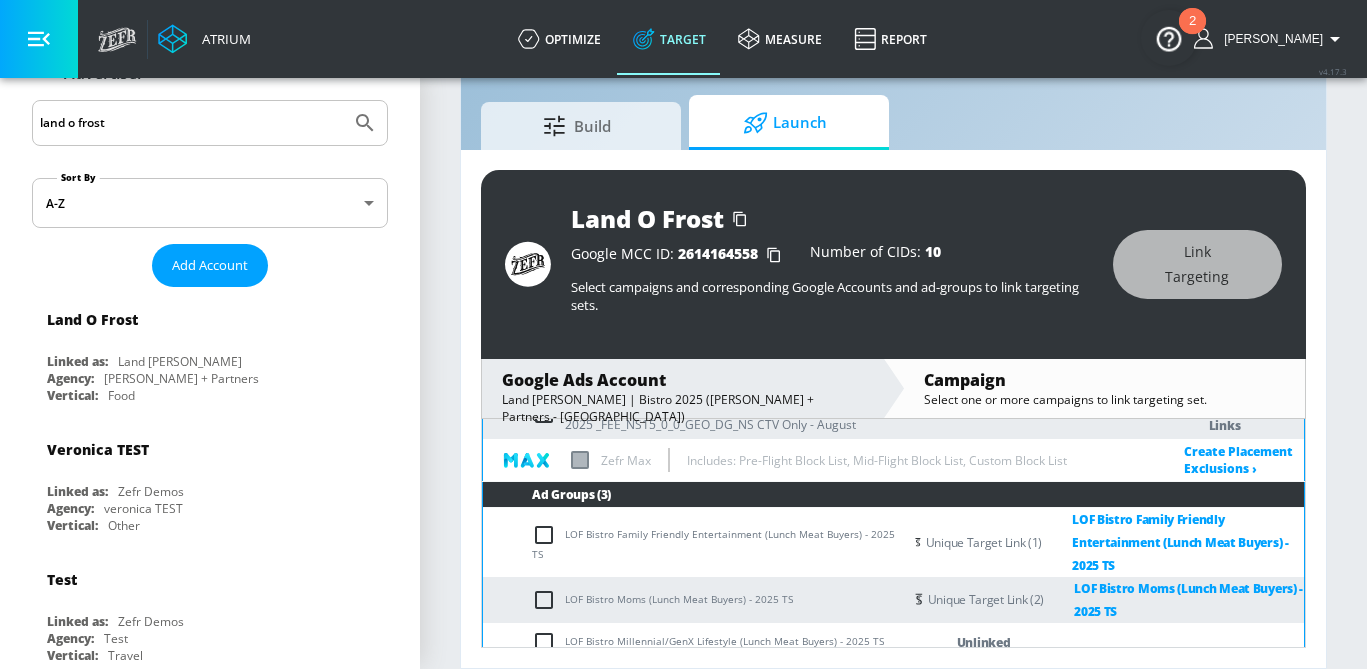 click at bounding box center (548, 642) 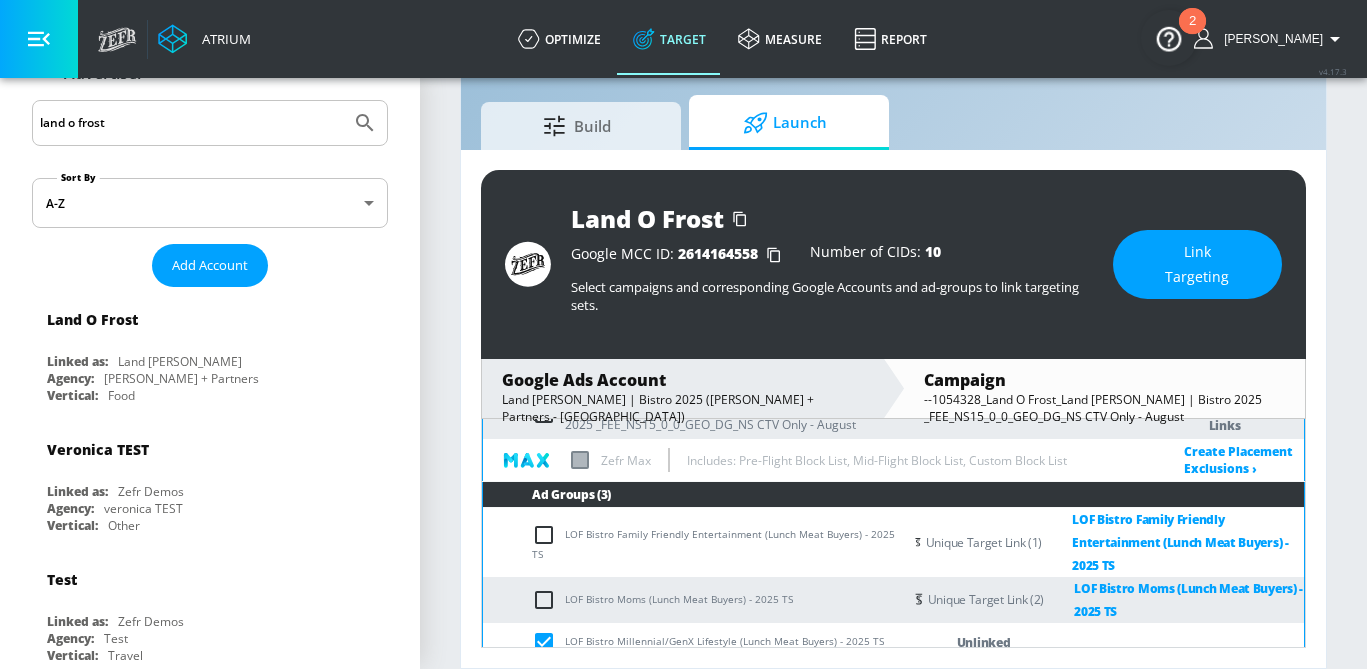 scroll, scrollTop: 299, scrollLeft: 0, axis: vertical 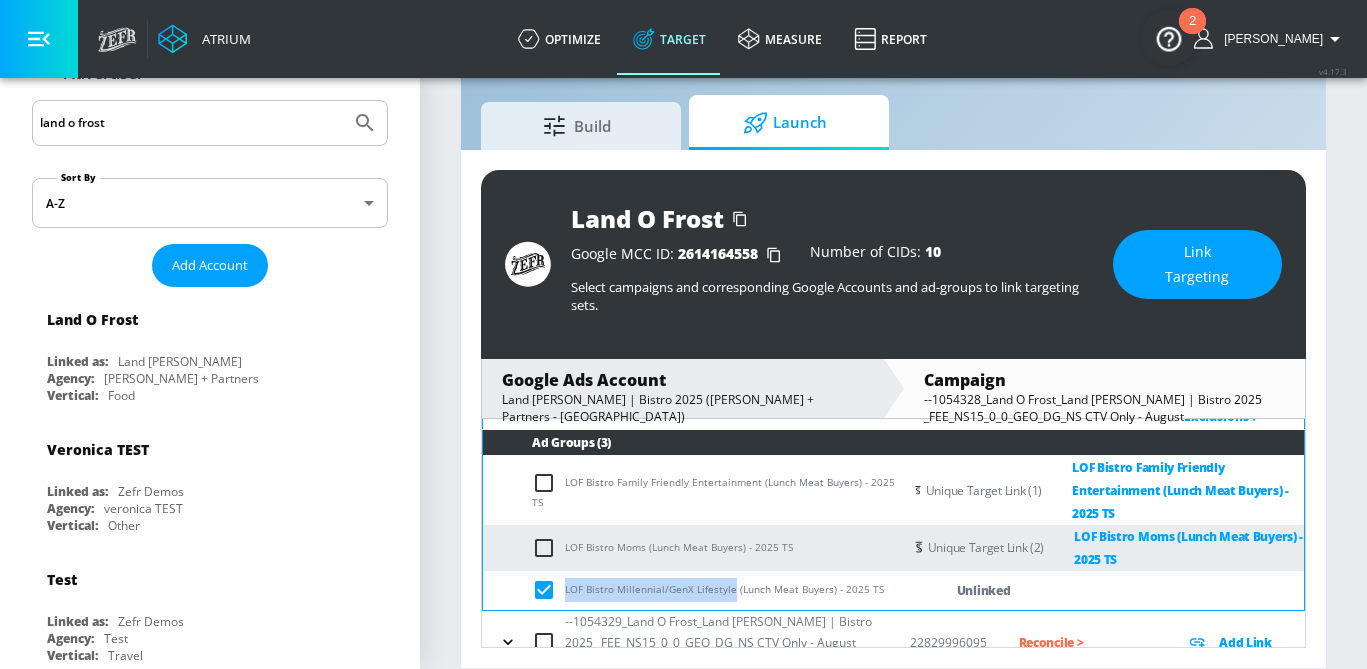 drag, startPoint x: 731, startPoint y: 574, endPoint x: 567, endPoint y: 573, distance: 164.00305 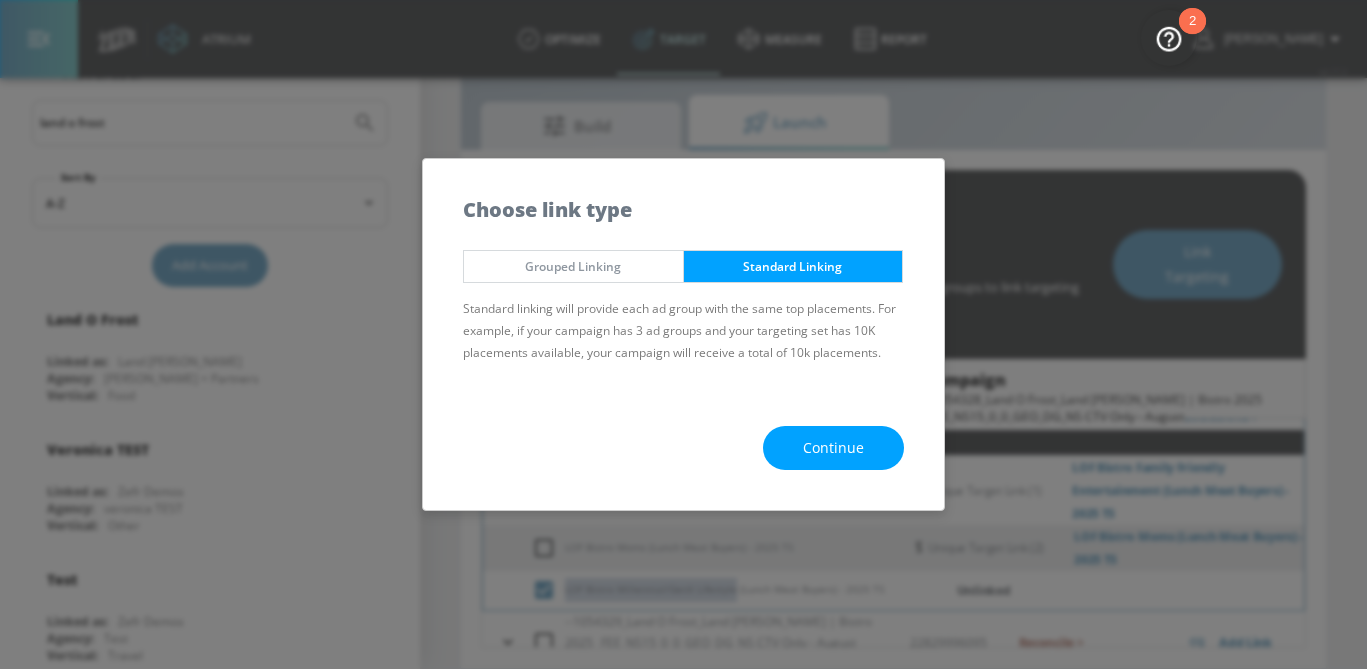 click on "Continue" at bounding box center (833, 448) 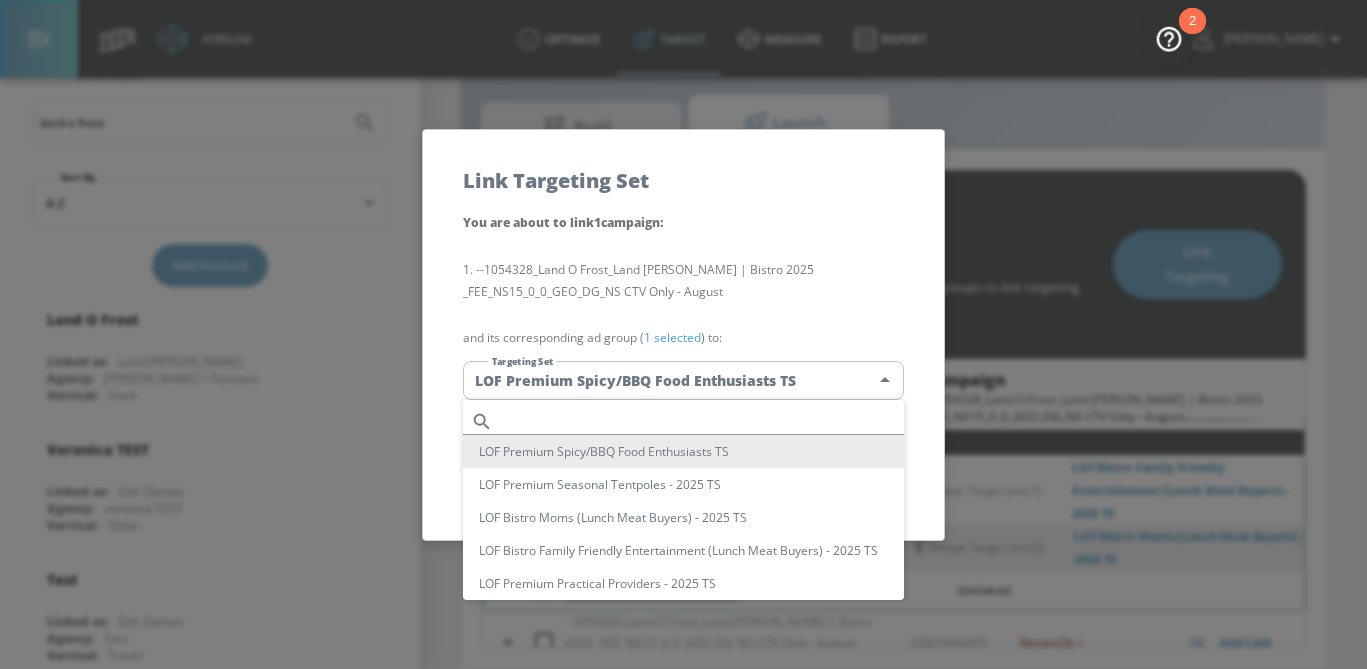 click on "Atrium optimize Target measure Report optimize Target measure Report v 4.17.3 [PERSON_NAME] Platform DV360:   Youtube DV360:   Youtube Advertiser land o frost Sort By A-Z asc ​ Add Account Land O Frost Linked as: Land [PERSON_NAME] Agency: [PERSON_NAME] + Partners Vertical: Food [PERSON_NAME] TEST Linked as: Zefr Demos Agency: [PERSON_NAME] TEST Vertical: Other Test Linked as: Zefr Demos Agency: Test Vertical: Travel [PERSON_NAME] Test Account 1 Linked as: Zefr Demos Agency: Zefr Vertical: Other [PERSON_NAME] Test Account Linked as: Zefr Demos Agency: #1 Media Agency in the World Vertical: Retail [PERSON_NAME] C Test Account Linked as: Zefr Demos Agency: [PERSON_NAME] Vertical: CPG (Consumer Packaged Goods) [PERSON_NAME] TEST YTL USR Q|A Linked as: QA YTL Test Brand Agency: QA Vertical: Healthcare [PERSON_NAME] Test Account Linked as: Zefr Demos Agency: [PERSON_NAME] Agency Vertical: Fashion Parry Test Linked as: Zefr Demos Agency: Parry Test Vertical: Music KZ Test  Linked as: Zefr Demos Agency: Kaitlin test  Vertical: Other alicyn test Linked as: Zefr Demos Agency: Zefr" at bounding box center (683, 311) 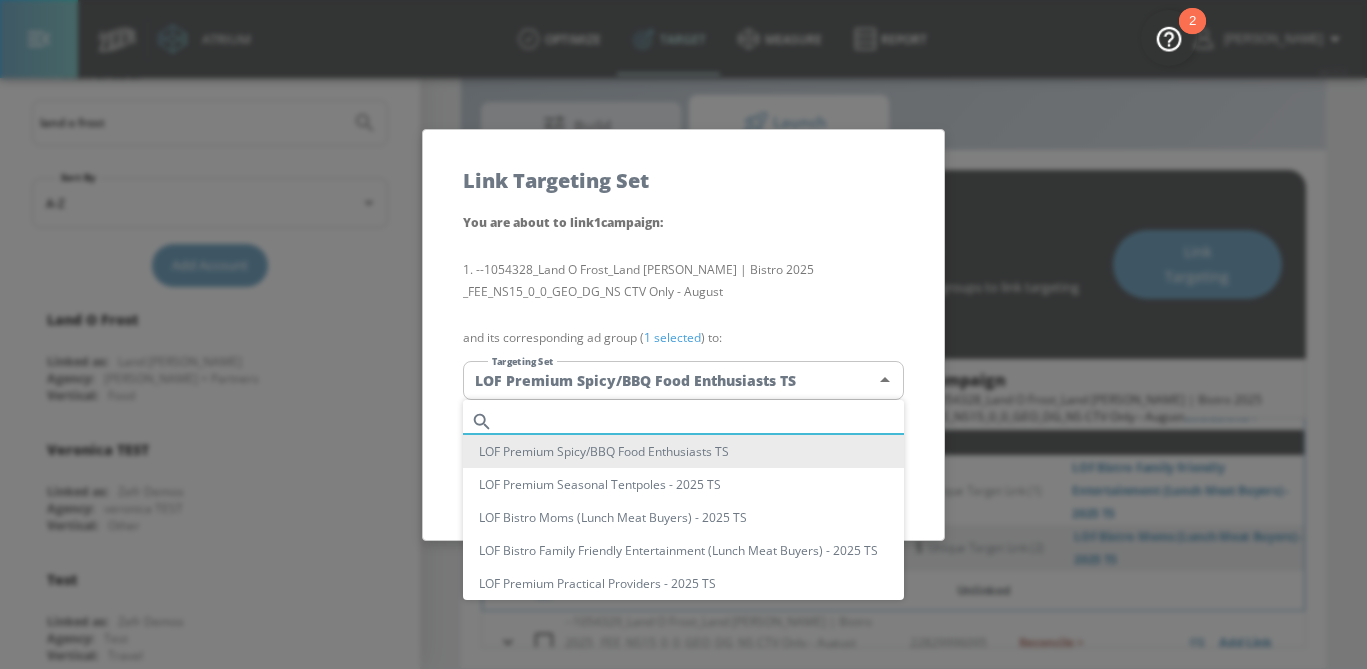 click at bounding box center [702, 421] 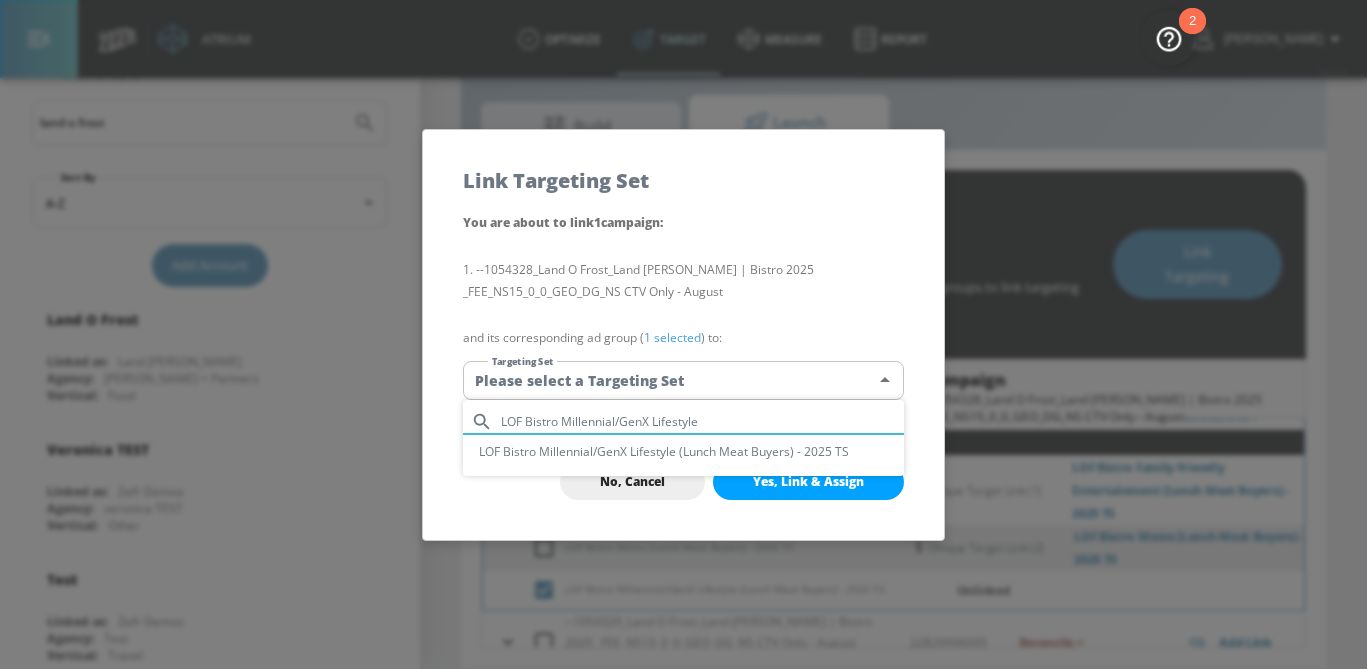 type on "LOF Bistro Millennial/GenX Lifestyle" 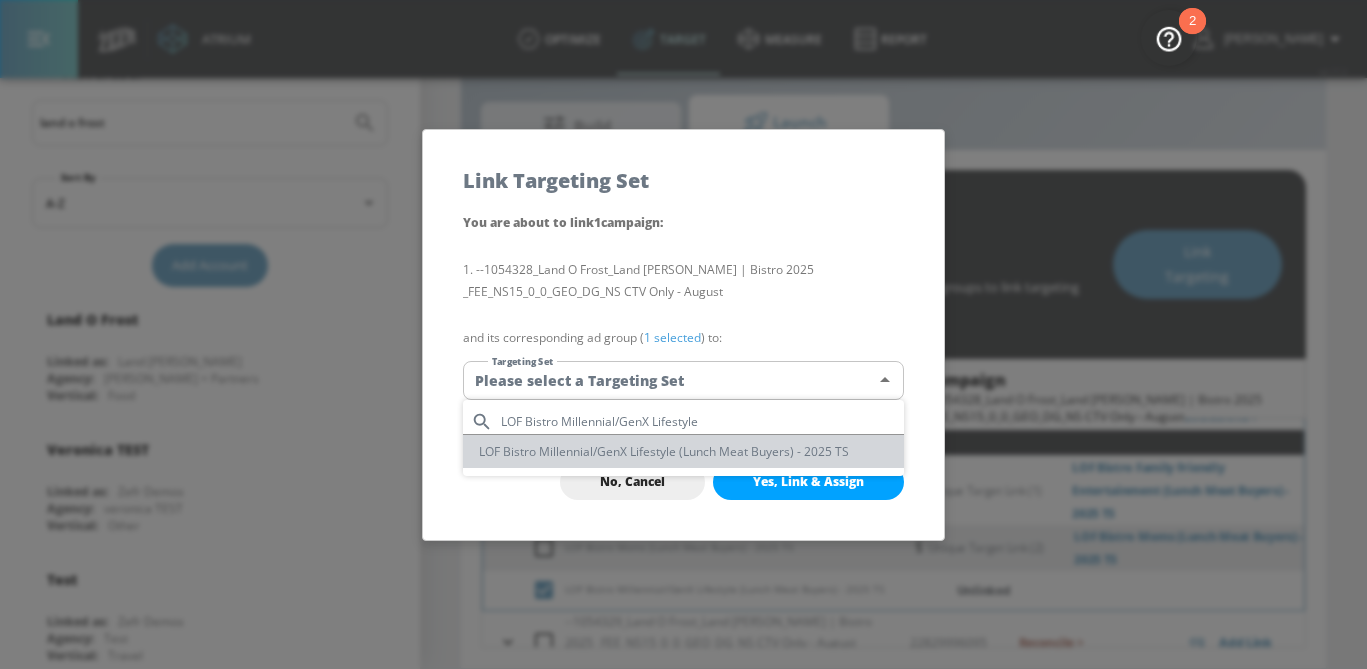 click on "LOF Bistro Millennial/GenX Lifestyle (Lunch Meat Buyers) - 2025 TS" at bounding box center (683, 451) 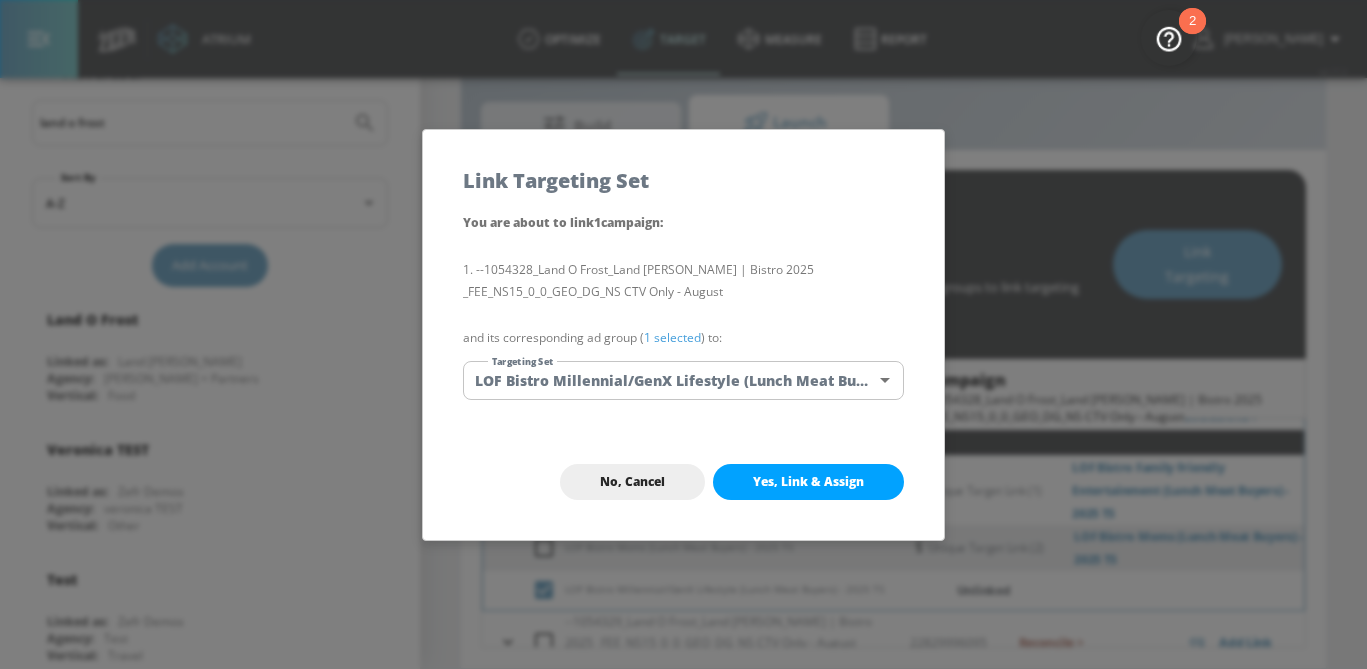 click on "1 selected" at bounding box center [672, 337] 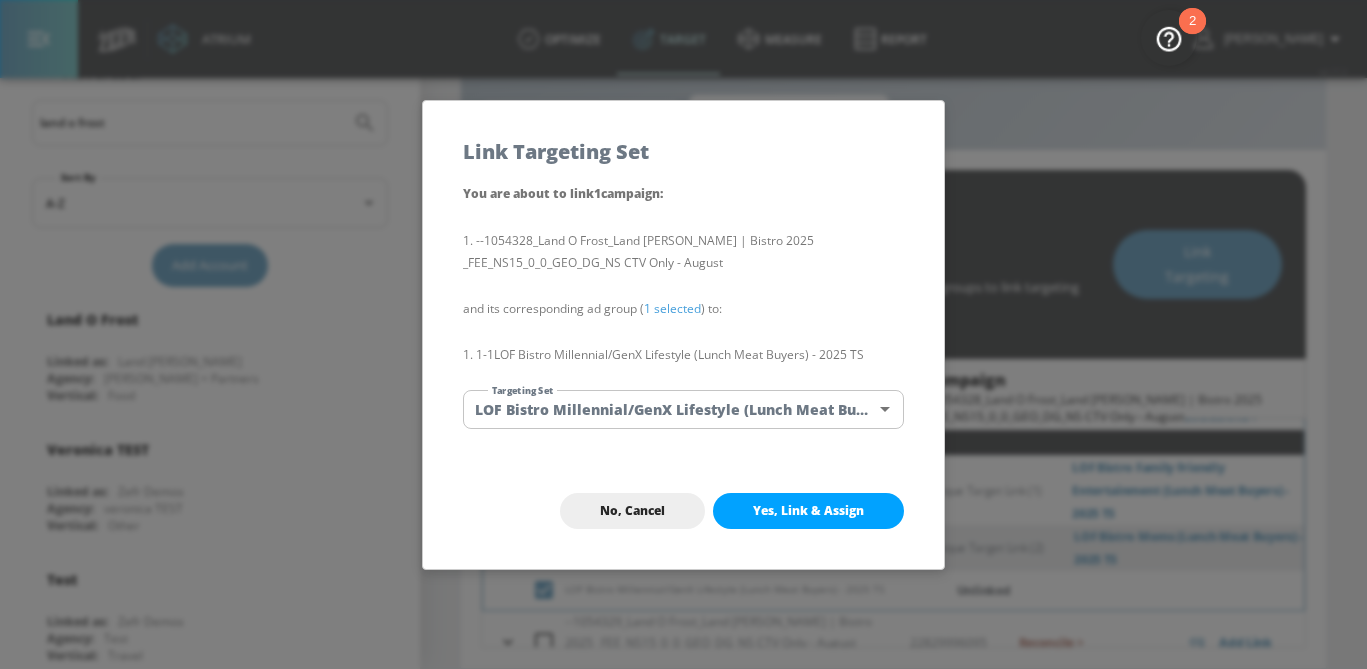 click on "Yes, Link & Assign" at bounding box center [808, 511] 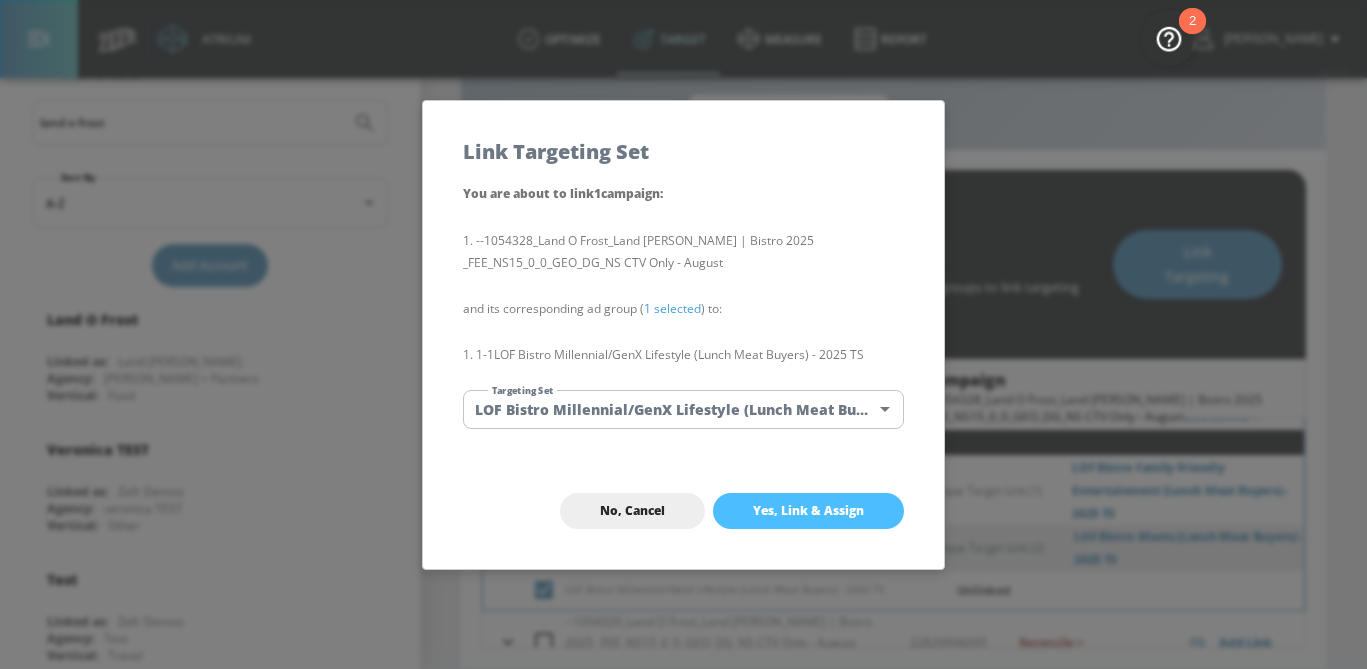 checkbox on "false" 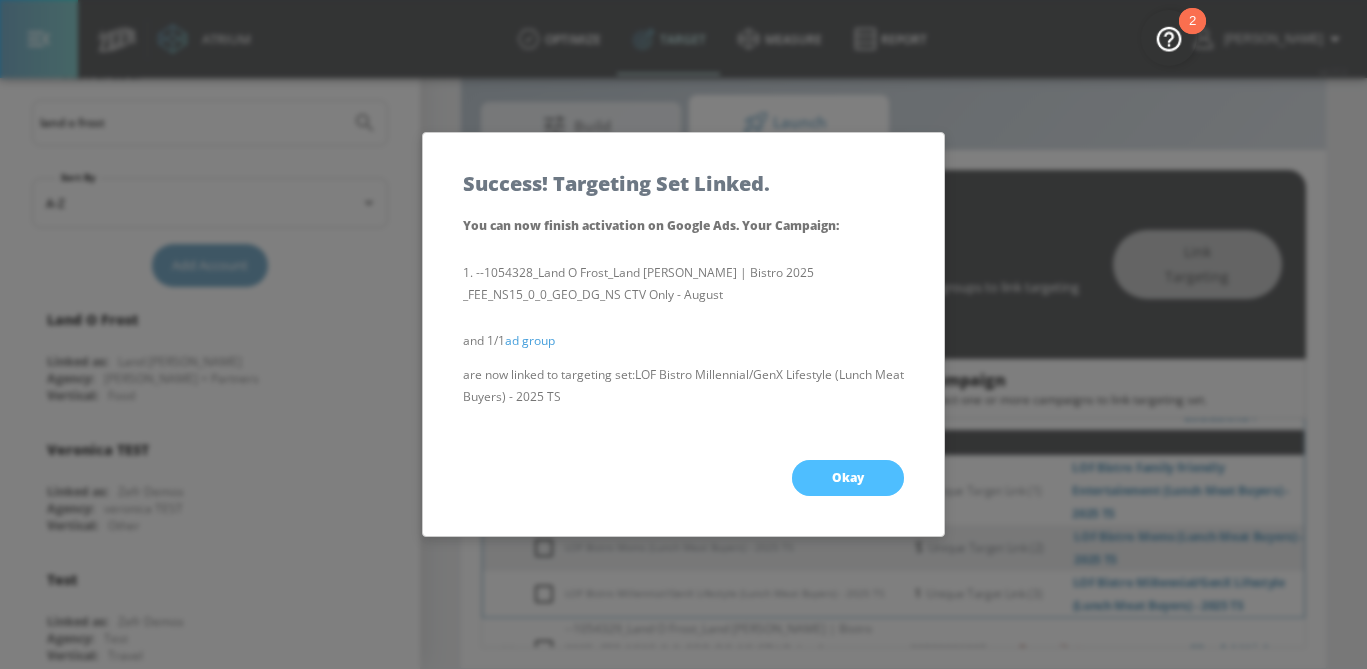 click on "Okay" at bounding box center (848, 478) 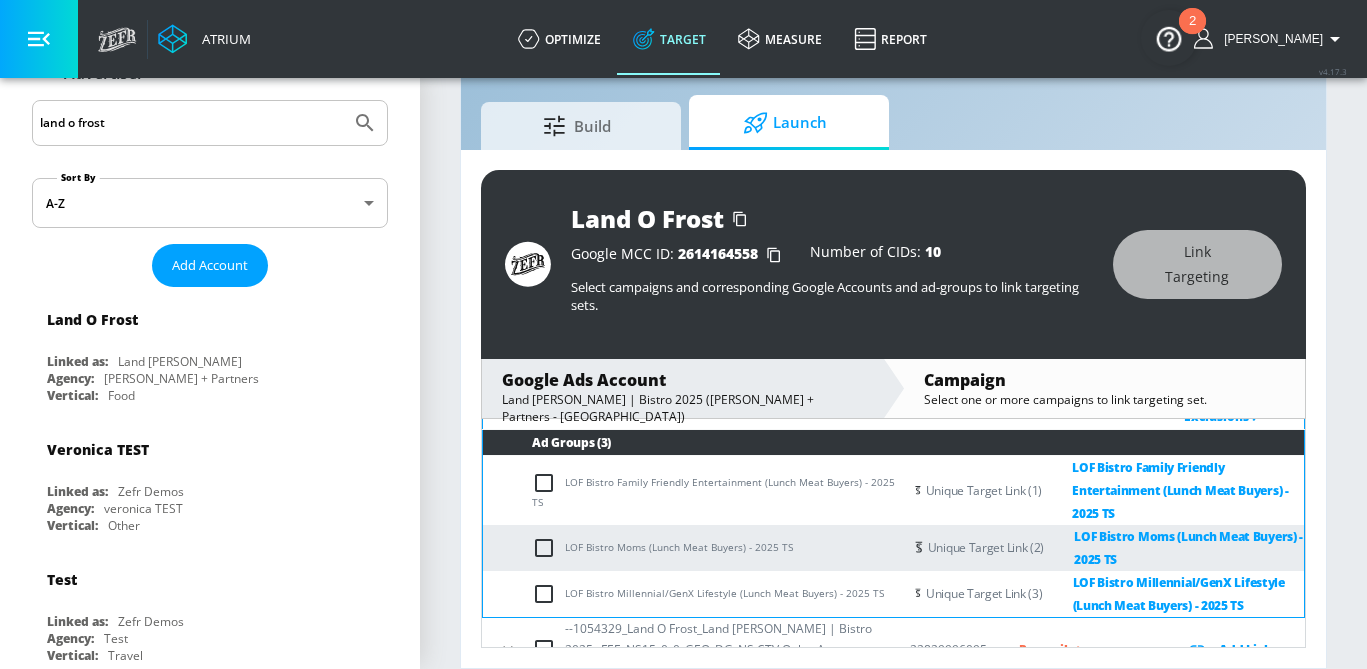 scroll, scrollTop: 306, scrollLeft: 0, axis: vertical 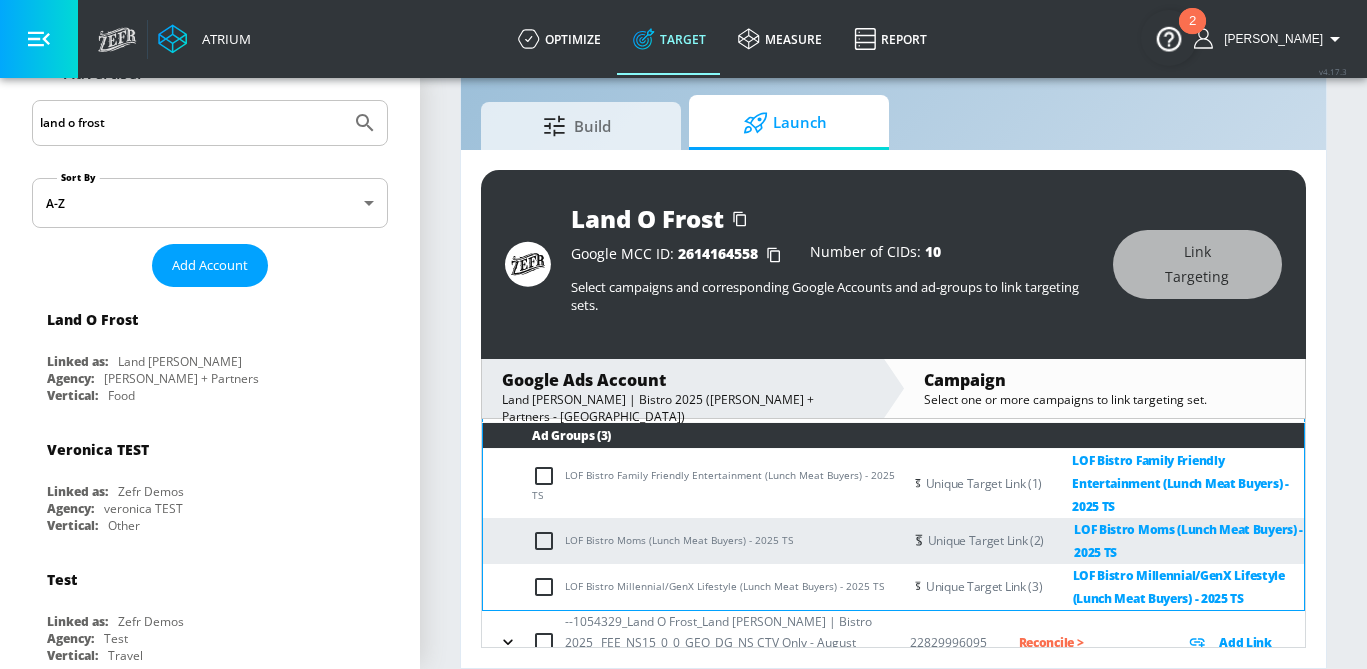 click 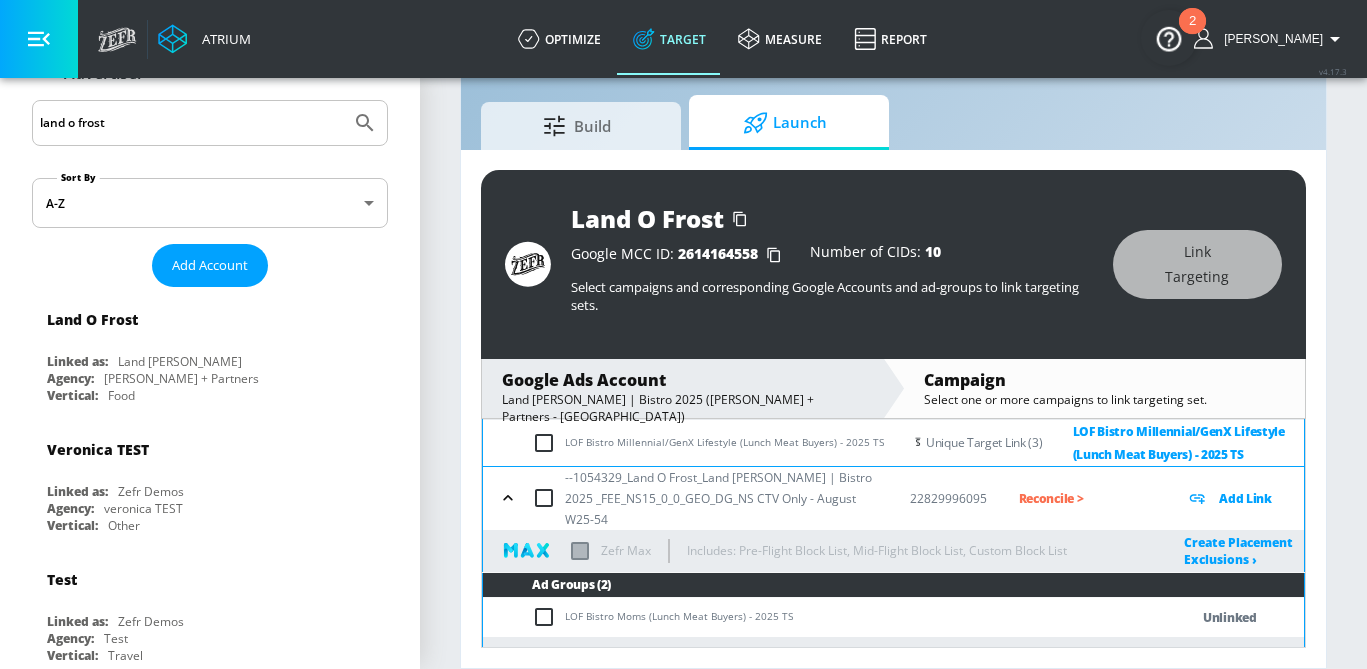 scroll, scrollTop: 452, scrollLeft: 0, axis: vertical 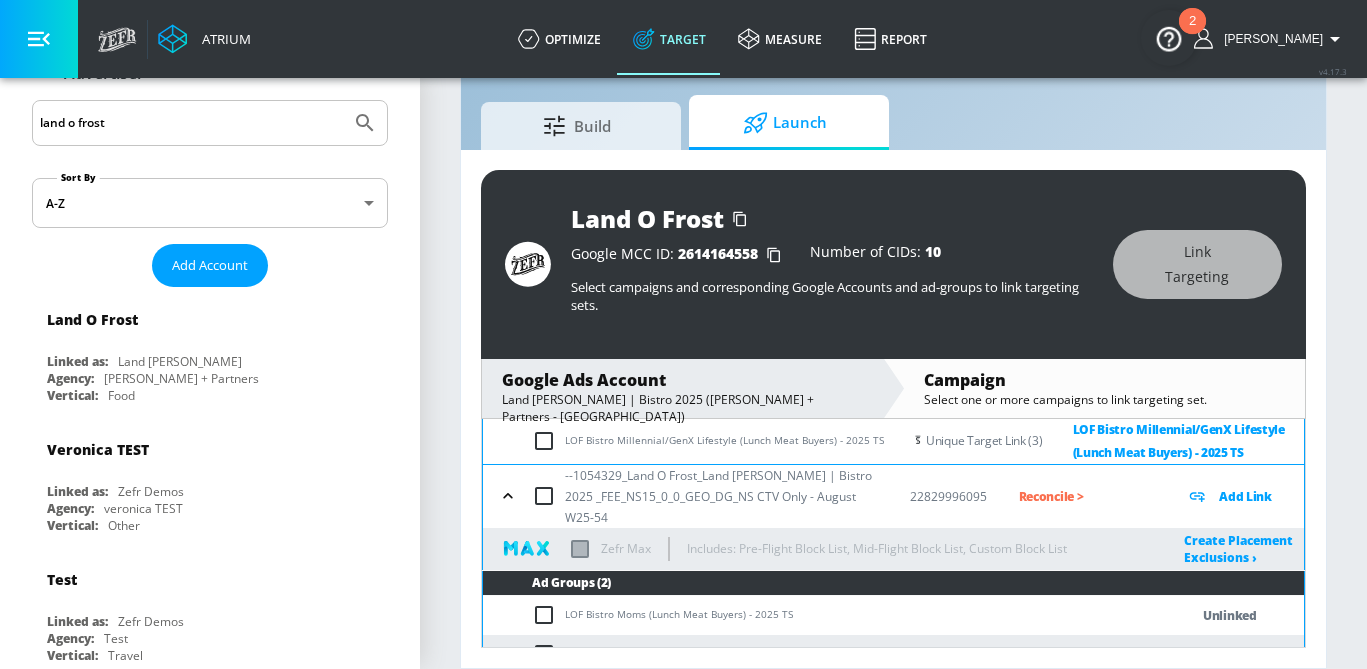click at bounding box center (548, 615) 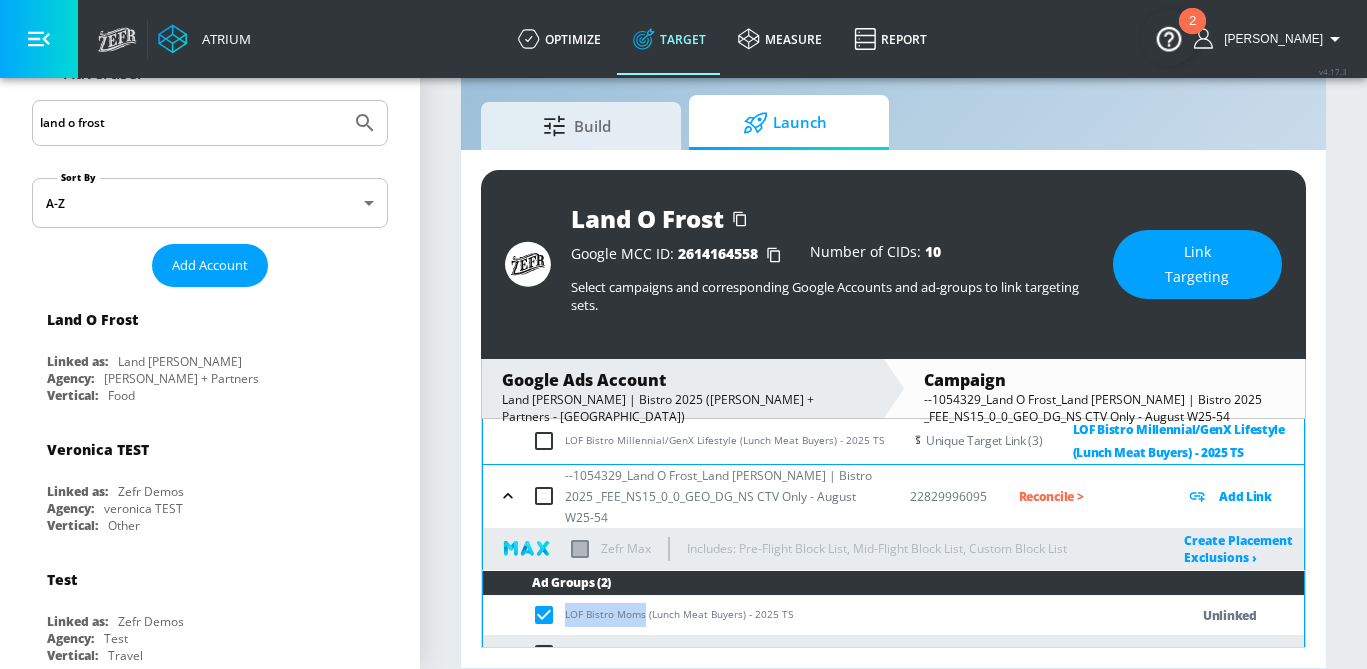 drag, startPoint x: 643, startPoint y: 586, endPoint x: 562, endPoint y: 585, distance: 81.00617 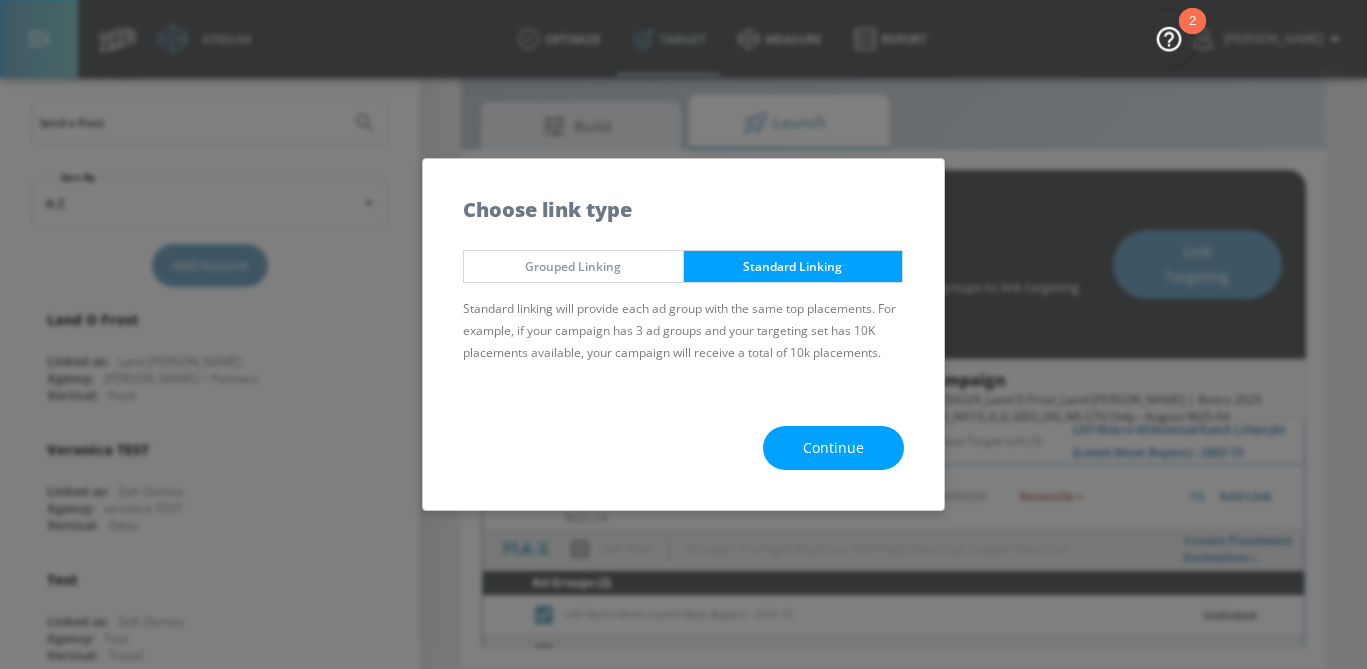 click on "Continue" at bounding box center (683, 448) 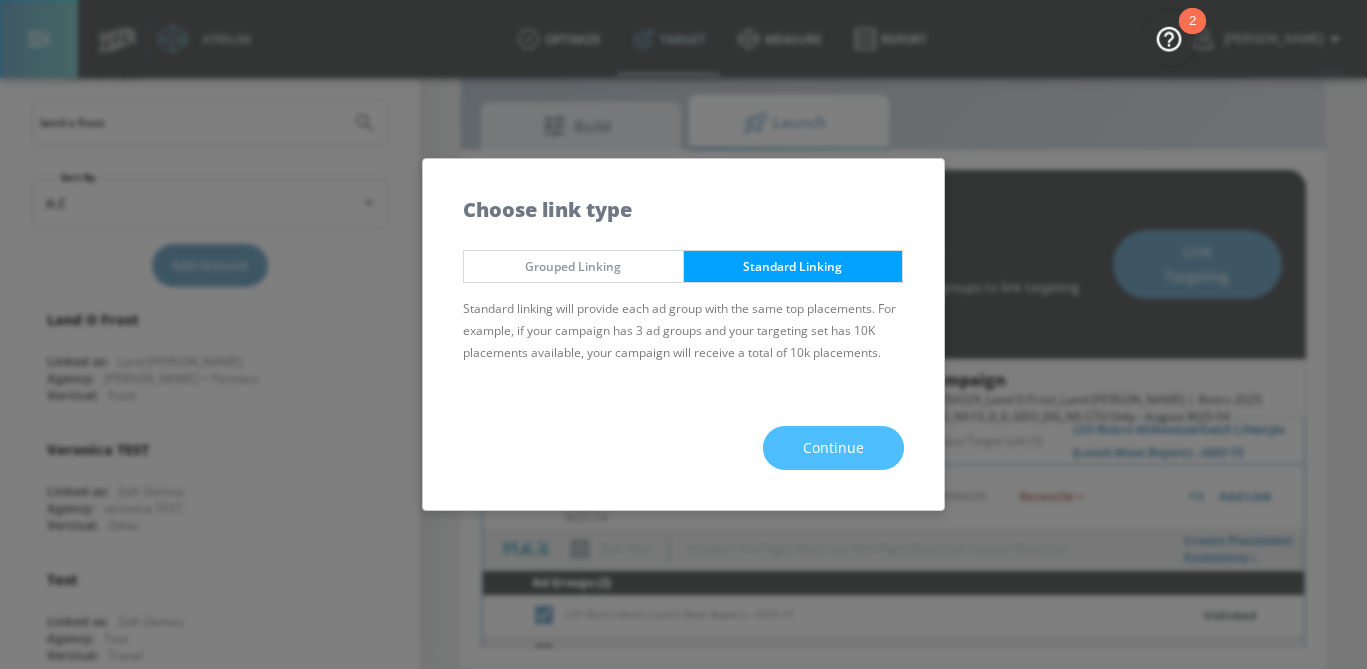 click on "Continue" at bounding box center (833, 448) 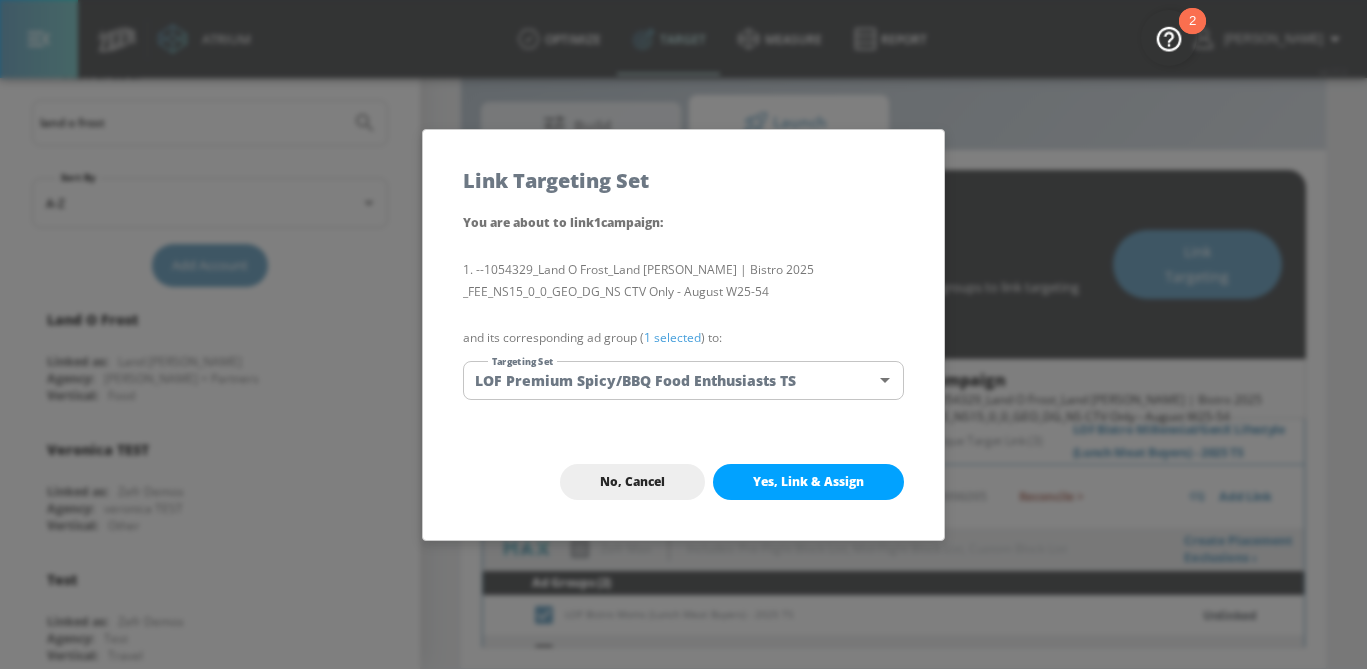 click on "You are about to link  1  campaign : --1054329_Land O Frost_Land [PERSON_NAME] | Bistro 2025 _FEE_NS15_0_0_GEO_DG_NS CTV Only - August W25-54 and its corresponding ad group ( 1 selected ) to: Targeting Set LOF Premium Spicy/BBQ Food Enthusiasts TS b48c07e7-8589-4253-9c42-796985226a93 Targeting Set" at bounding box center [683, 317] 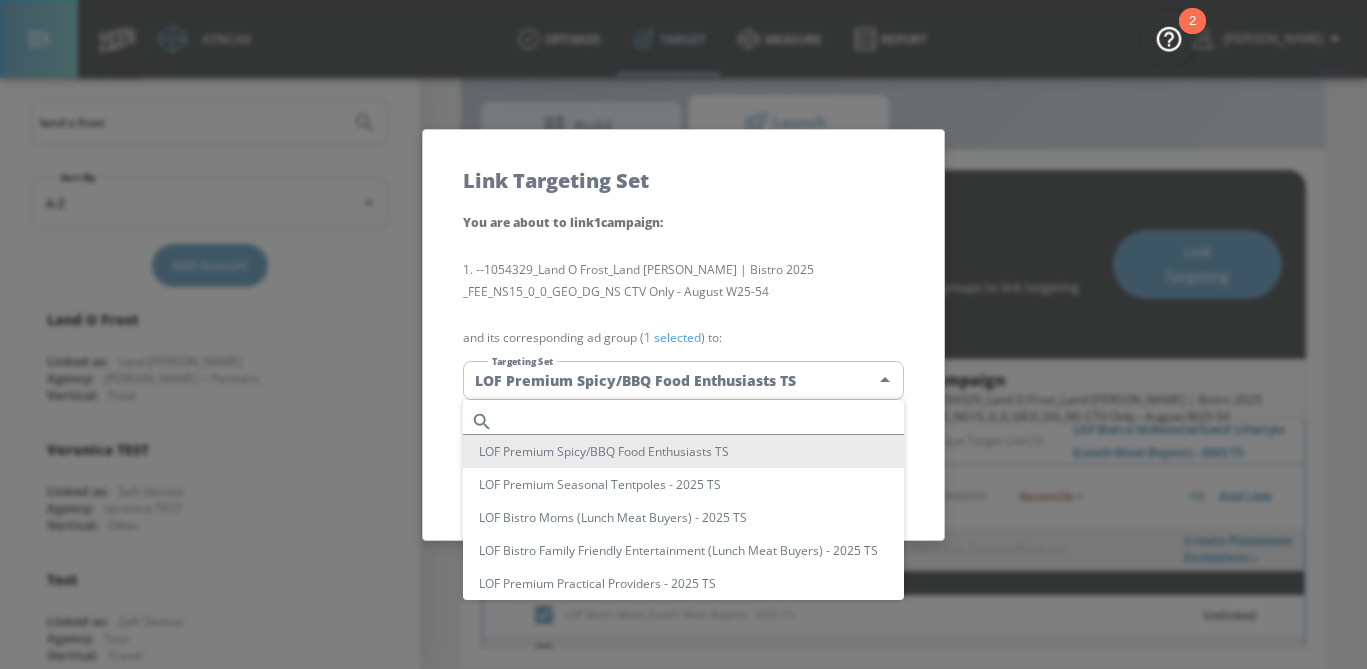 click on "Atrium optimize Target measure Report optimize Target measure Report v 4.17.3 [PERSON_NAME] Platform DV360:   Youtube DV360:   Youtube Advertiser land o frost Sort By A-Z asc ​ Add Account Land O Frost Linked as: Land [PERSON_NAME] Agency: [PERSON_NAME] + Partners Vertical: Food [PERSON_NAME] TEST Linked as: Zefr Demos Agency: [PERSON_NAME] TEST Vertical: Other Test Linked as: Zefr Demos Agency: Test Vertical: Travel [PERSON_NAME] Test Account 1 Linked as: Zefr Demos Agency: Zefr Vertical: Other [PERSON_NAME] Test Account Linked as: Zefr Demos Agency: #1 Media Agency in the World Vertical: Retail [PERSON_NAME] C Test Account Linked as: Zefr Demos Agency: [PERSON_NAME] Vertical: CPG (Consumer Packaged Goods) [PERSON_NAME] TEST YTL USR Q|A Linked as: QA YTL Test Brand Agency: QA Vertical: Healthcare [PERSON_NAME] Test Account Linked as: Zefr Demos Agency: [PERSON_NAME] Agency Vertical: Fashion Parry Test Linked as: Zefr Demos Agency: Parry Test Vertical: Music KZ Test  Linked as: Zefr Demos Agency: Kaitlin test  Vertical: Other alicyn test Linked as: Zefr Demos Agency: Zefr" at bounding box center [683, 311] 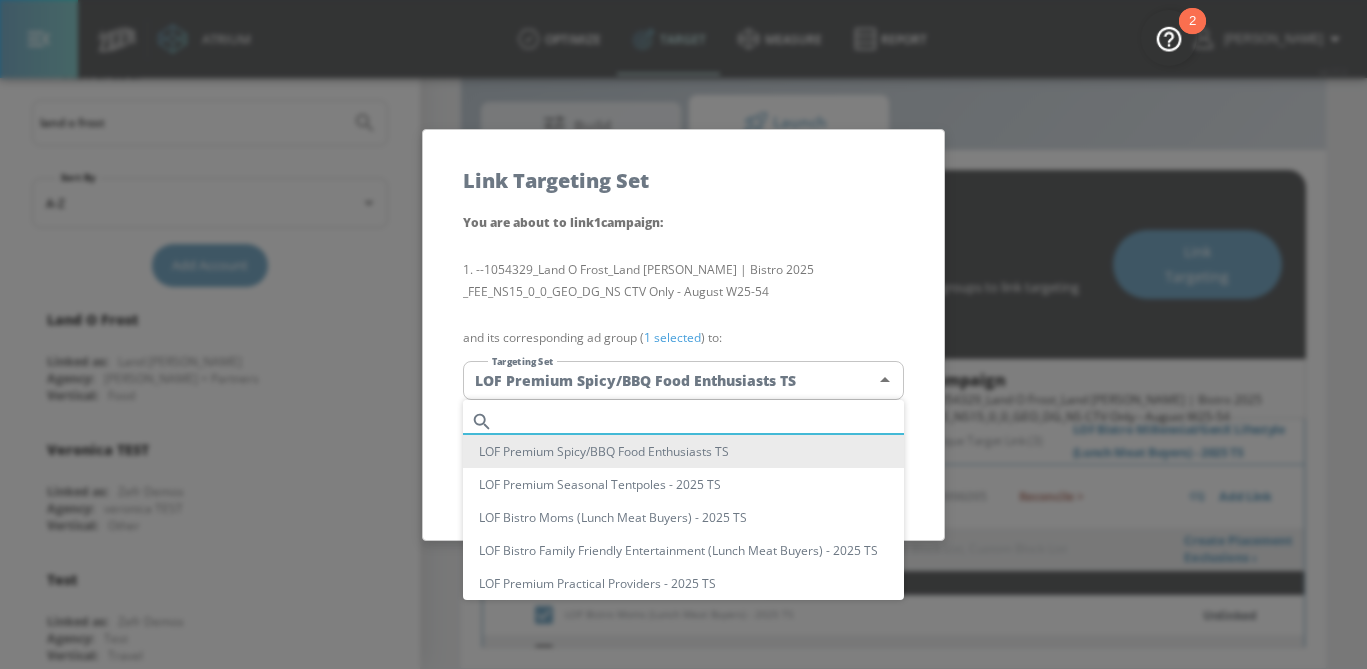 paste on "LOF Bistro Moms" 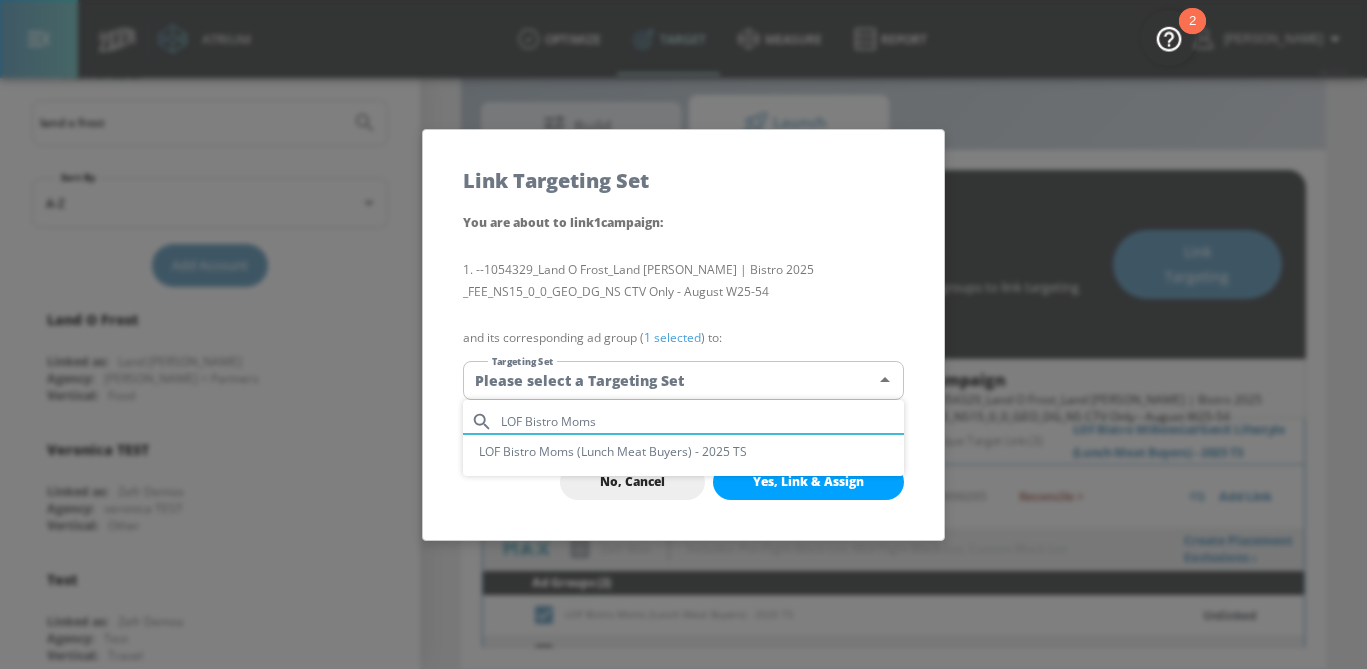 type on "LOF Bistro Moms" 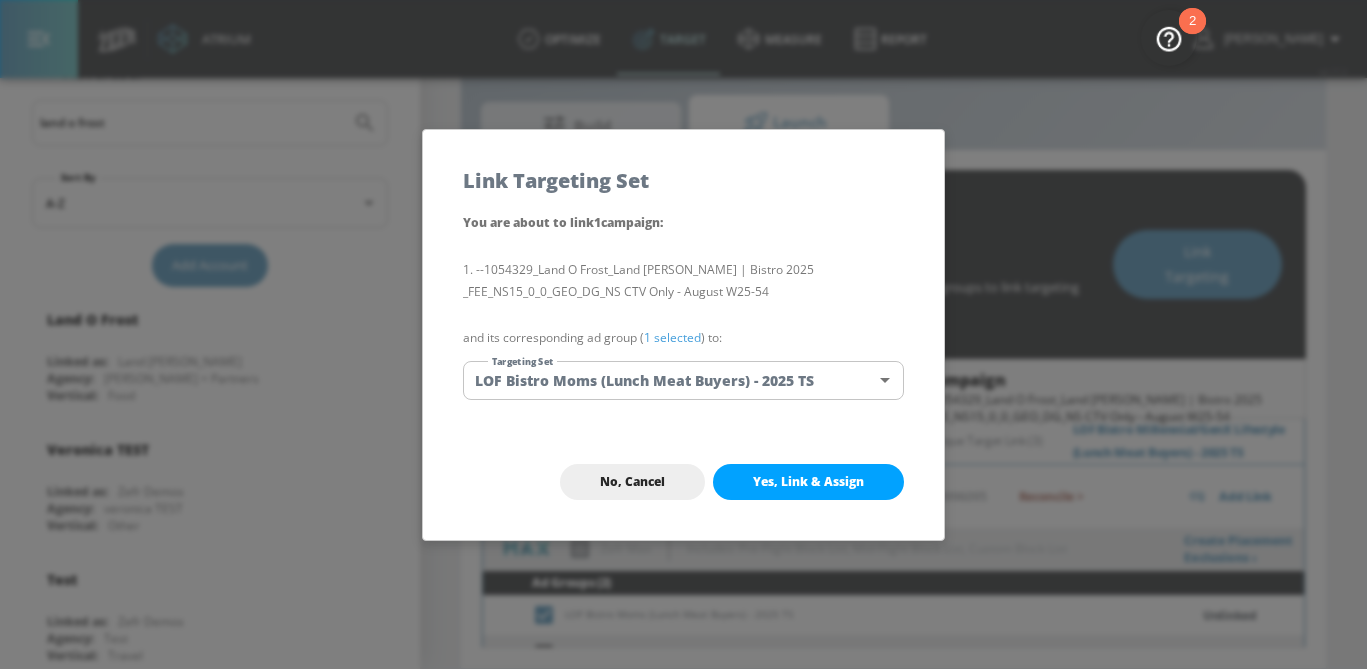 click on "1 selected" at bounding box center (672, 337) 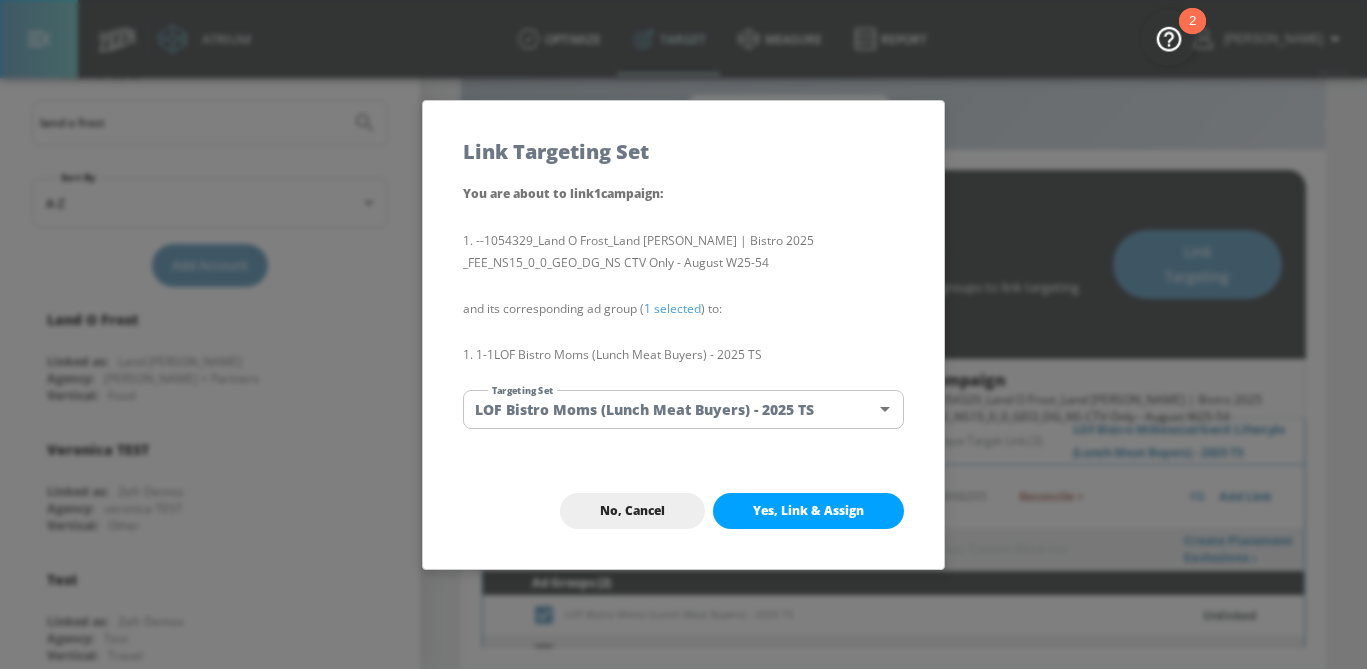 click on "Yes, Link & Assign" at bounding box center (808, 511) 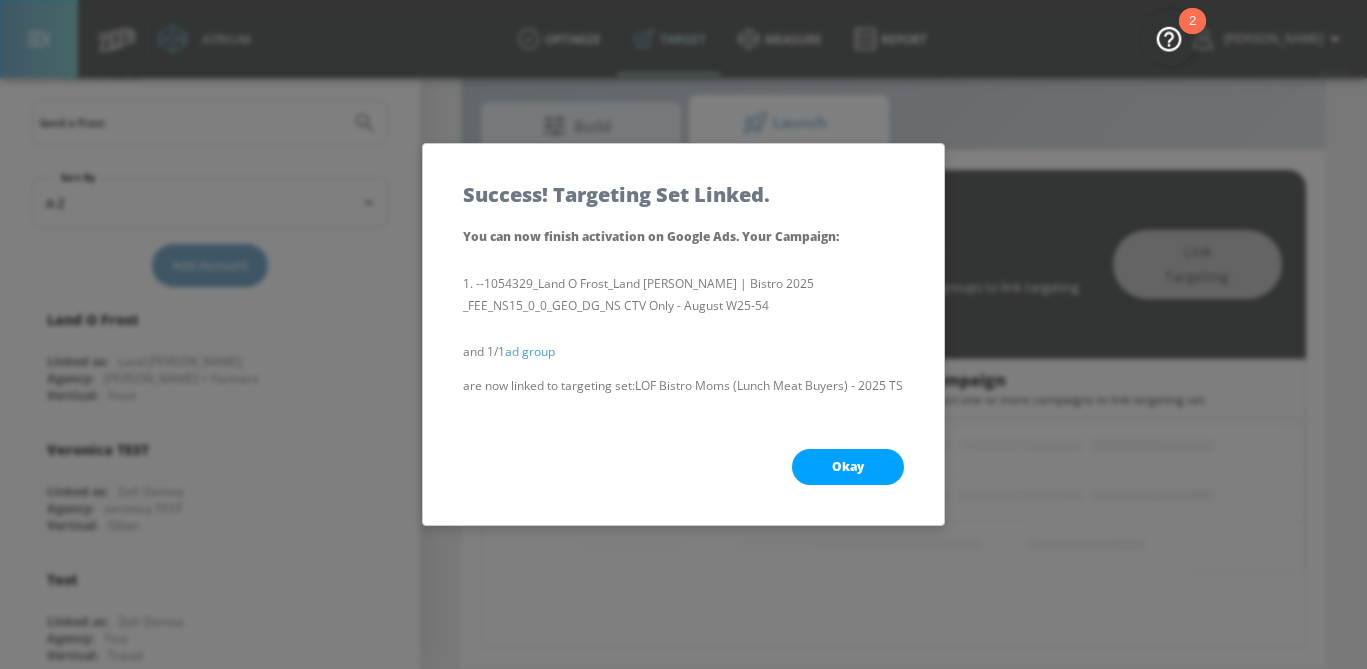 scroll, scrollTop: 229, scrollLeft: 0, axis: vertical 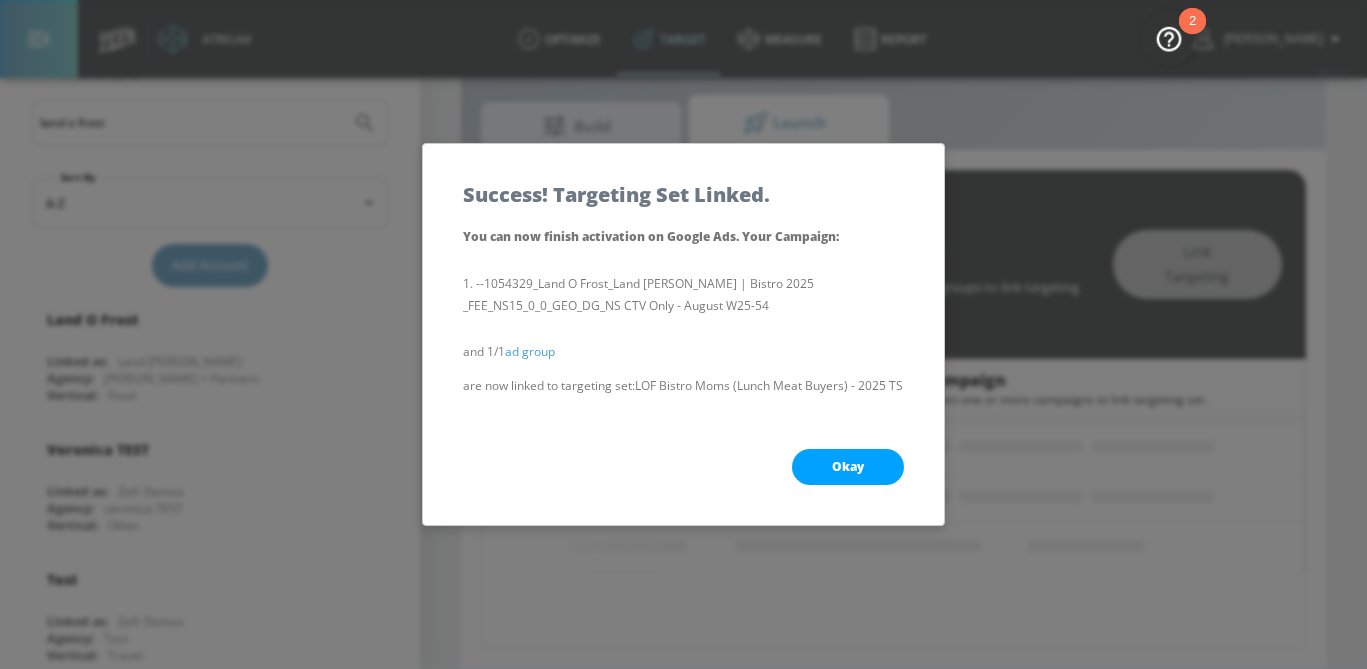 click on "Okay" at bounding box center (848, 467) 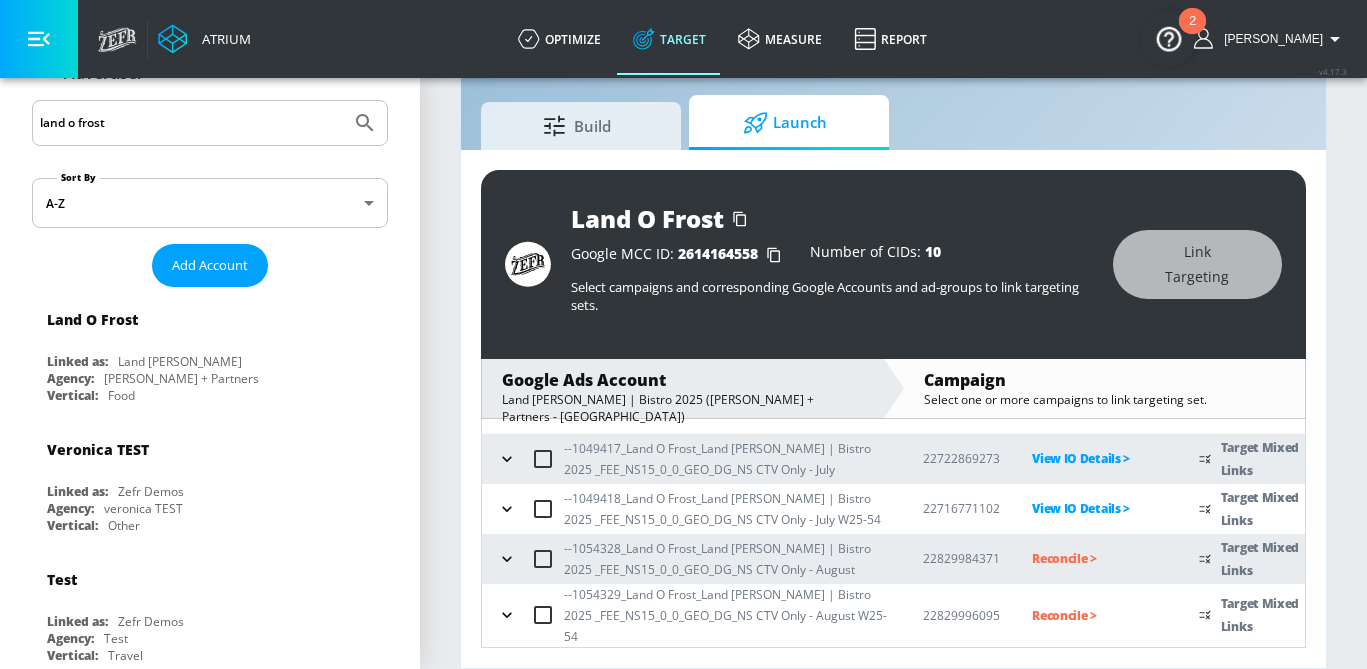 scroll, scrollTop: 75, scrollLeft: 0, axis: vertical 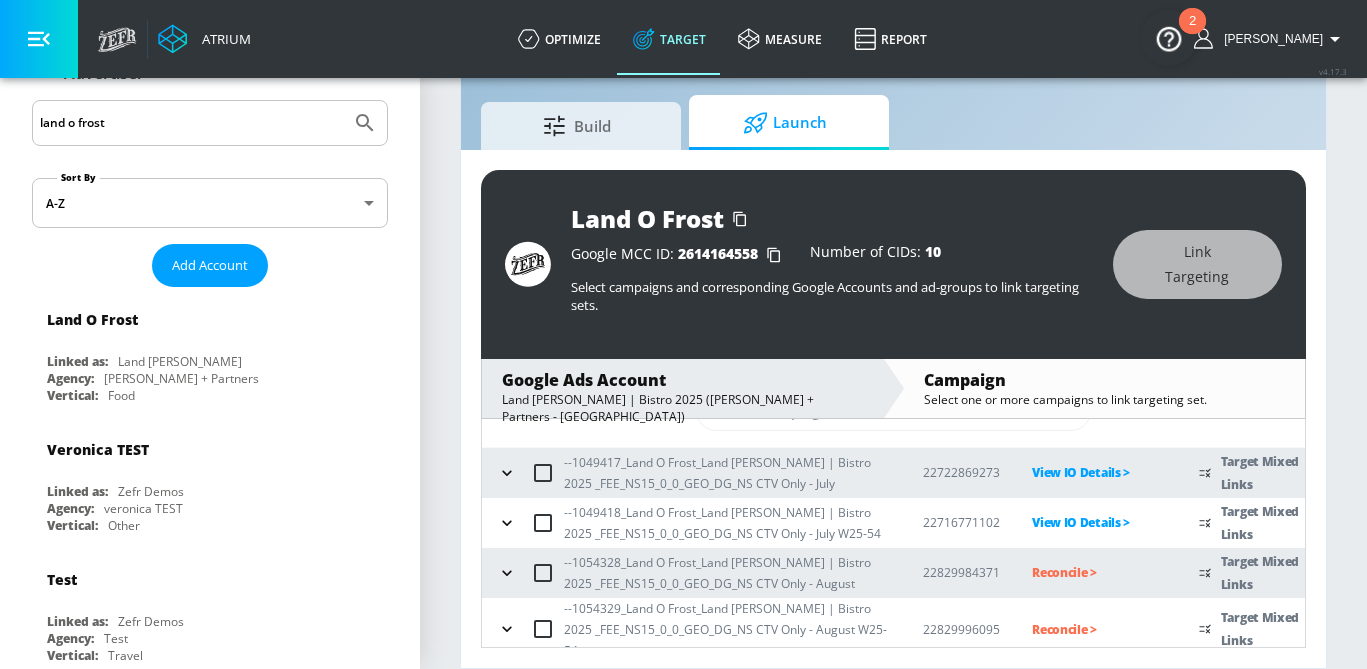 click 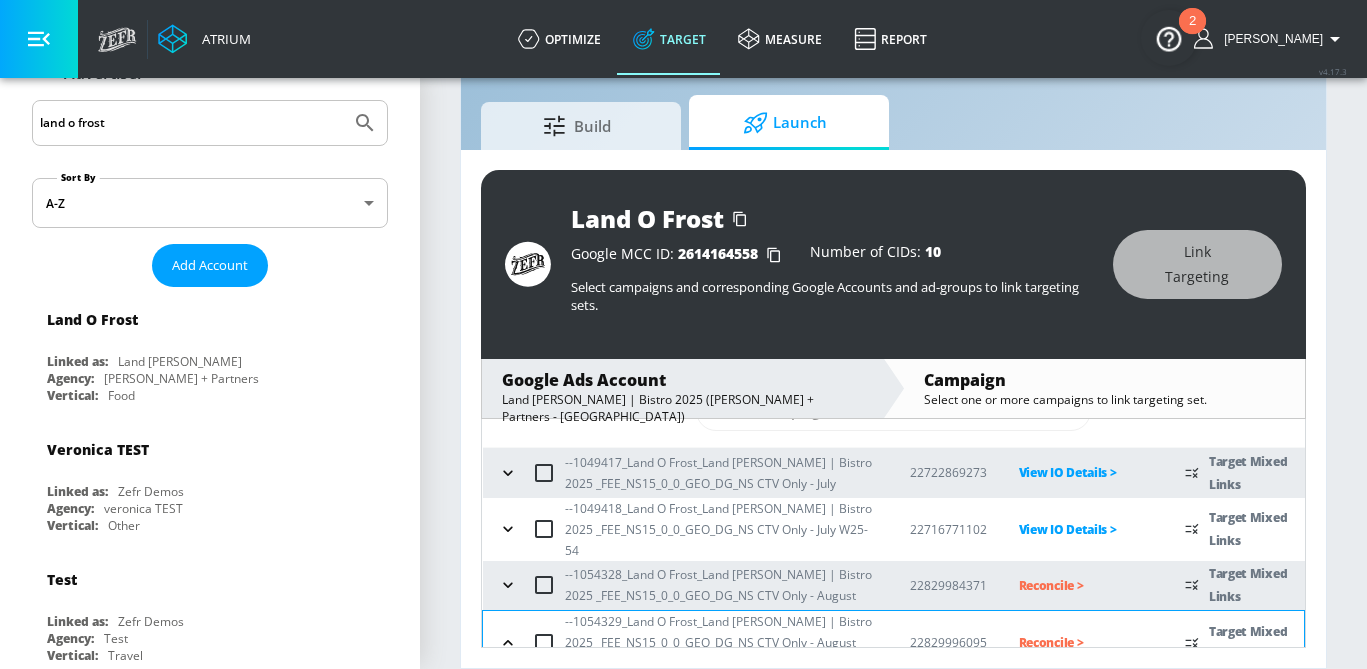 scroll, scrollTop: 230, scrollLeft: 0, axis: vertical 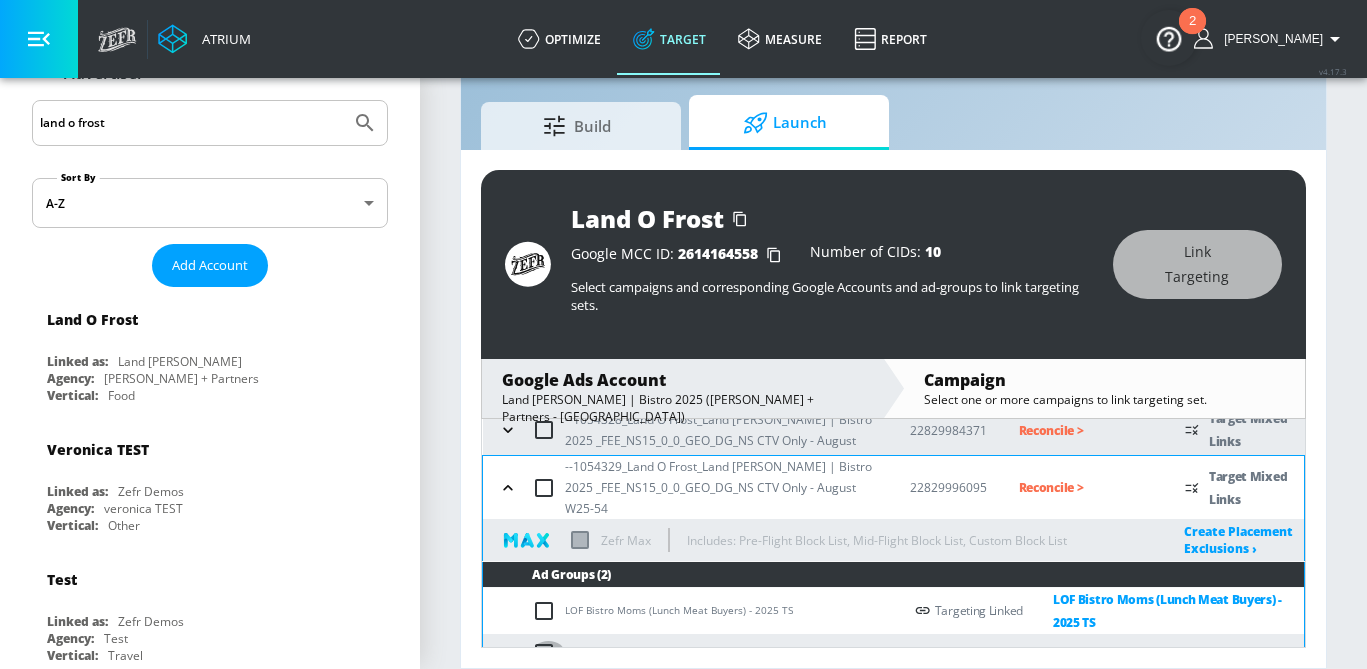 click at bounding box center (548, 653) 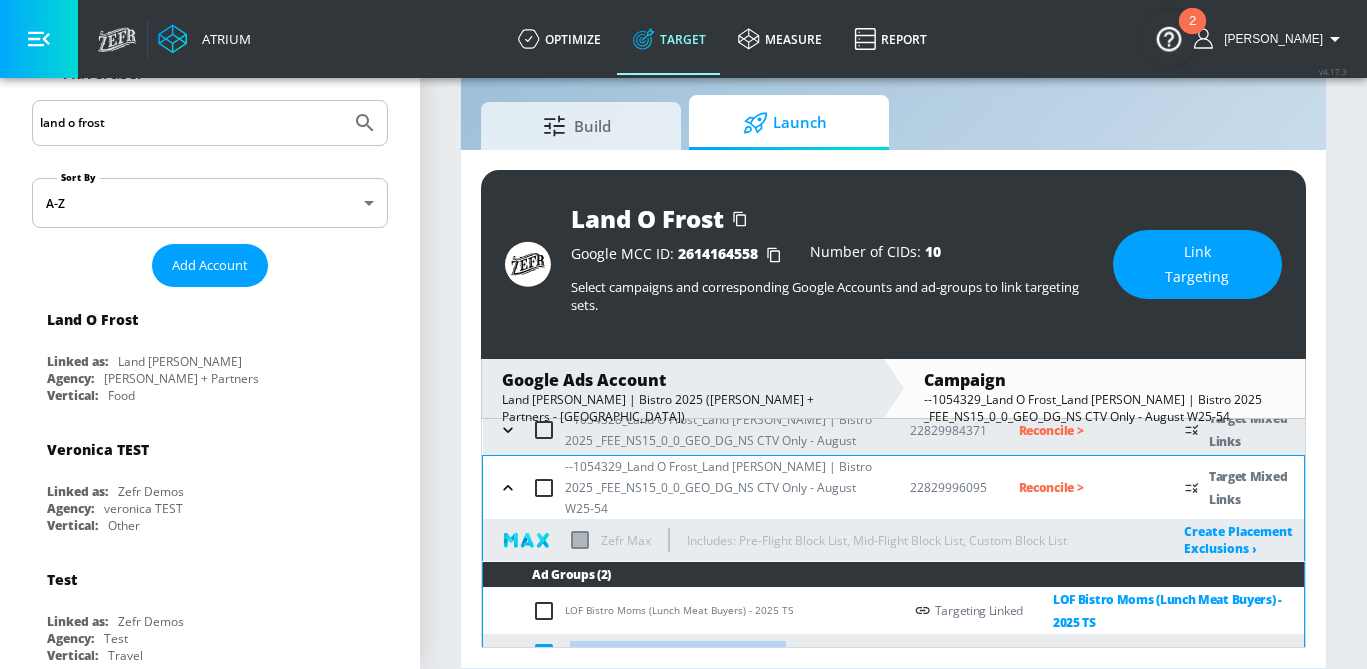 drag, startPoint x: 782, startPoint y: 623, endPoint x: 571, endPoint y: 626, distance: 211.02133 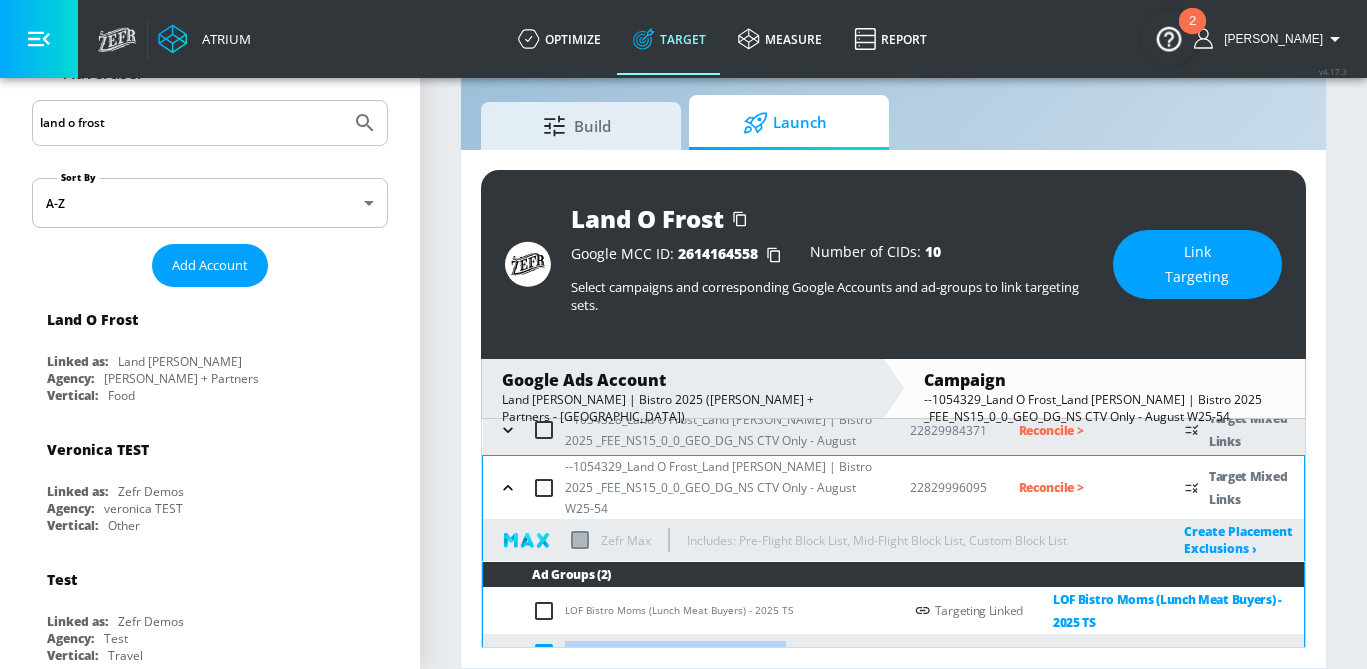 drag, startPoint x: 797, startPoint y: 626, endPoint x: 563, endPoint y: 623, distance: 234.01923 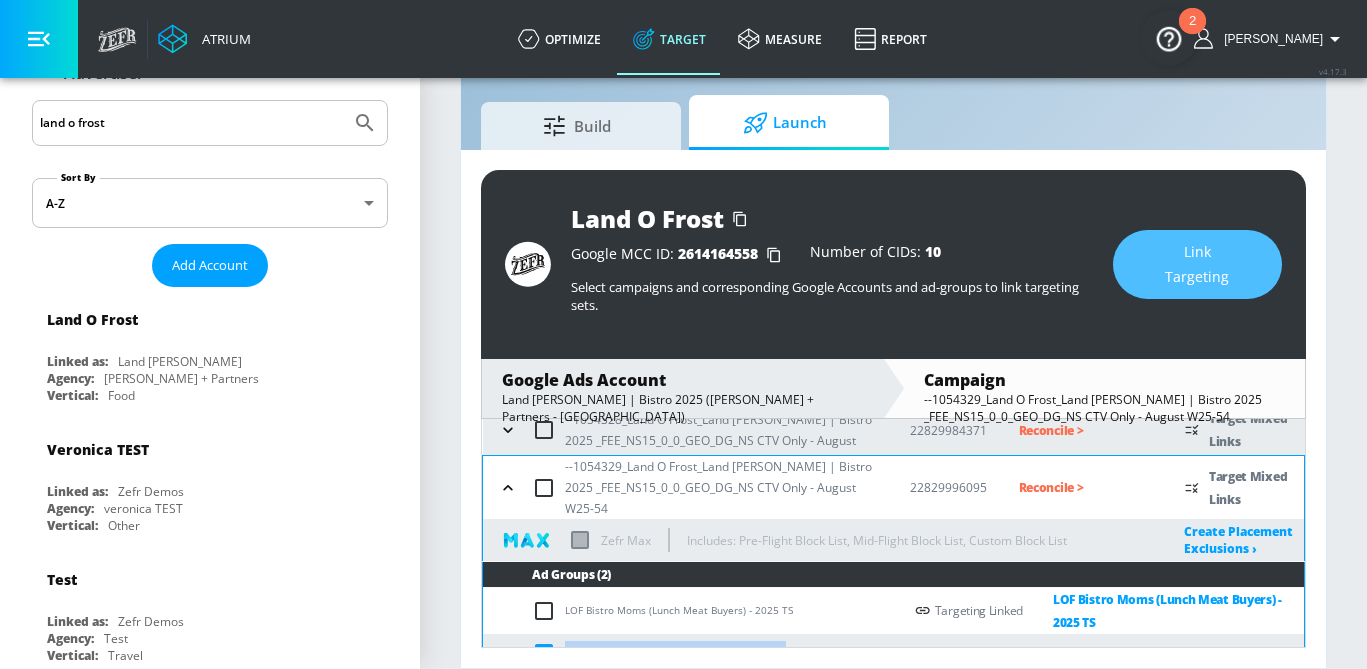 click on "Link Targeting" at bounding box center [1197, 264] 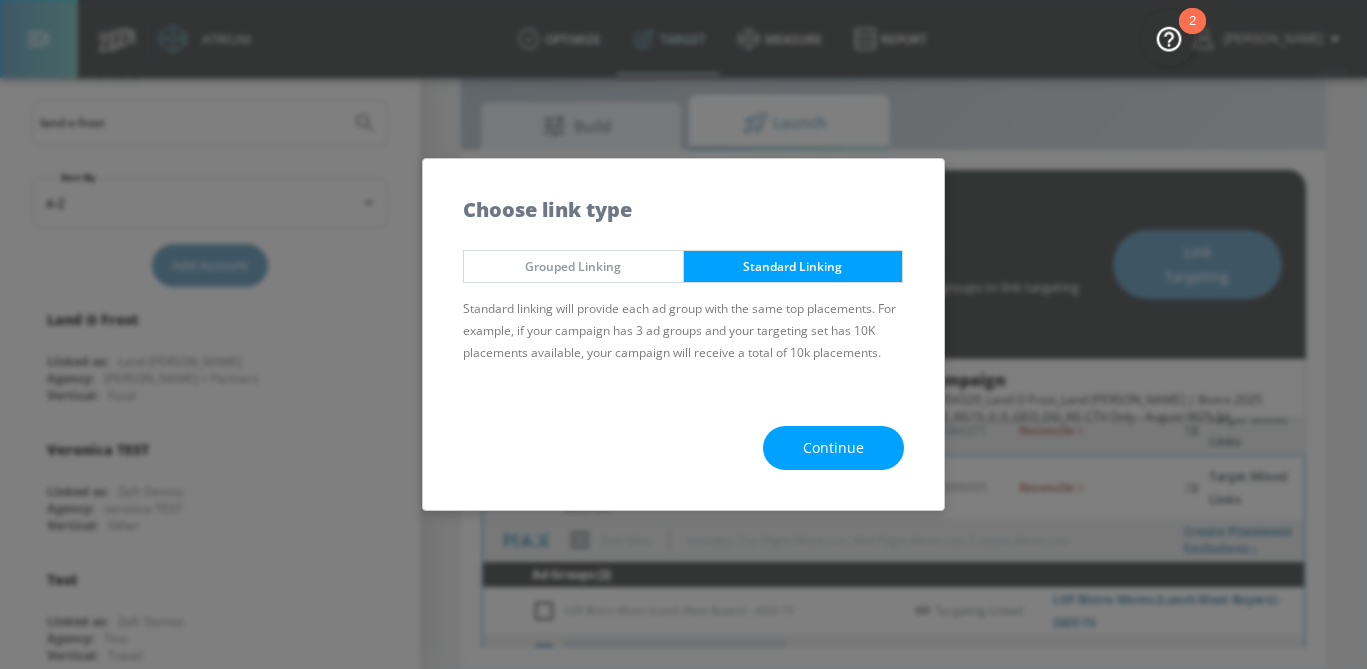 click on "Continue" at bounding box center [833, 448] 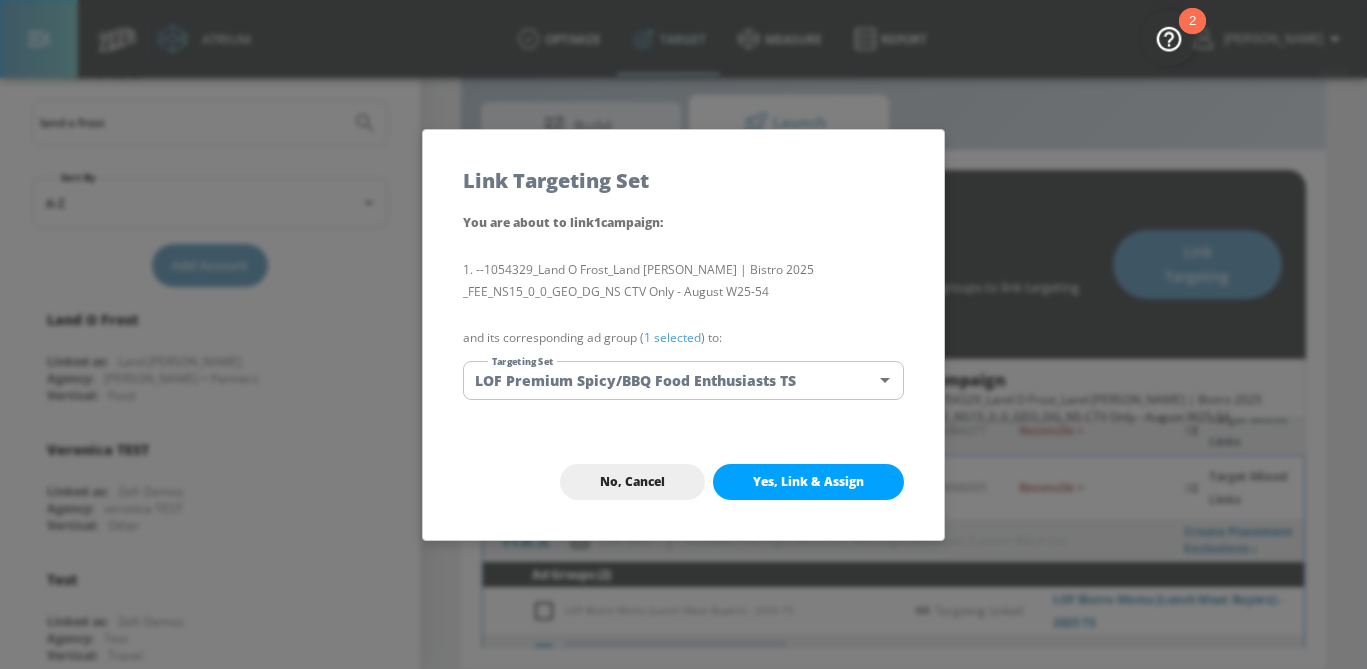 click on "Atrium optimize Target measure Report optimize Target measure Report v 4.17.3 [PERSON_NAME] Platform DV360:   Youtube DV360:   Youtube Advertiser land o frost Sort By A-Z asc ​ Add Account Land O Frost Linked as: Land [PERSON_NAME] Agency: [PERSON_NAME] + Partners Vertical: Food [PERSON_NAME] TEST Linked as: Zefr Demos Agency: [PERSON_NAME] TEST Vertical: Other Test Linked as: Zefr Demos Agency: Test Vertical: Travel [PERSON_NAME] Test Account 1 Linked as: Zefr Demos Agency: Zefr Vertical: Other [PERSON_NAME] Test Account Linked as: Zefr Demos Agency: #1 Media Agency in the World Vertical: Retail [PERSON_NAME] C Test Account Linked as: Zefr Demos Agency: [PERSON_NAME] Vertical: CPG (Consumer Packaged Goods) [PERSON_NAME] TEST YTL USR Q|A Linked as: QA YTL Test Brand Agency: QA Vertical: Healthcare [PERSON_NAME] Test Account Linked as: Zefr Demos Agency: [PERSON_NAME] Agency Vertical: Fashion Parry Test Linked as: Zefr Demos Agency: Parry Test Vertical: Music KZ Test  Linked as: Zefr Demos Agency: Kaitlin test  Vertical: Other alicyn test Linked as: Zefr Demos Agency: Zefr" at bounding box center (683, 311) 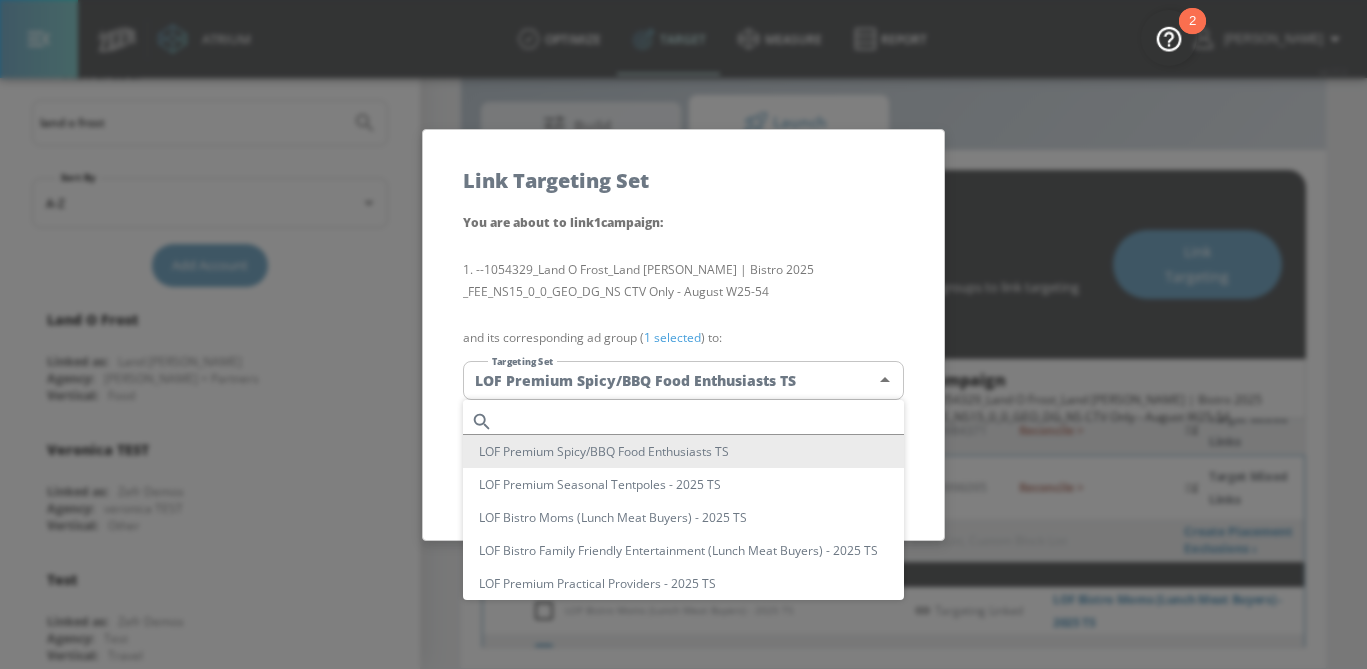 click on "LOF Premium Spicy/BBQ Food Enthusiasts TS LOF Premium Seasonal Tentpoles - 2025 TS LOF Bistro Moms (Lunch Meat Buyers) - 2025 TS LOF Bistro Family Friendly Entertainment (Lunch Meat Buyers) - 2025 TS LOF Premium Practical Providers - 2025 TS LOF Bistro Millennial/GenX Lifestyle (Lunch Meat Buyers) - 2025 TS LOF Premium Lunch Meat Lifestyle - 2025 TS Seasonal Tentpoles - LOF Premium 2024 - TS LOF Bistro 2025 - W25-54 Additional Targeting LOF Premium 2025 - W25-54 Additional Targeting LOF Portfolio GenZ/Millenial TS Moms - LOF 2022 - TS AV Moms/LifeStyle/Friendly Entertainment - LOF 2022 - Combined TS Family Friendly Entertainment - LOF 2022 - TS Moms- LOF 2023- TS Millennial/GenX LifeStyle - LOF 2023 - TS Family Friendly Entertainment - LOF 2023 - TS Millennial/GenX LifeStyle - LOF 2022 - TS Practical Providers - LOF Premium 2024 - TS Lunch Meat Lifestyle - LOF Premium 2024 - TS Moms - LOF Bistro 2024 - TS Millennial/GenX Lifestyle - LOF Bistro 2024 - TS Family Friendly Entertainment - LOF Bistro 2024 - TS" at bounding box center [683, 817] 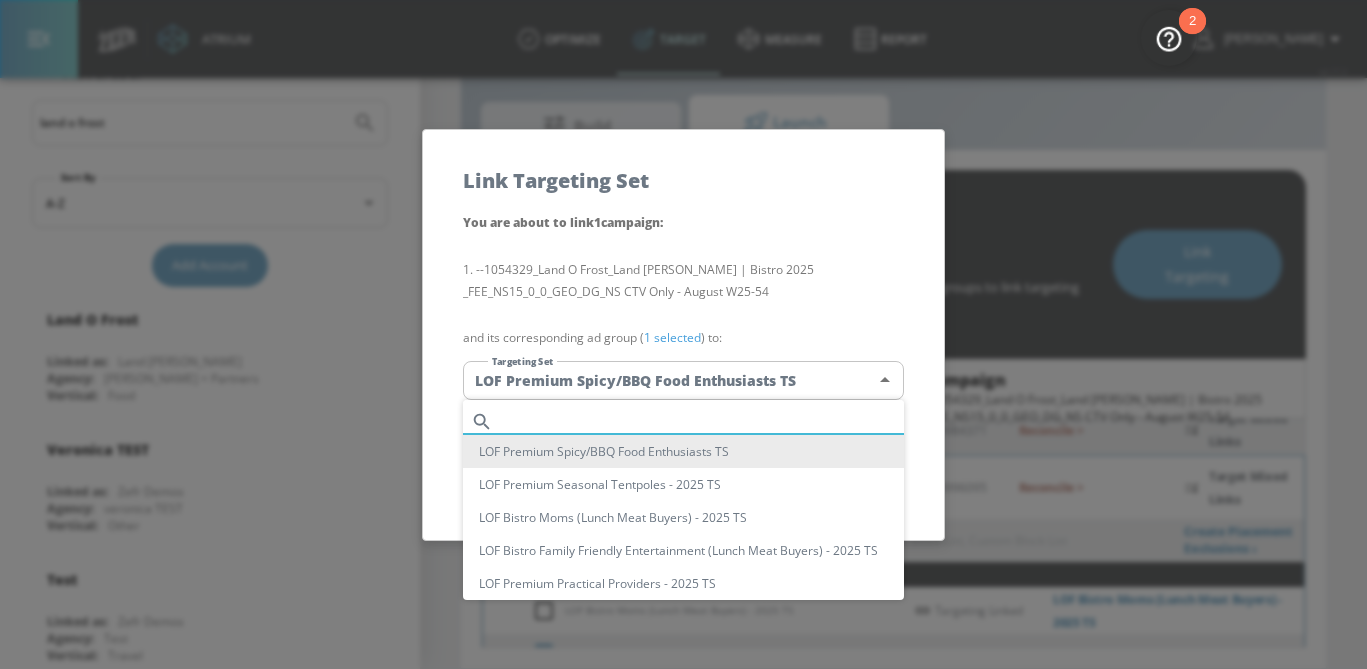 click at bounding box center [702, 421] 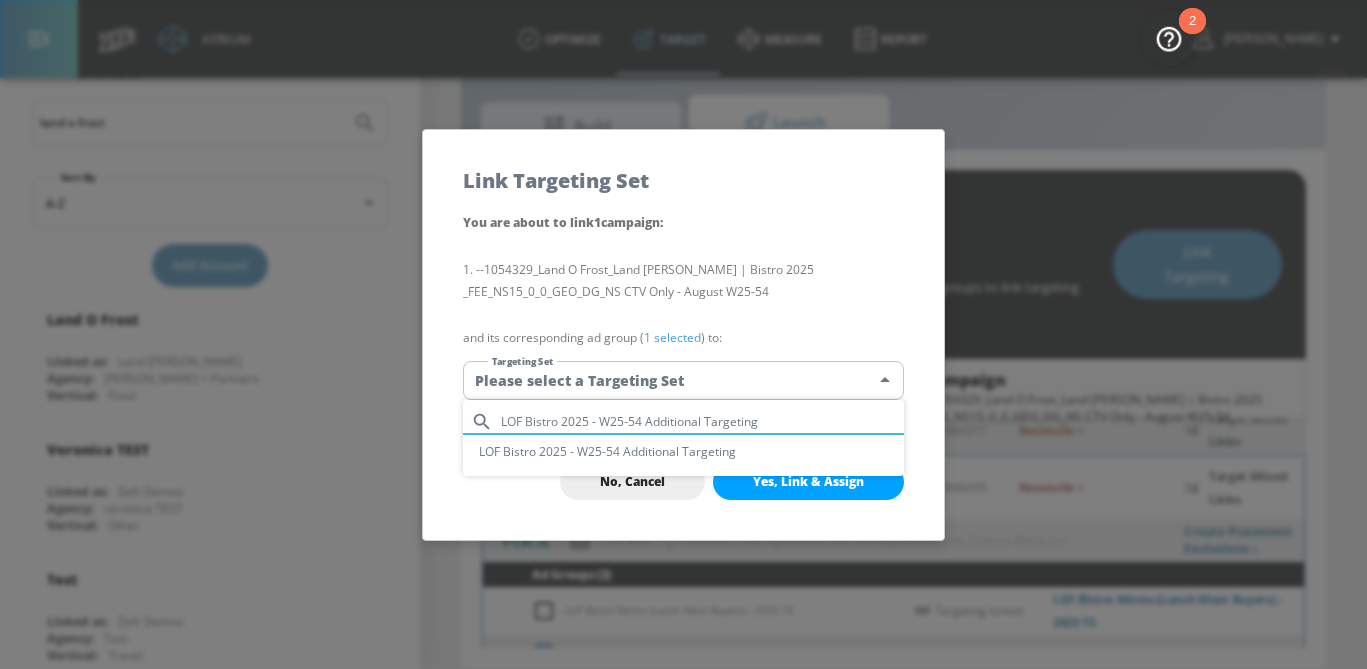 type on "LOF Bistro 2025 - W25-54 Additional Targeting" 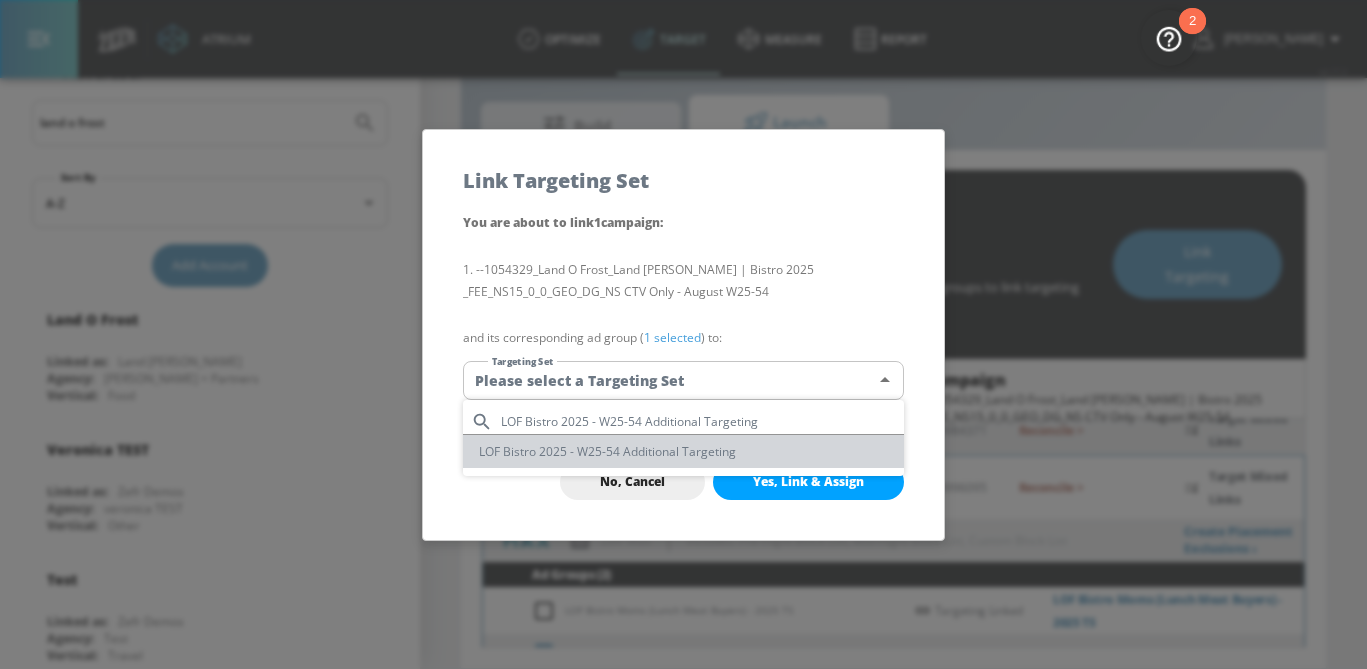 click on "LOF Bistro 2025 - W25-54 Additional Targeting" at bounding box center (683, 451) 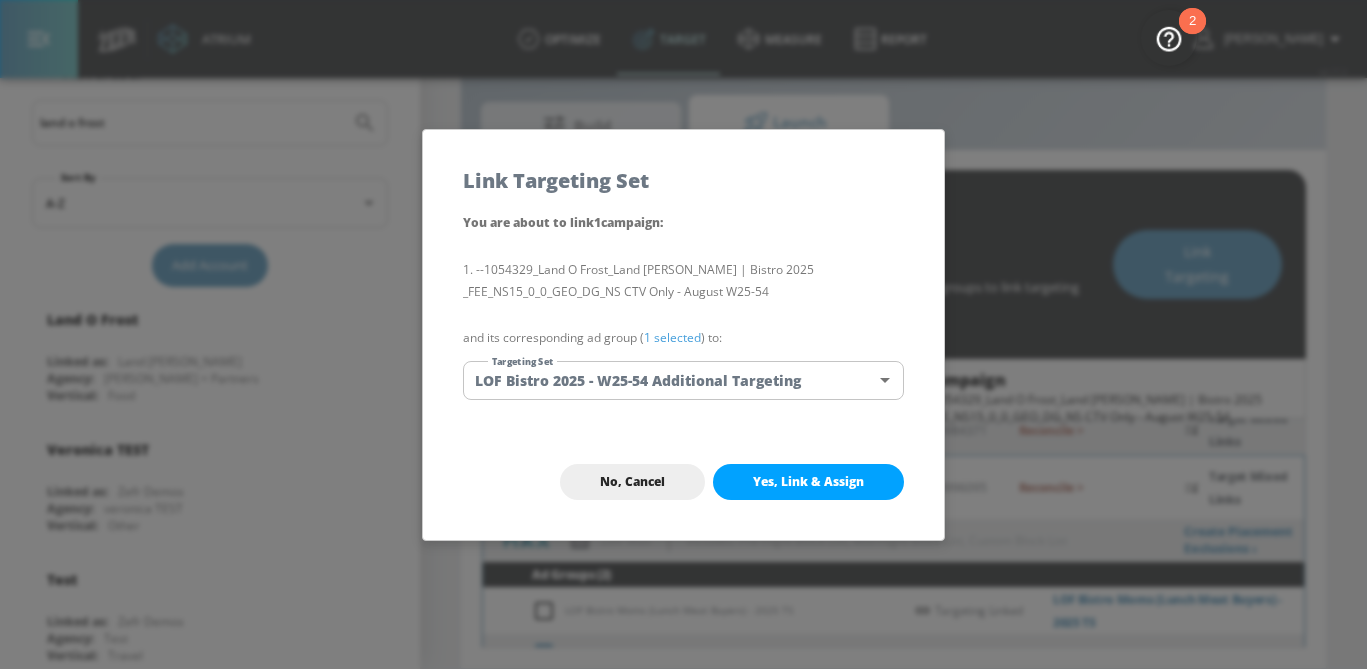 click on "1 selected" at bounding box center [672, 337] 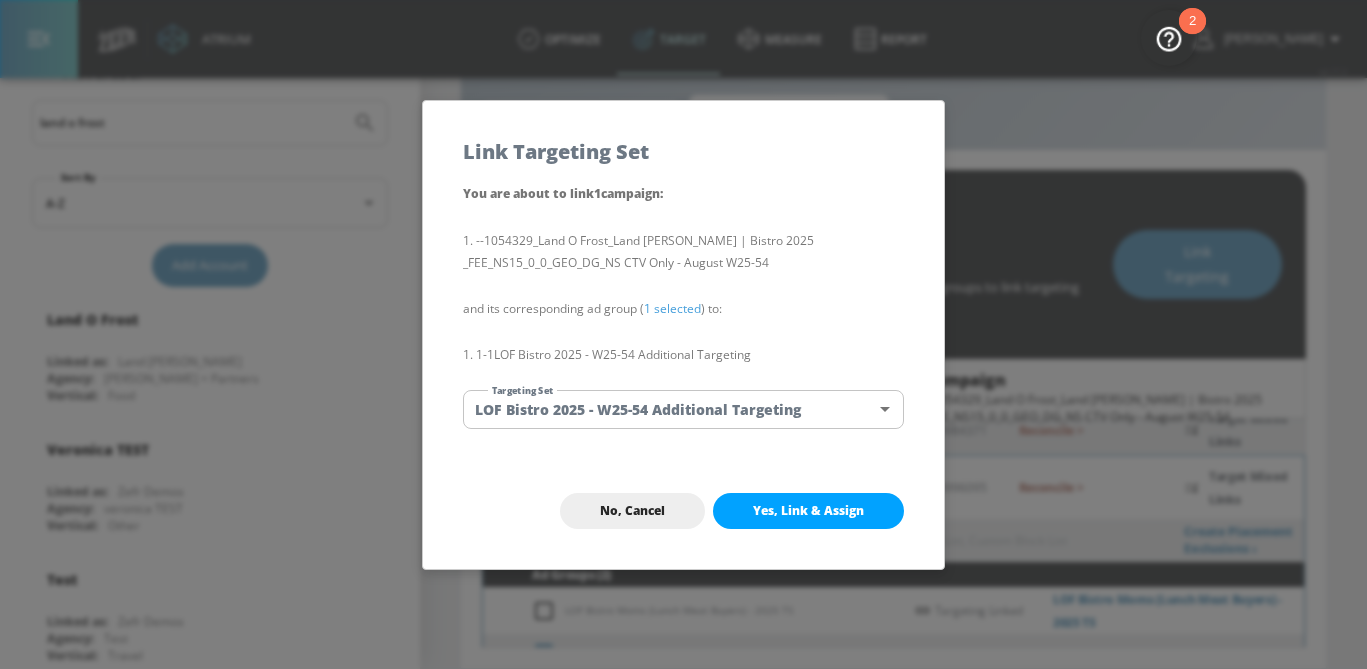 click on "Yes, Link & Assign" at bounding box center [808, 511] 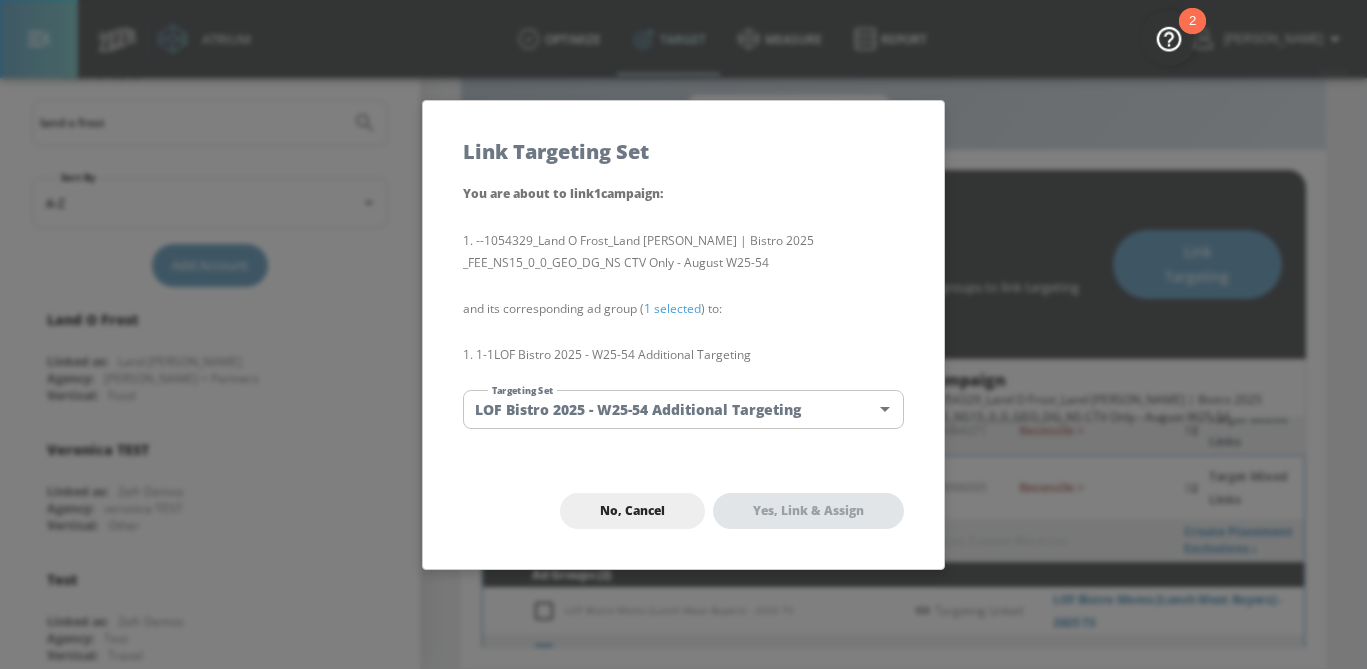 checkbox on "false" 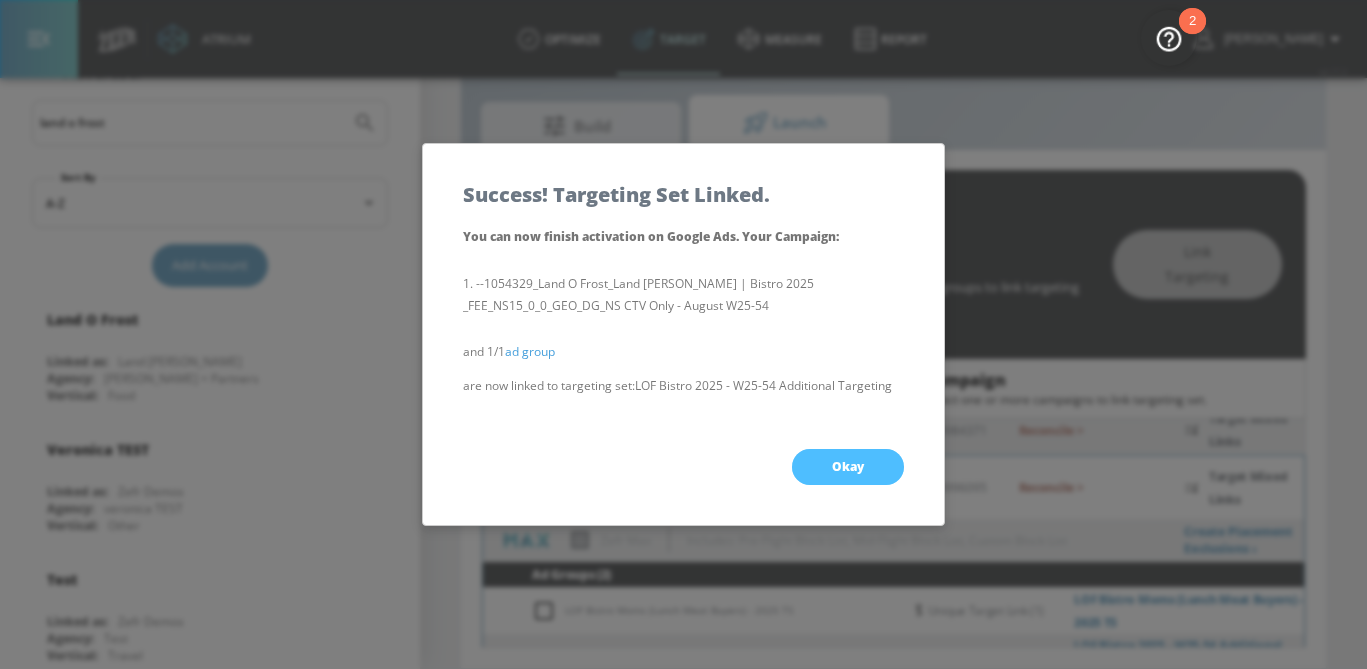 click on "Okay" at bounding box center [848, 467] 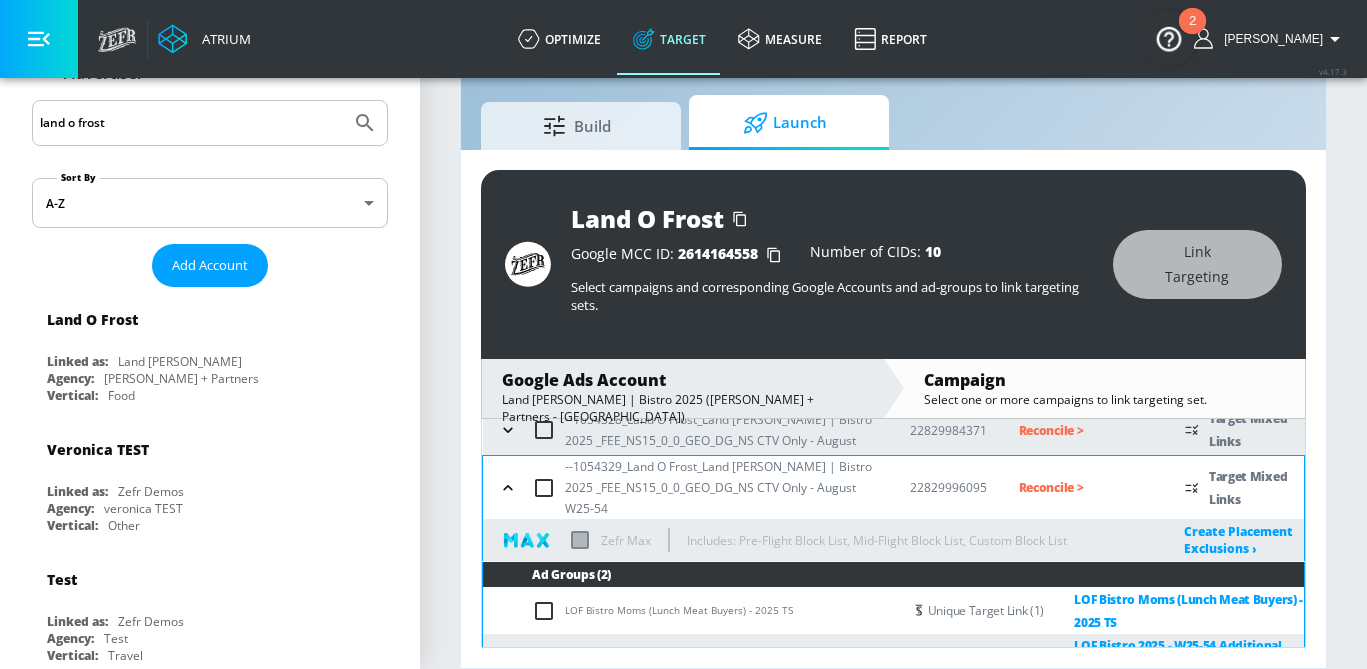 scroll, scrollTop: 237, scrollLeft: 0, axis: vertical 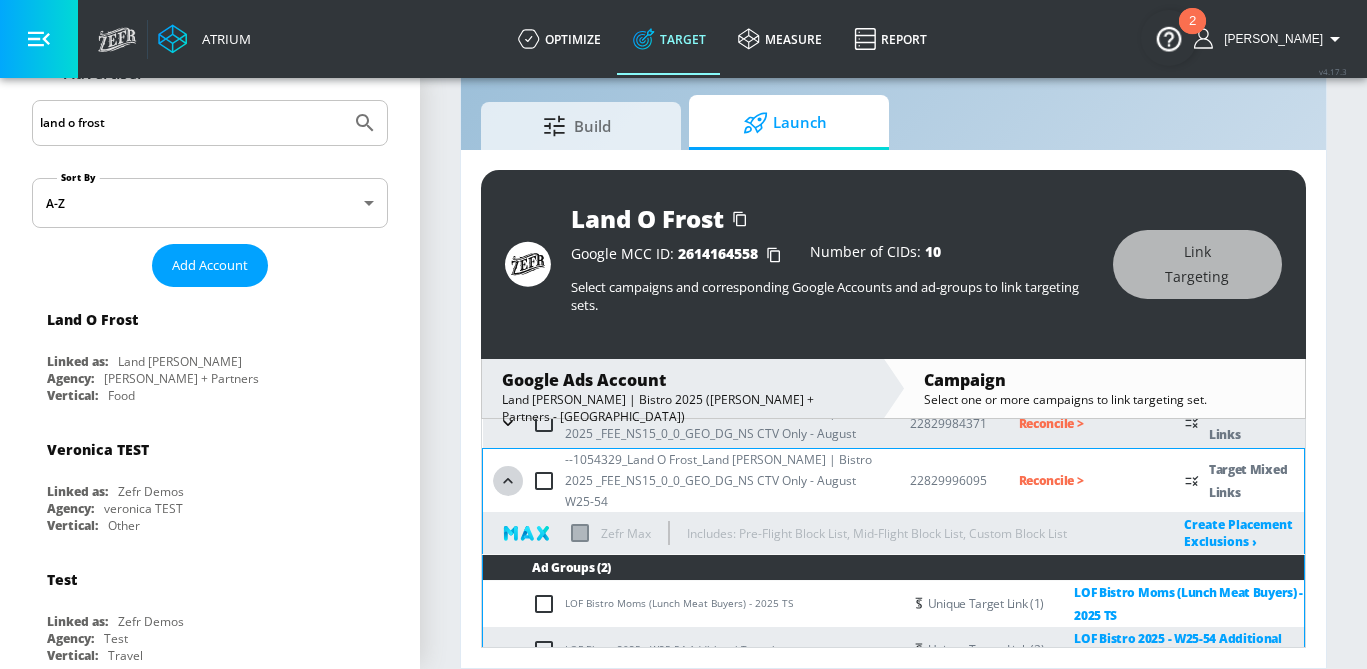 click 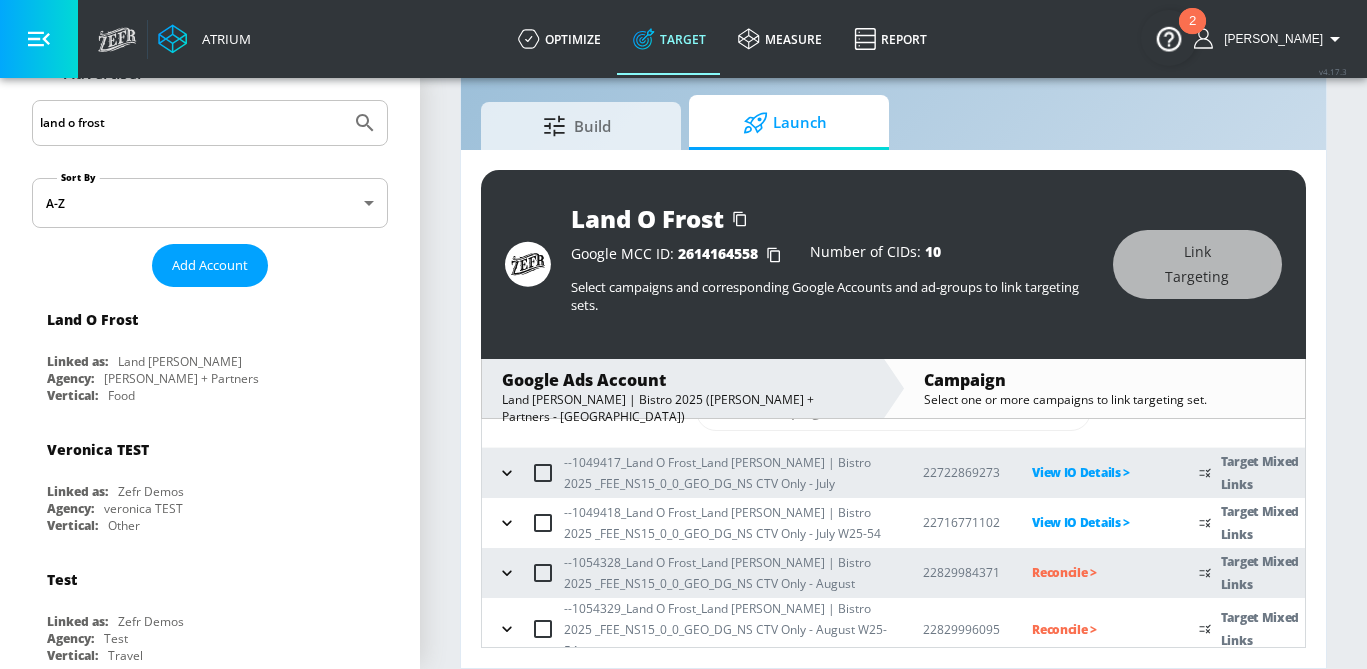 click on "Reconcile >" at bounding box center (1099, 572) 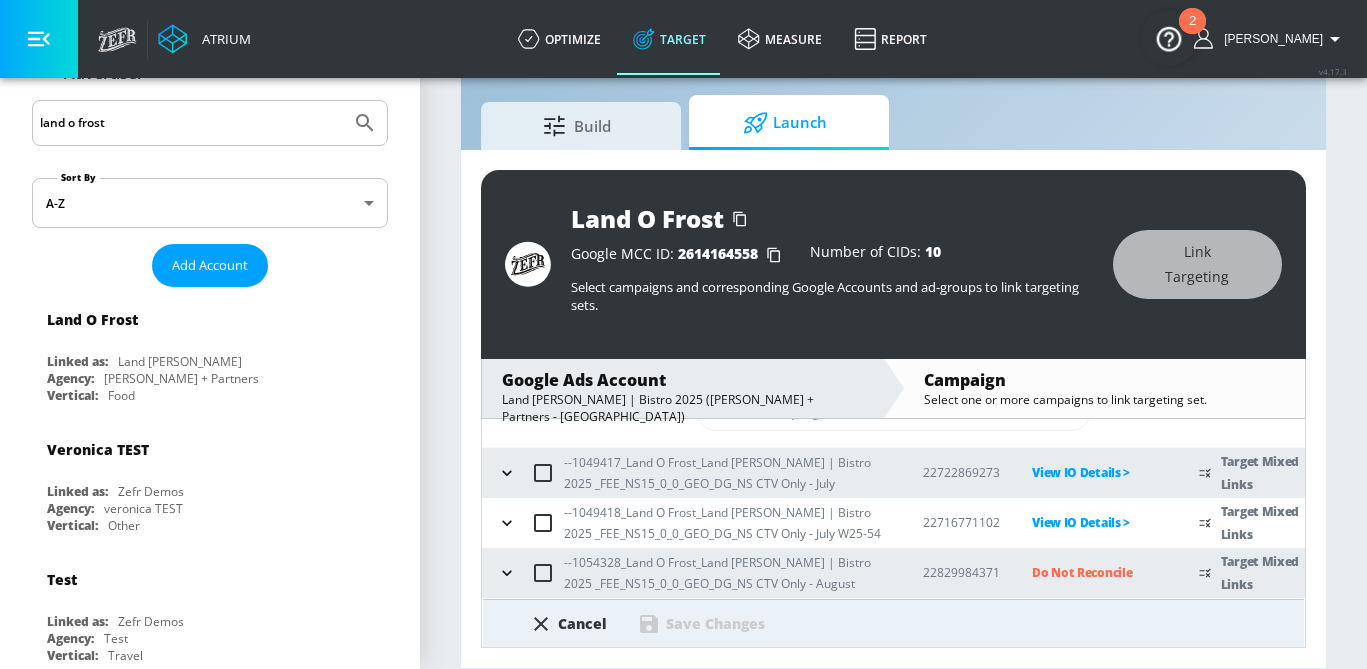 scroll, scrollTop: 182, scrollLeft: 0, axis: vertical 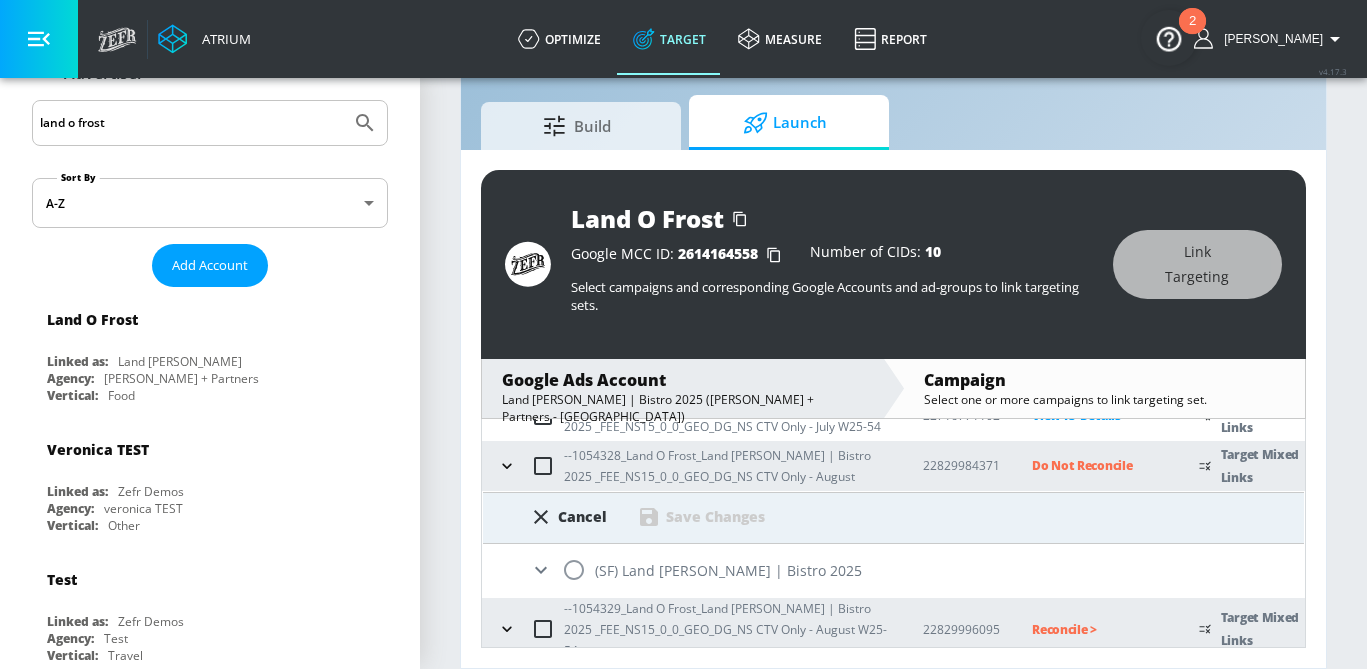 click at bounding box center [574, 570] 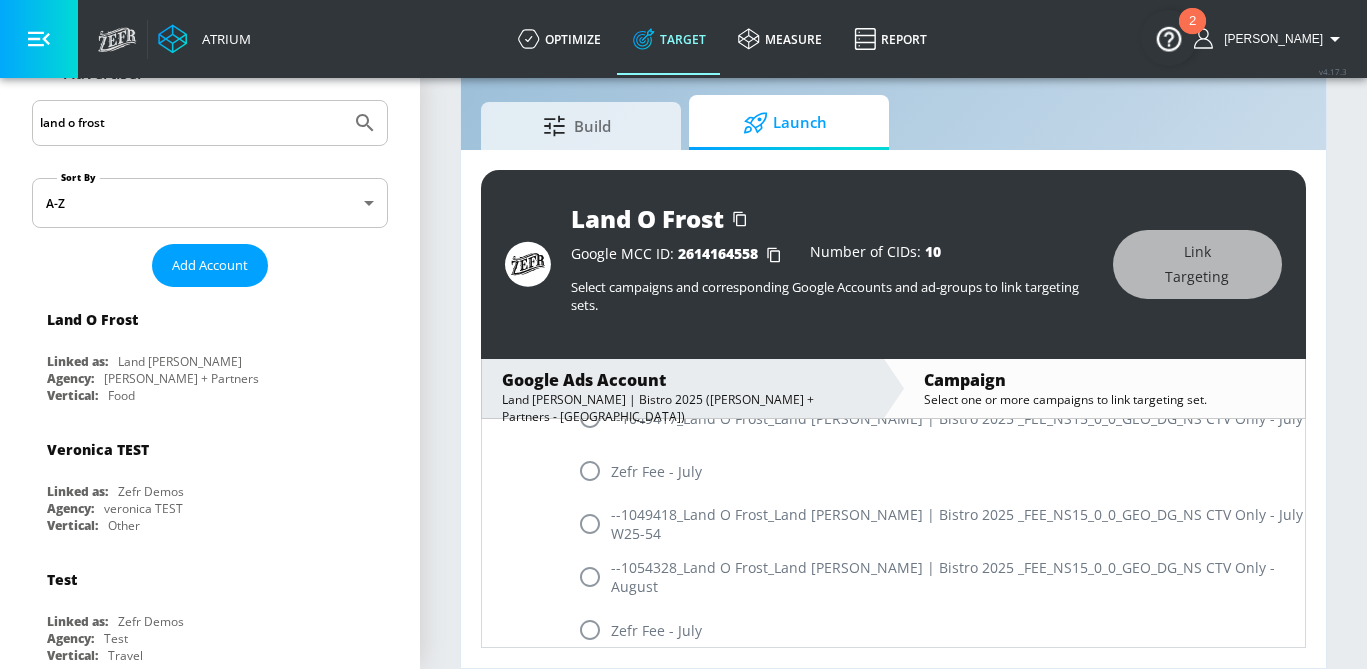 scroll, scrollTop: 1269, scrollLeft: 0, axis: vertical 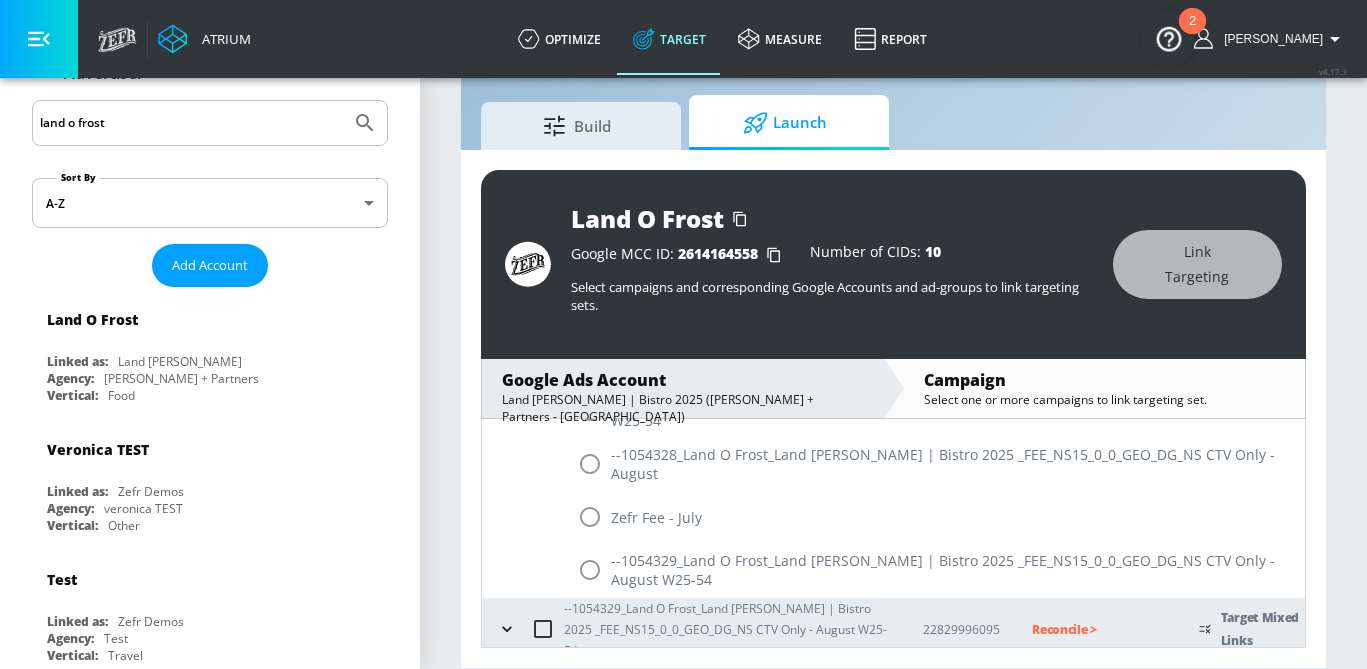 click at bounding box center (590, 464) 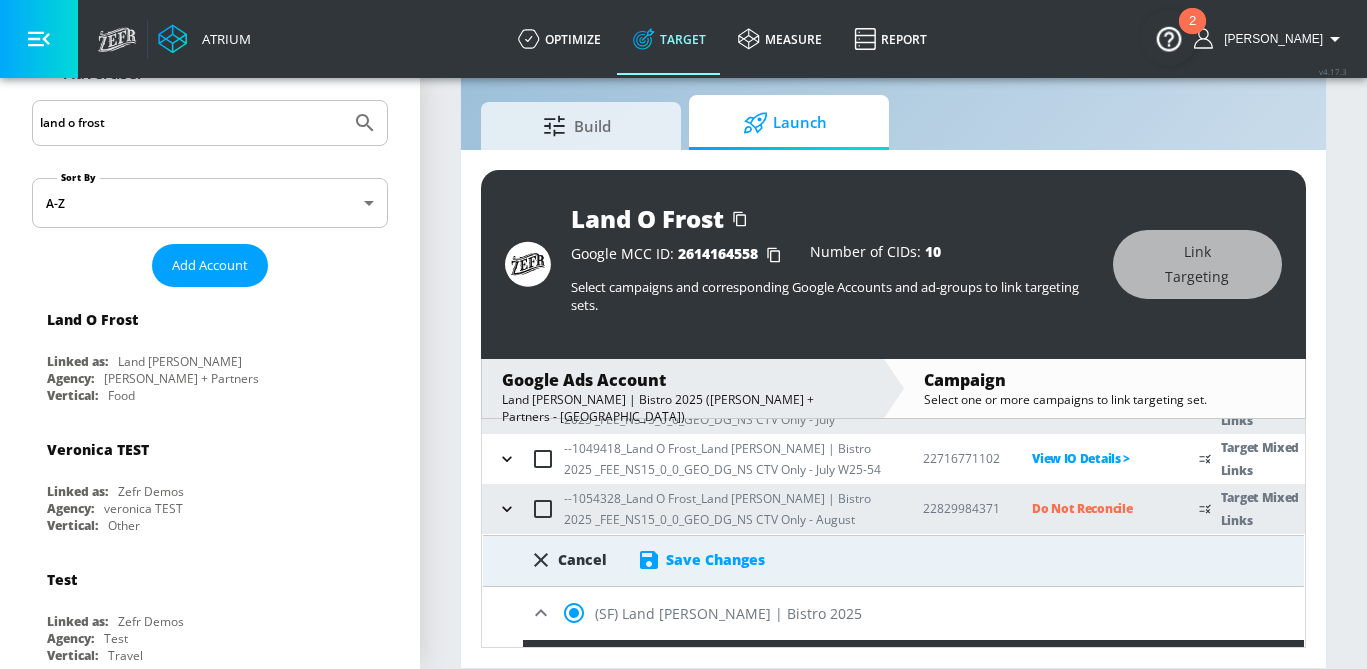 scroll, scrollTop: 96, scrollLeft: 0, axis: vertical 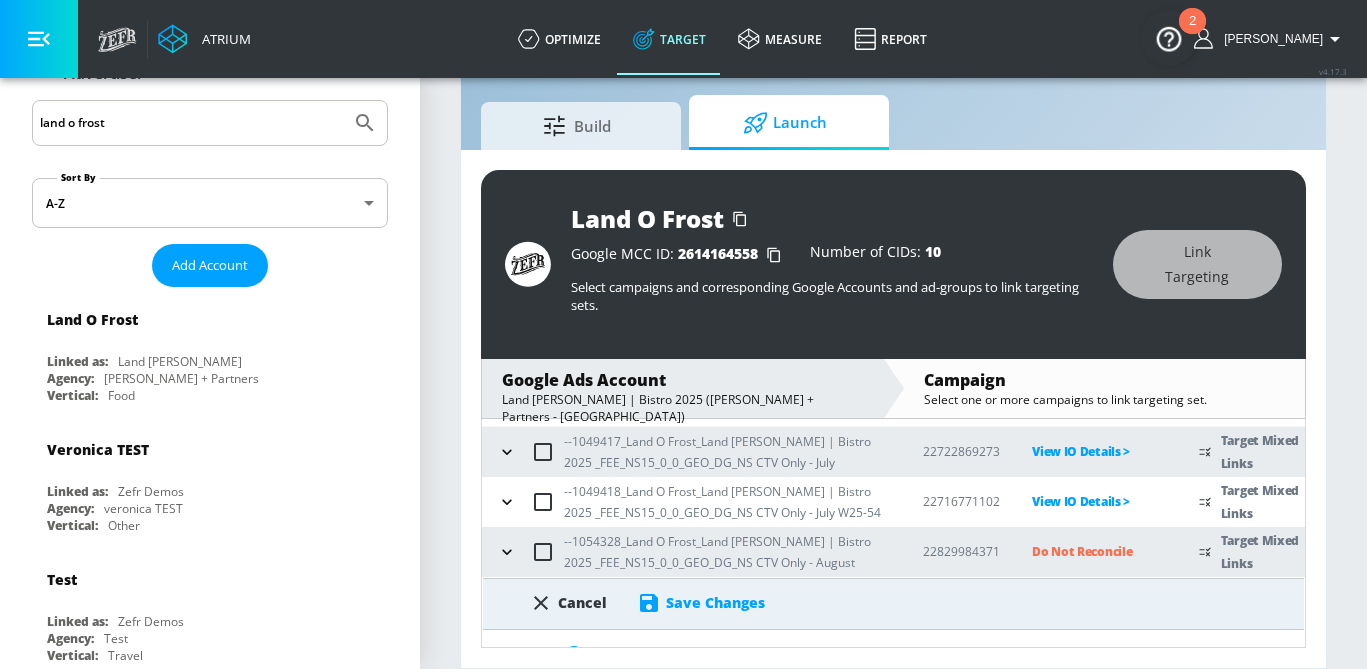 click on "Save Changes" at bounding box center (715, 602) 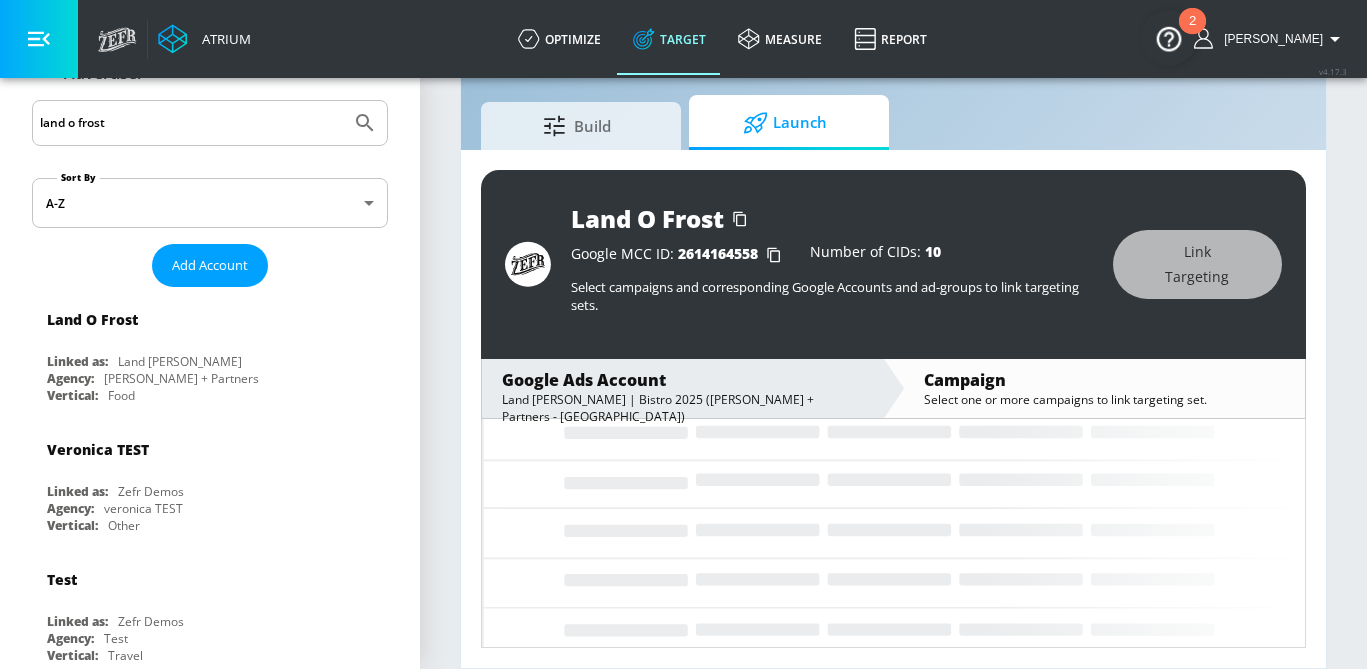 scroll, scrollTop: 75, scrollLeft: 0, axis: vertical 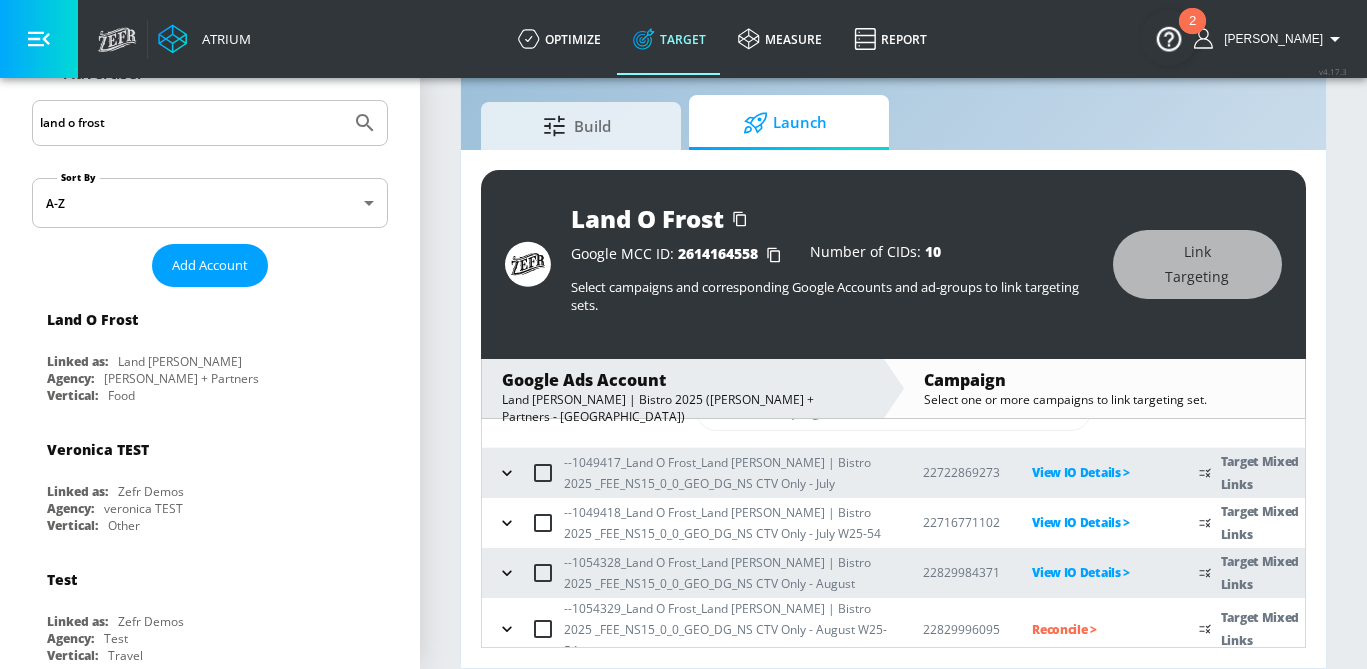 click on "Reconcile >" at bounding box center (1099, 629) 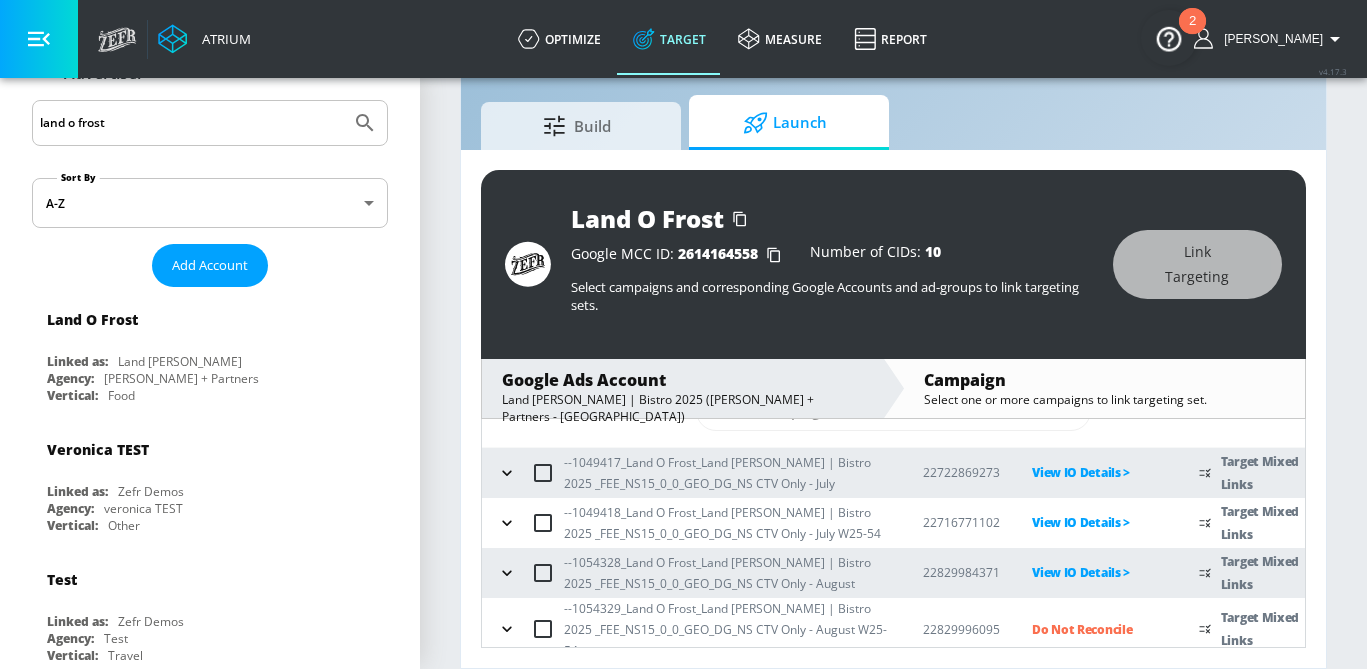 scroll, scrollTop: 182, scrollLeft: 0, axis: vertical 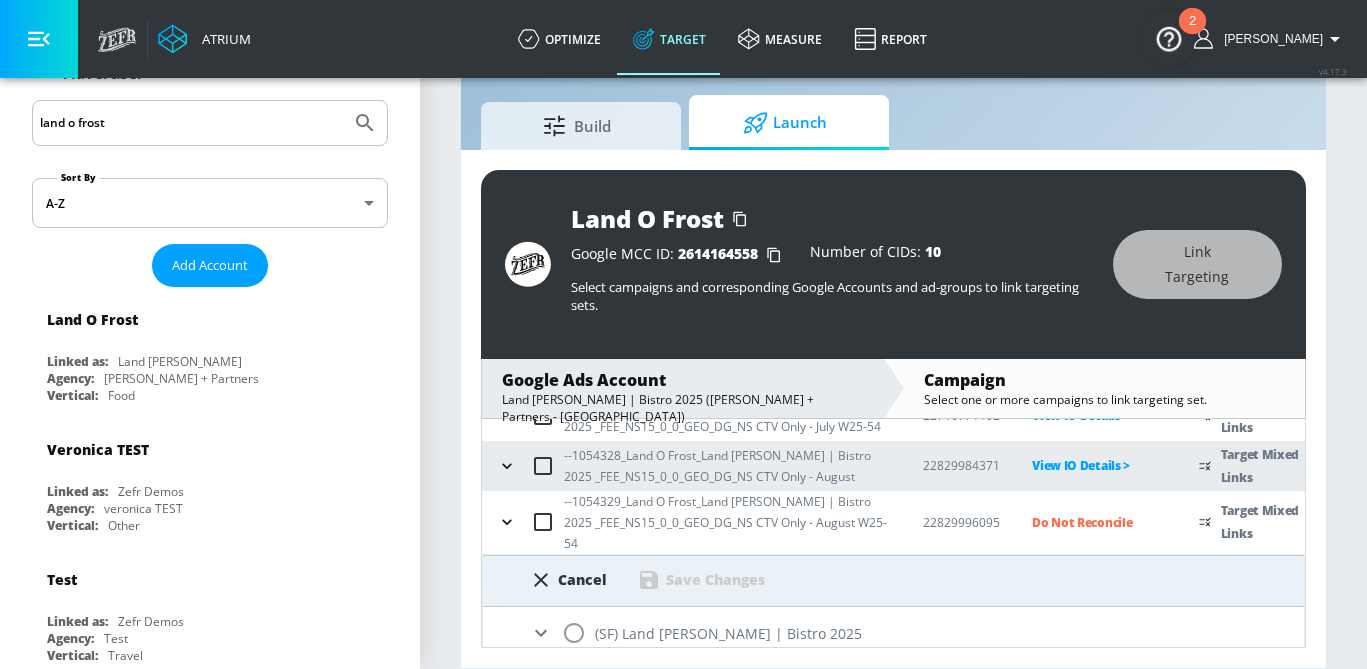 click at bounding box center [574, 633] 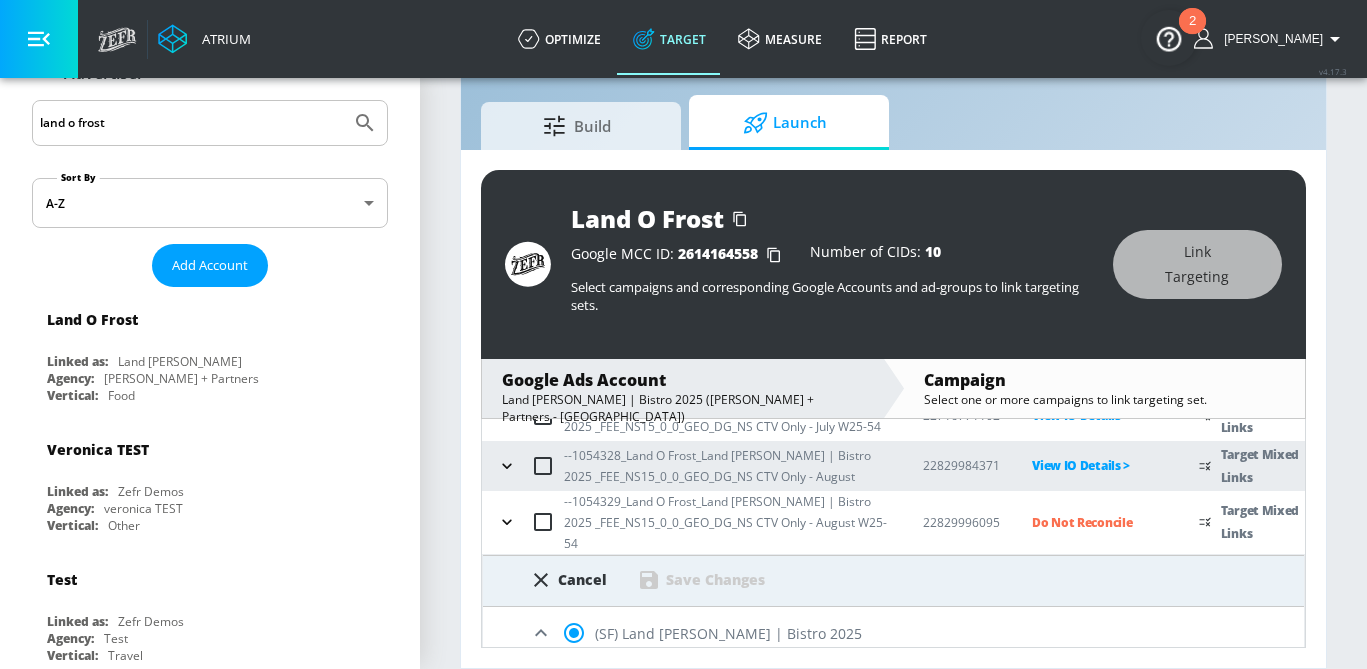 scroll, scrollTop: 1269, scrollLeft: 0, axis: vertical 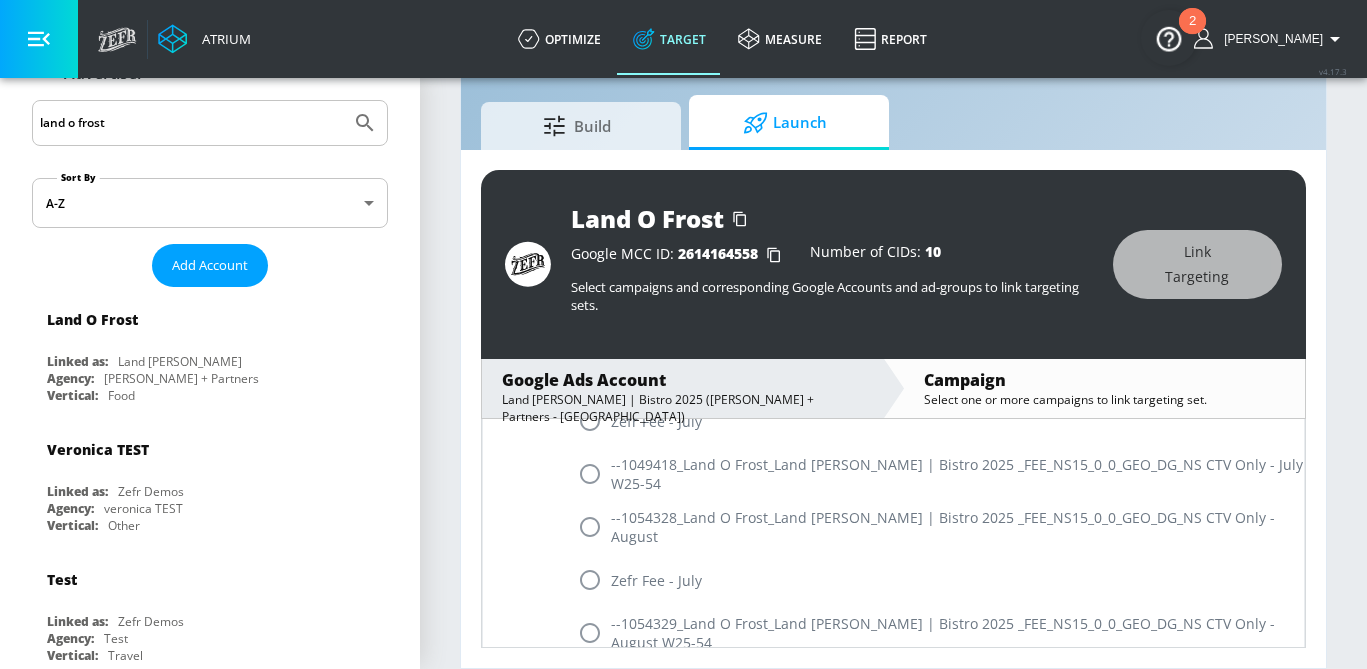 click at bounding box center (590, 633) 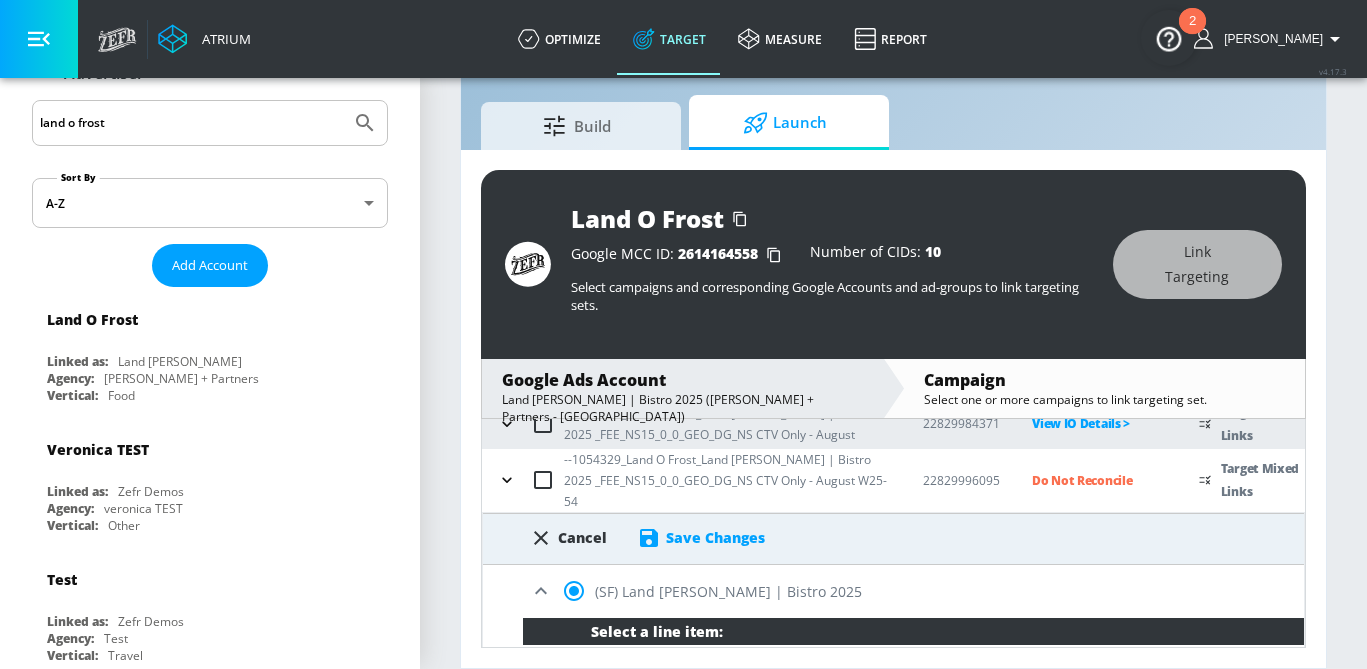 scroll, scrollTop: 272, scrollLeft: 0, axis: vertical 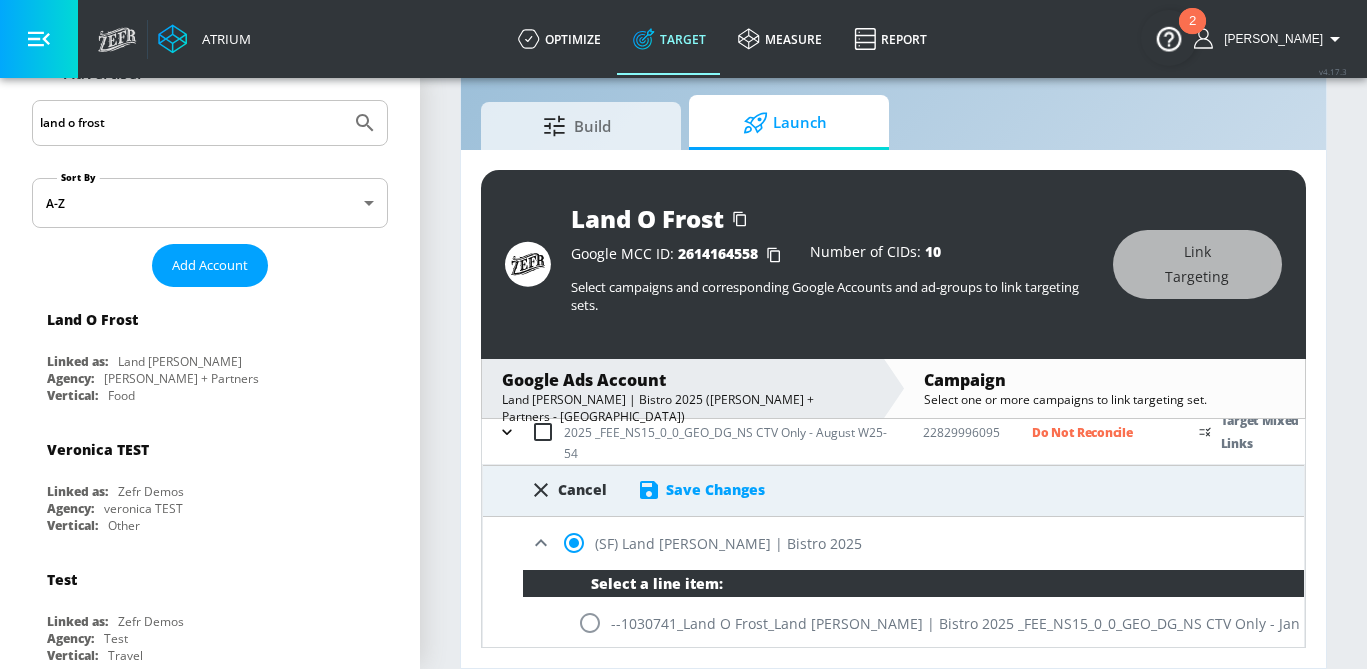click on "Save Changes" at bounding box center (715, 489) 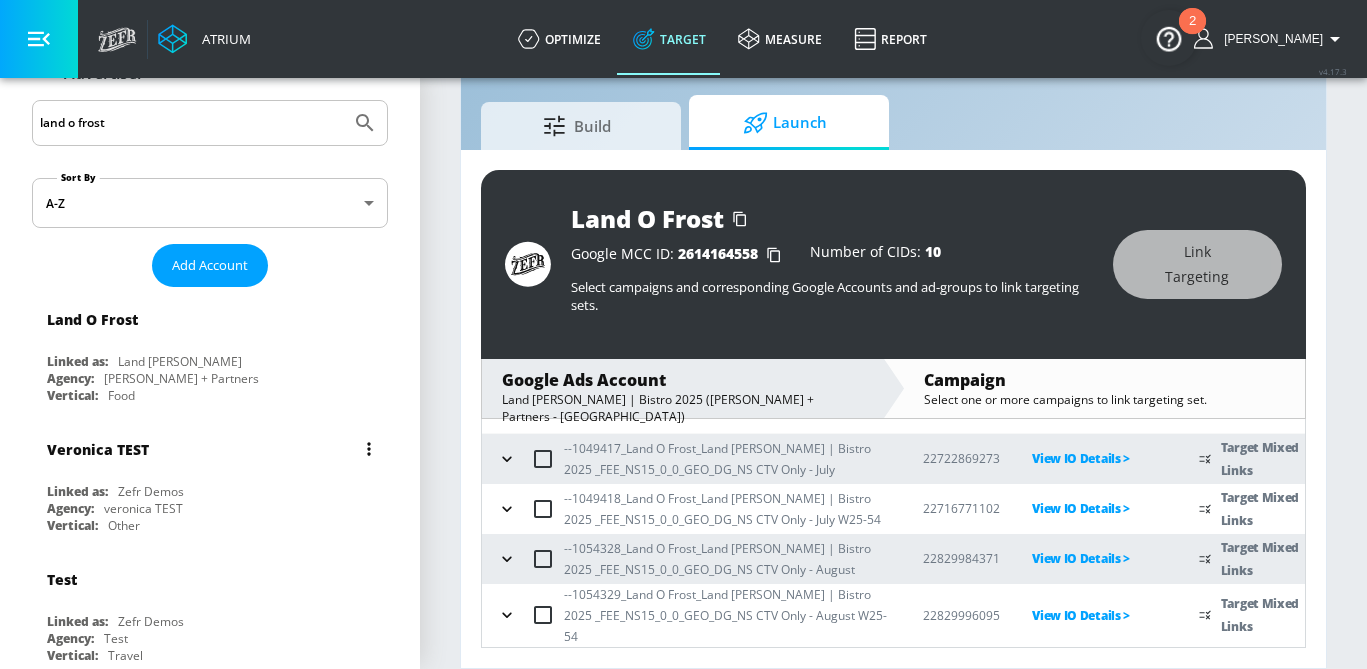 scroll, scrollTop: 75, scrollLeft: 0, axis: vertical 